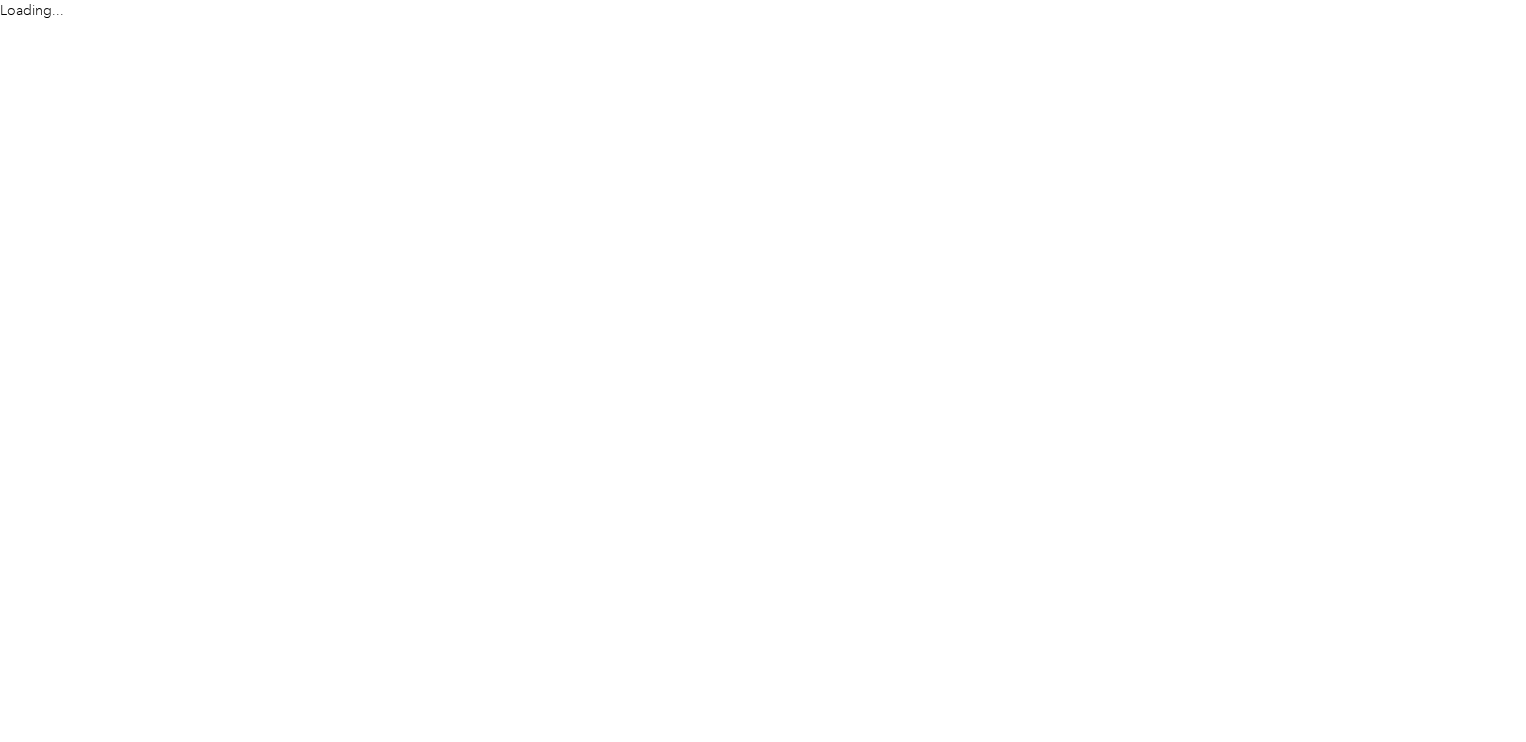 scroll, scrollTop: 0, scrollLeft: 0, axis: both 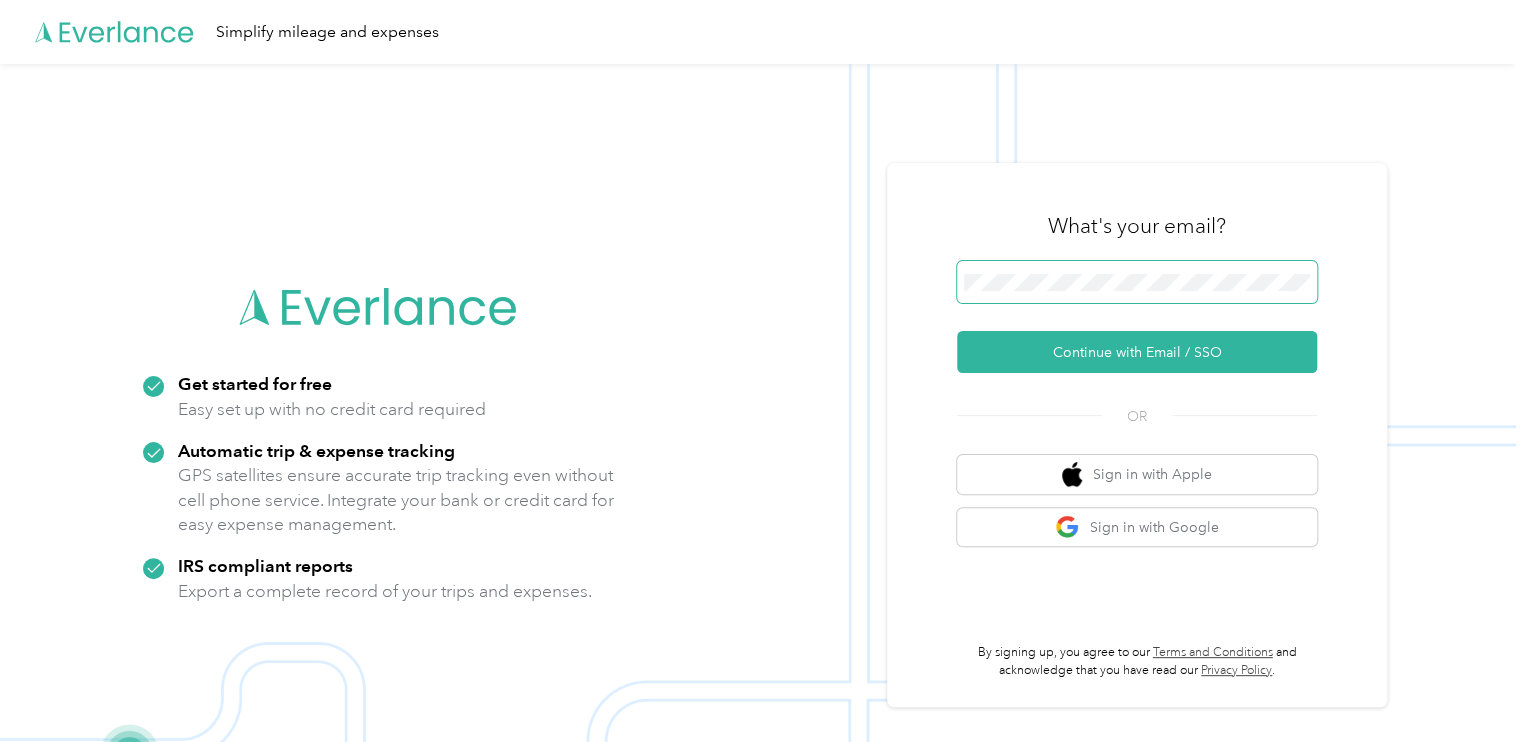 click at bounding box center (1137, 282) 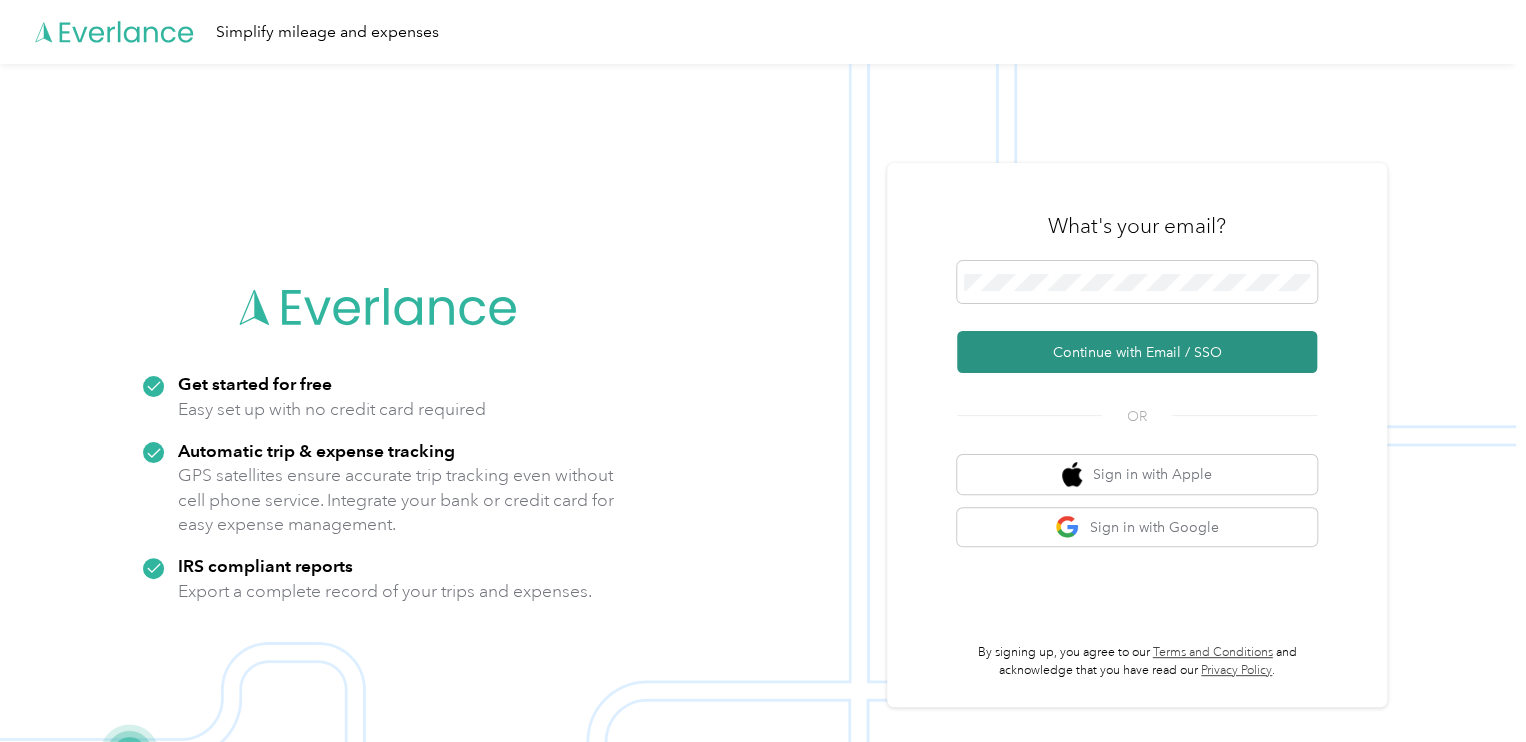 click on "Continue with Email / SSO" at bounding box center [1137, 352] 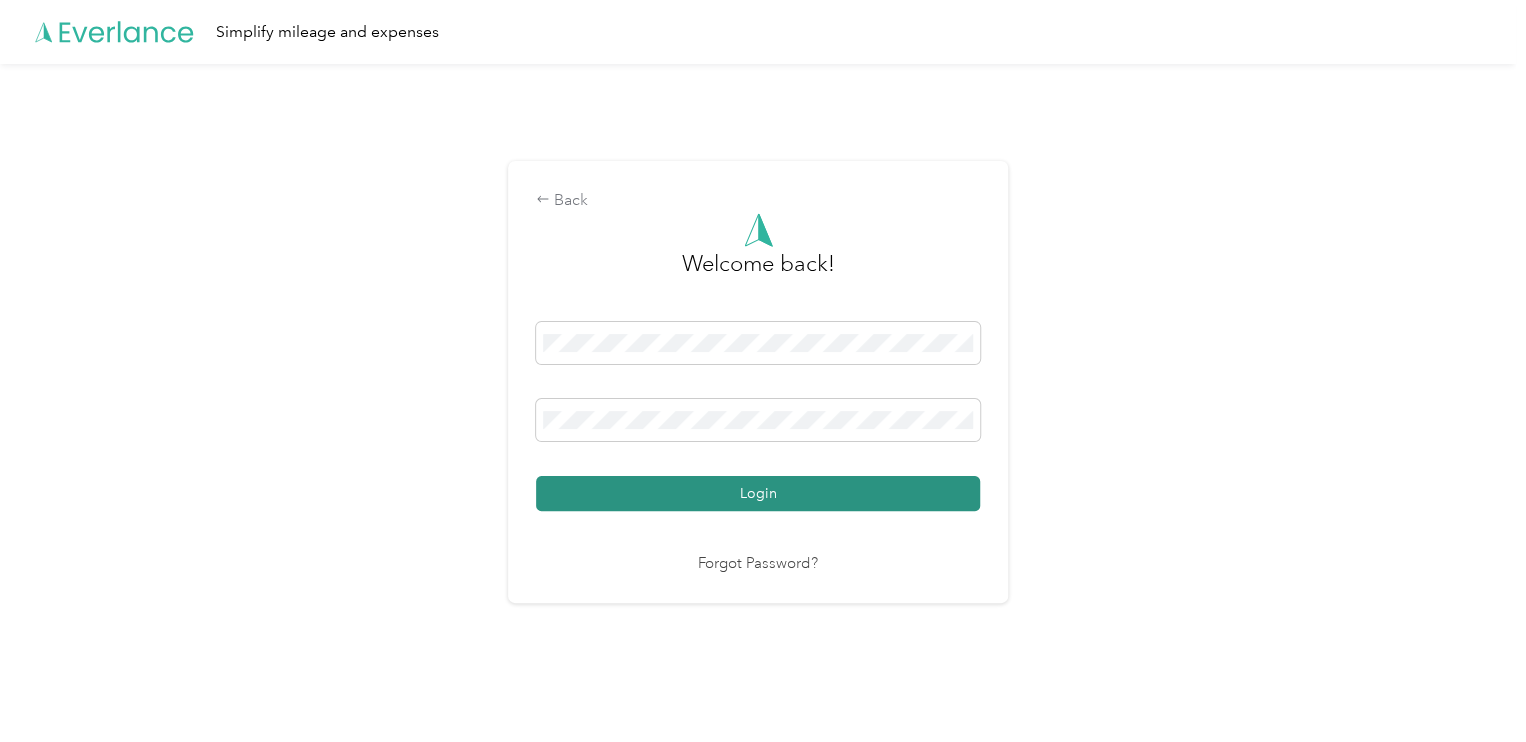 click on "Login" at bounding box center (758, 493) 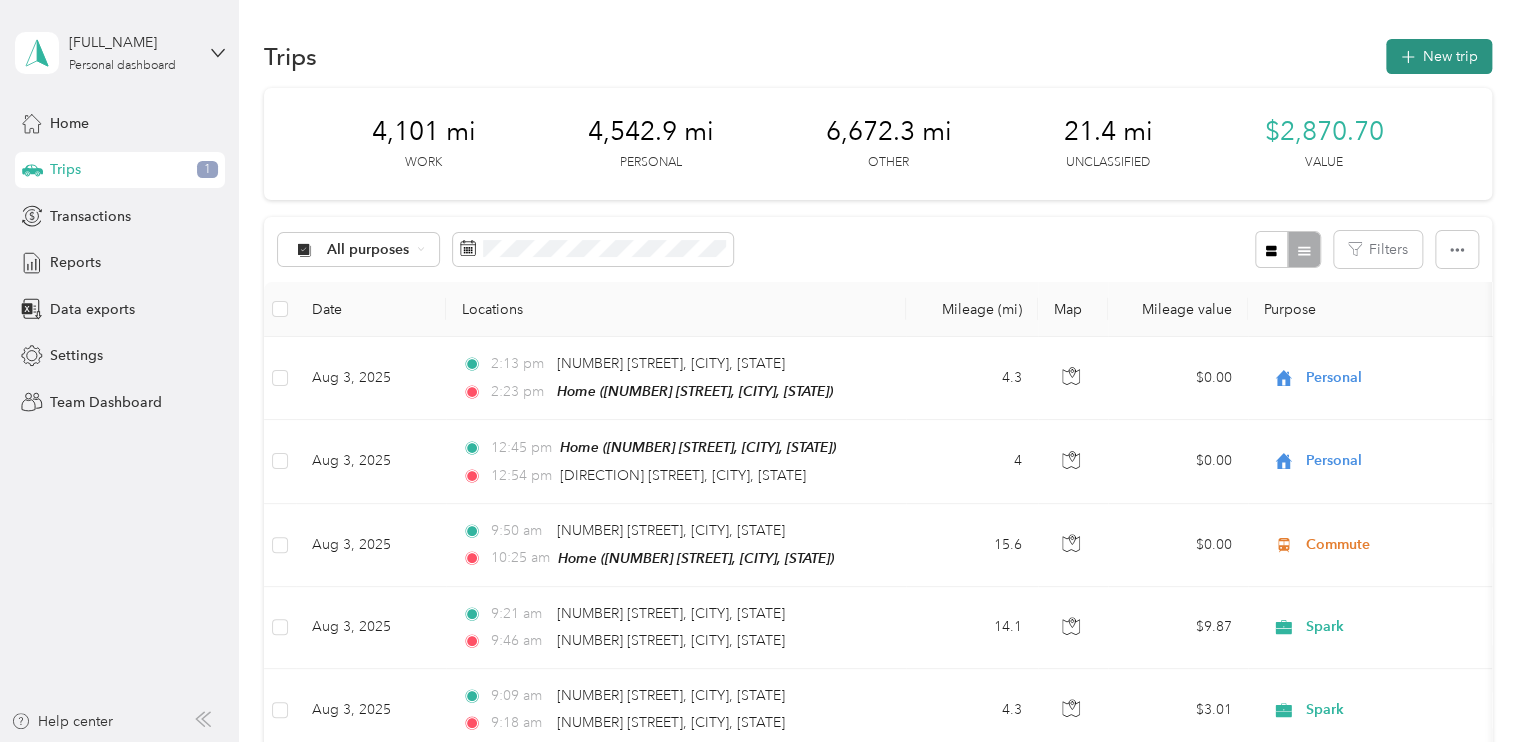 click on "New trip" at bounding box center (1439, 56) 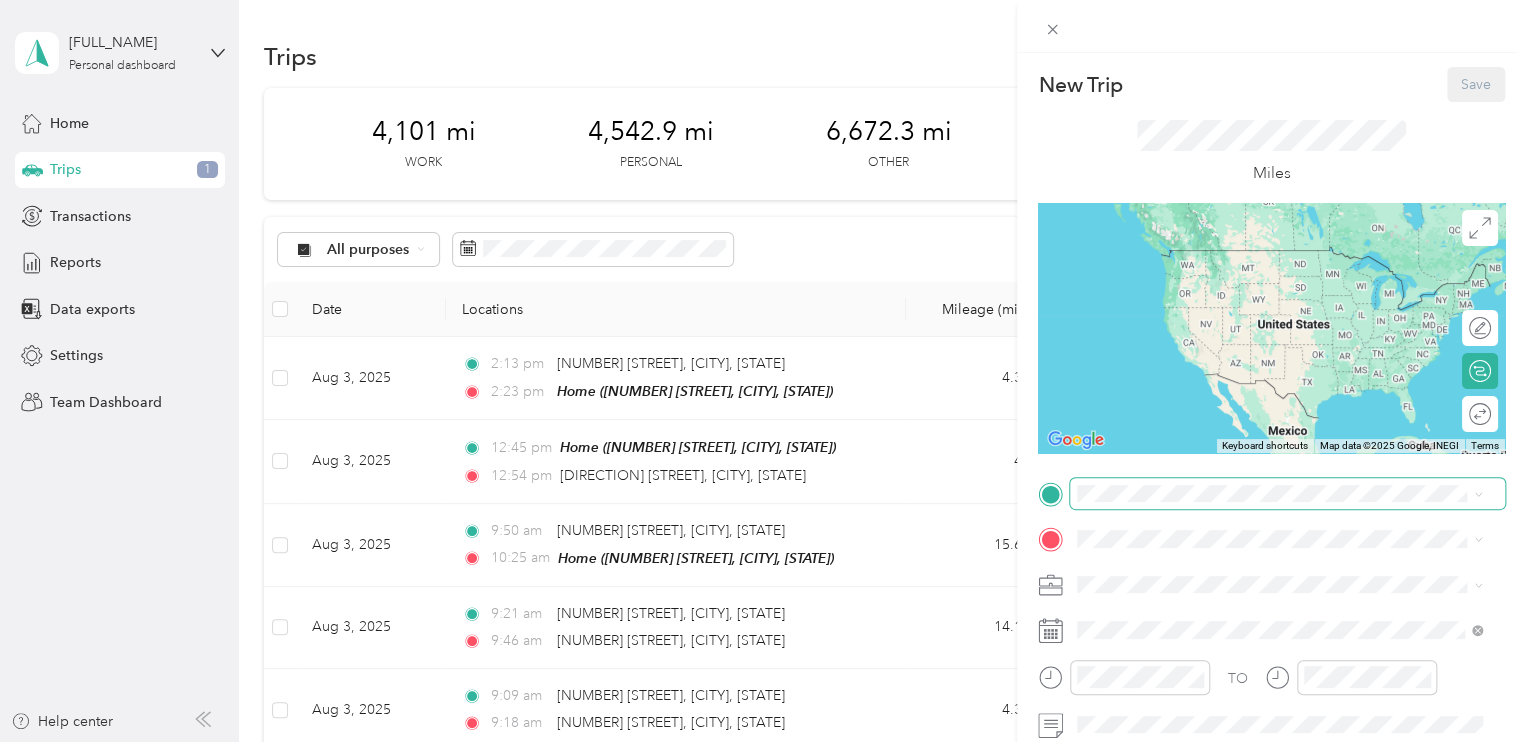 click at bounding box center [1287, 494] 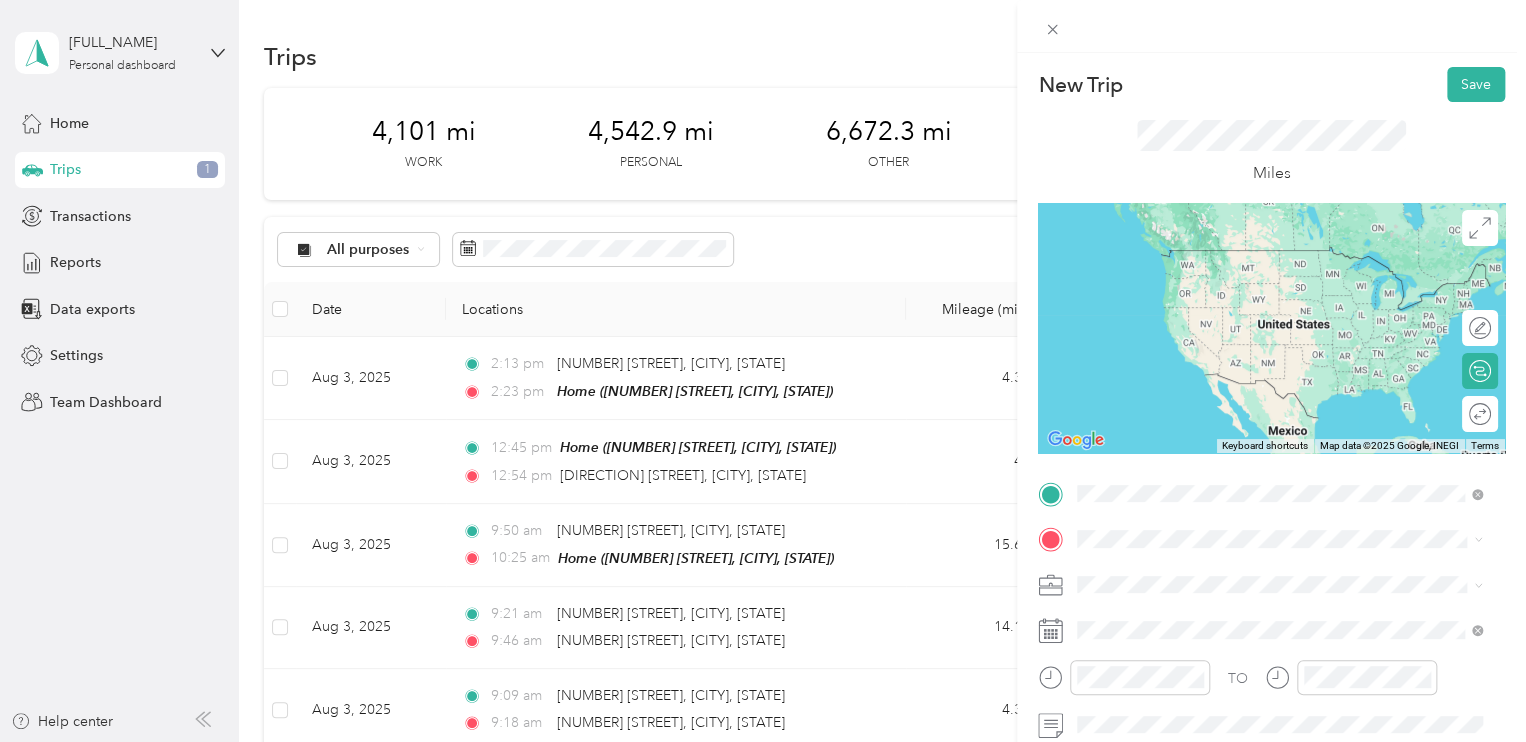 click on "1365 Wine Drive
Harrisonburg, Virginia 22801, United States" at bounding box center (1263, 574) 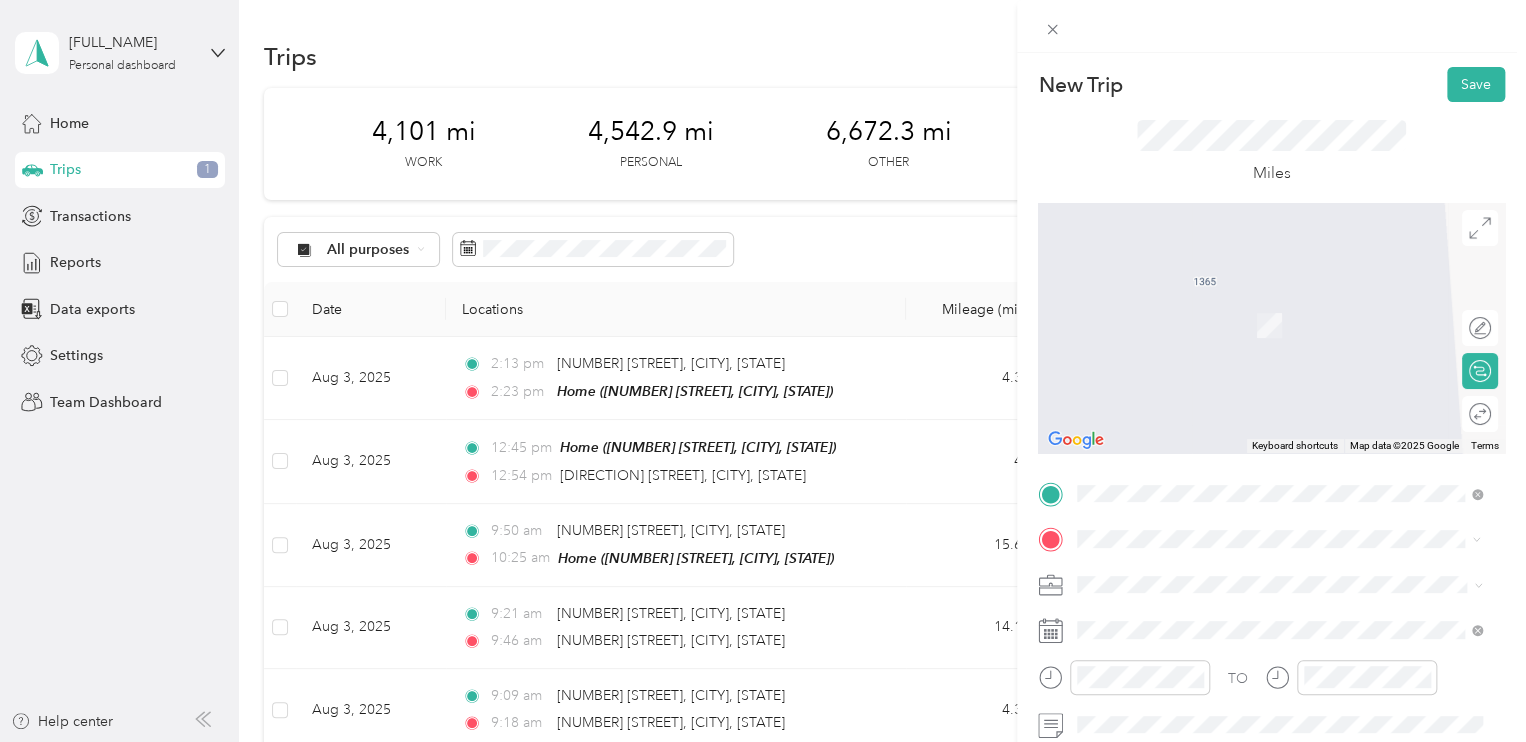 click on "205 20th Street
Grottoes, Virginia 24441, United States" at bounding box center [1279, 304] 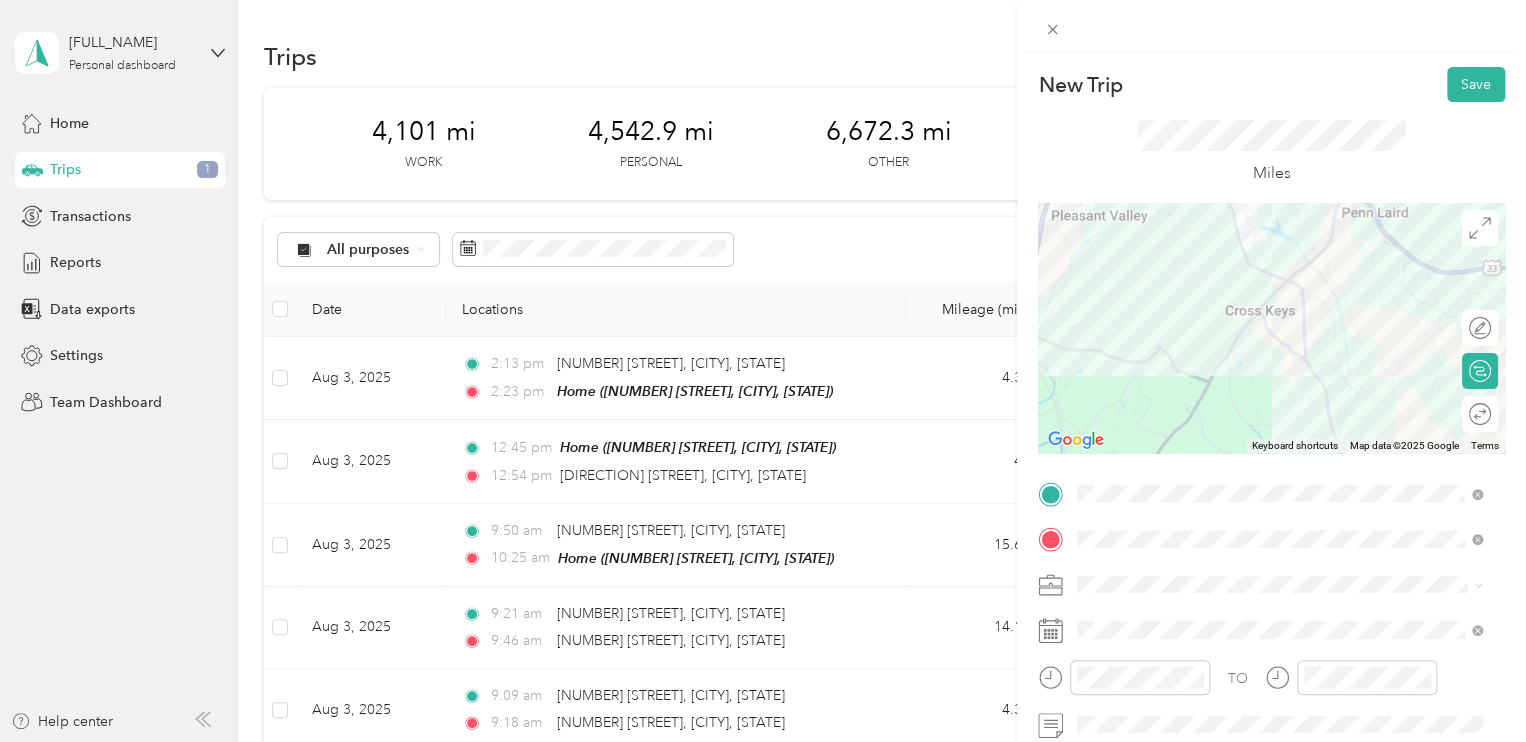 drag, startPoint x: 1183, startPoint y: 331, endPoint x: 1215, endPoint y: 439, distance: 112.64102 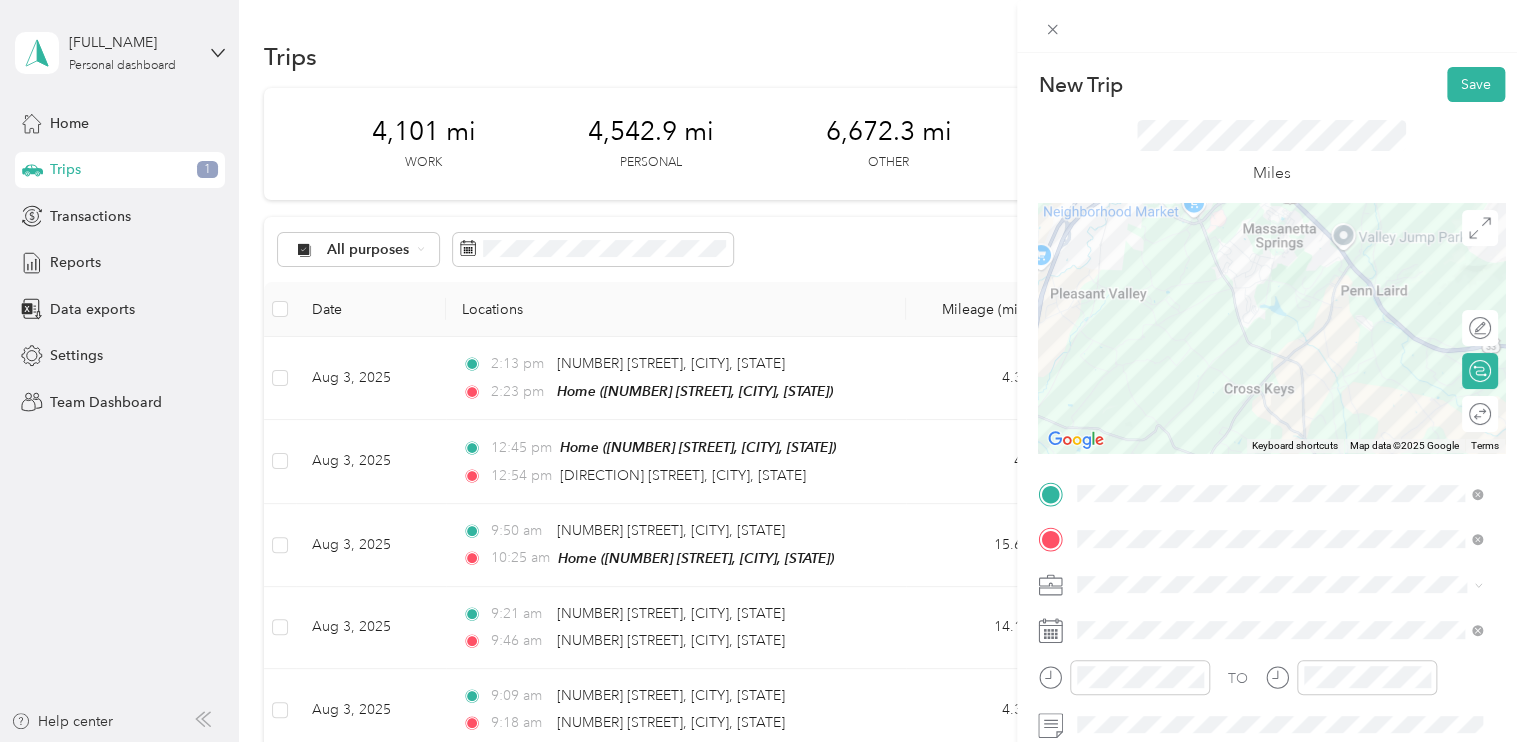 drag, startPoint x: 1154, startPoint y: 319, endPoint x: 1133, endPoint y: 281, distance: 43.416588 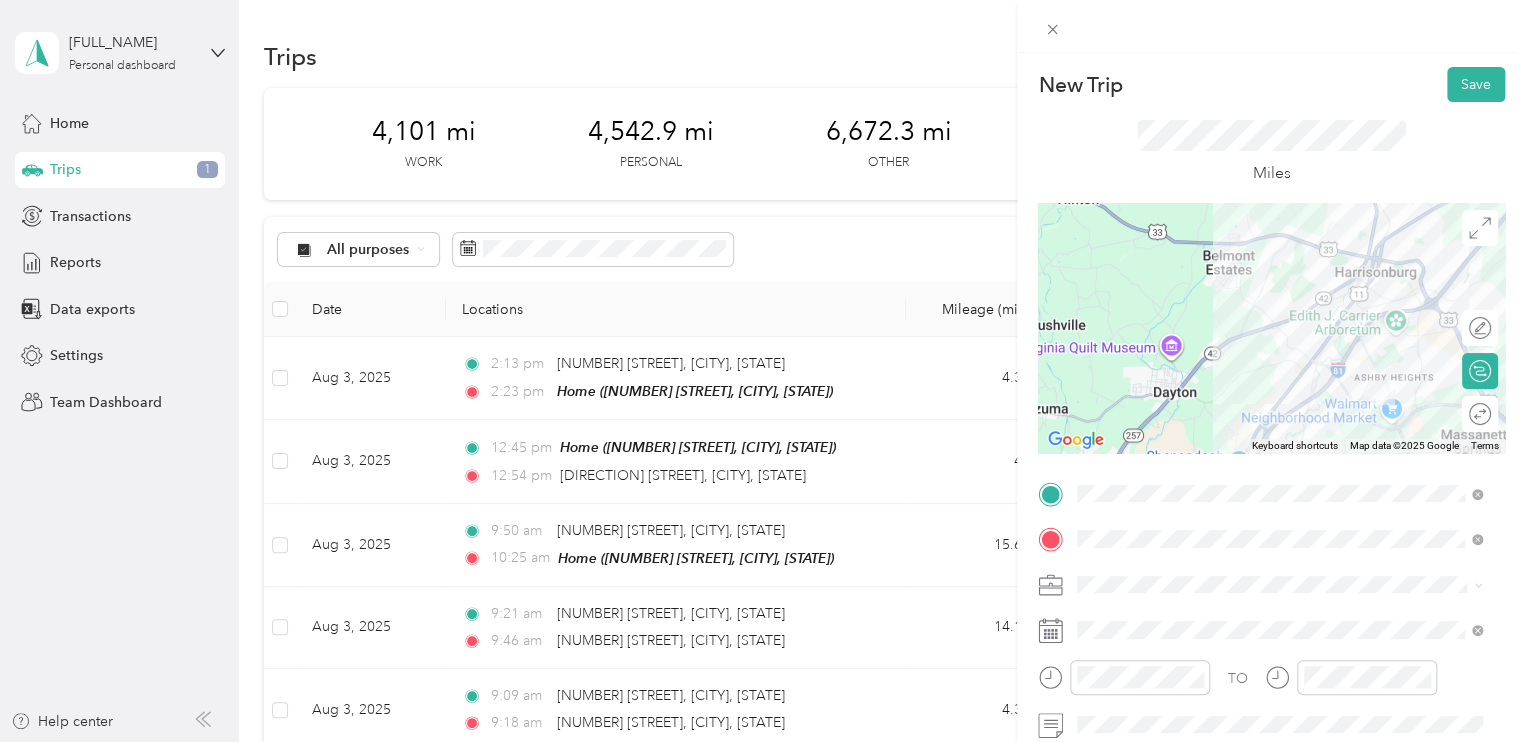 drag, startPoint x: 1129, startPoint y: 234, endPoint x: 1288, endPoint y: 430, distance: 252.38264 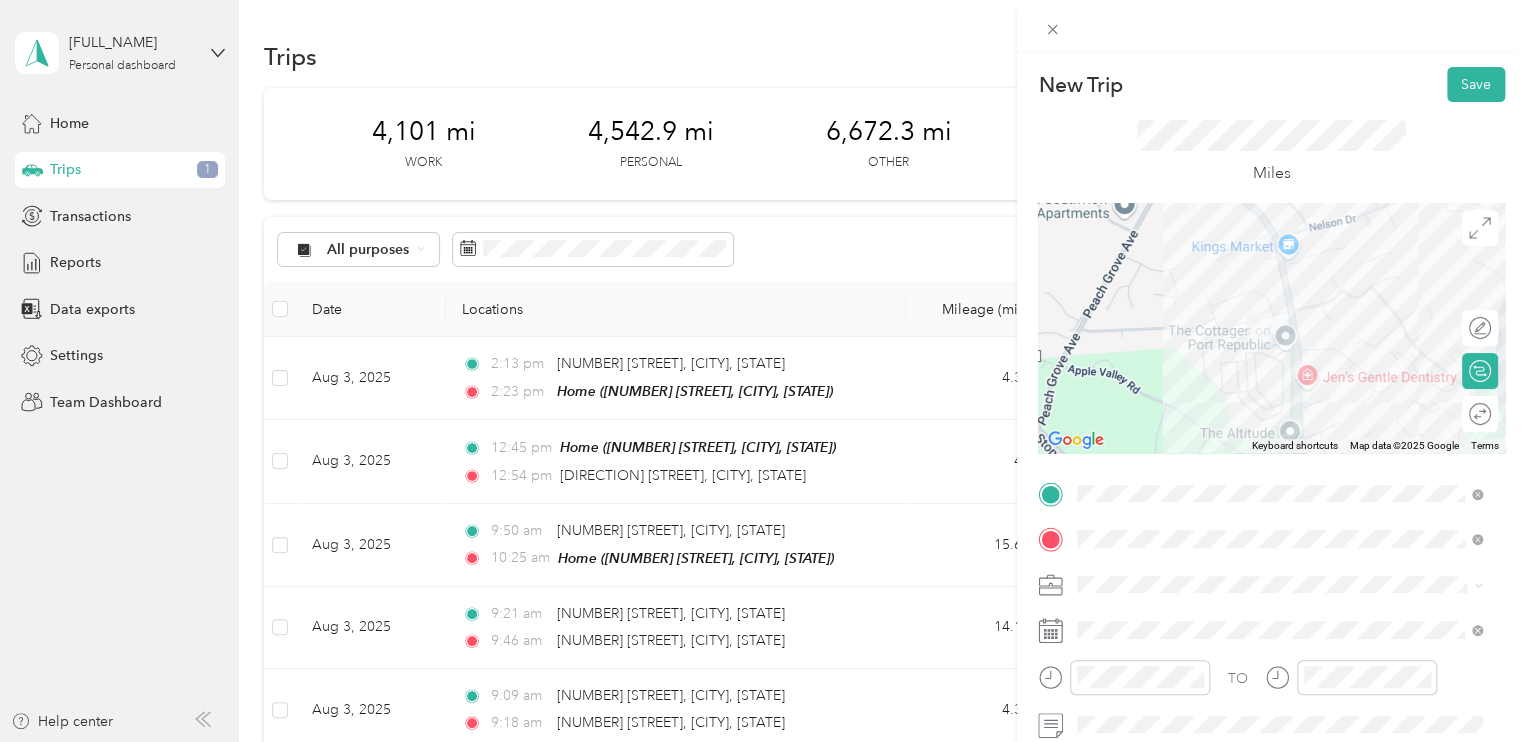 drag, startPoint x: 1408, startPoint y: 356, endPoint x: 1151, endPoint y: 291, distance: 265.09244 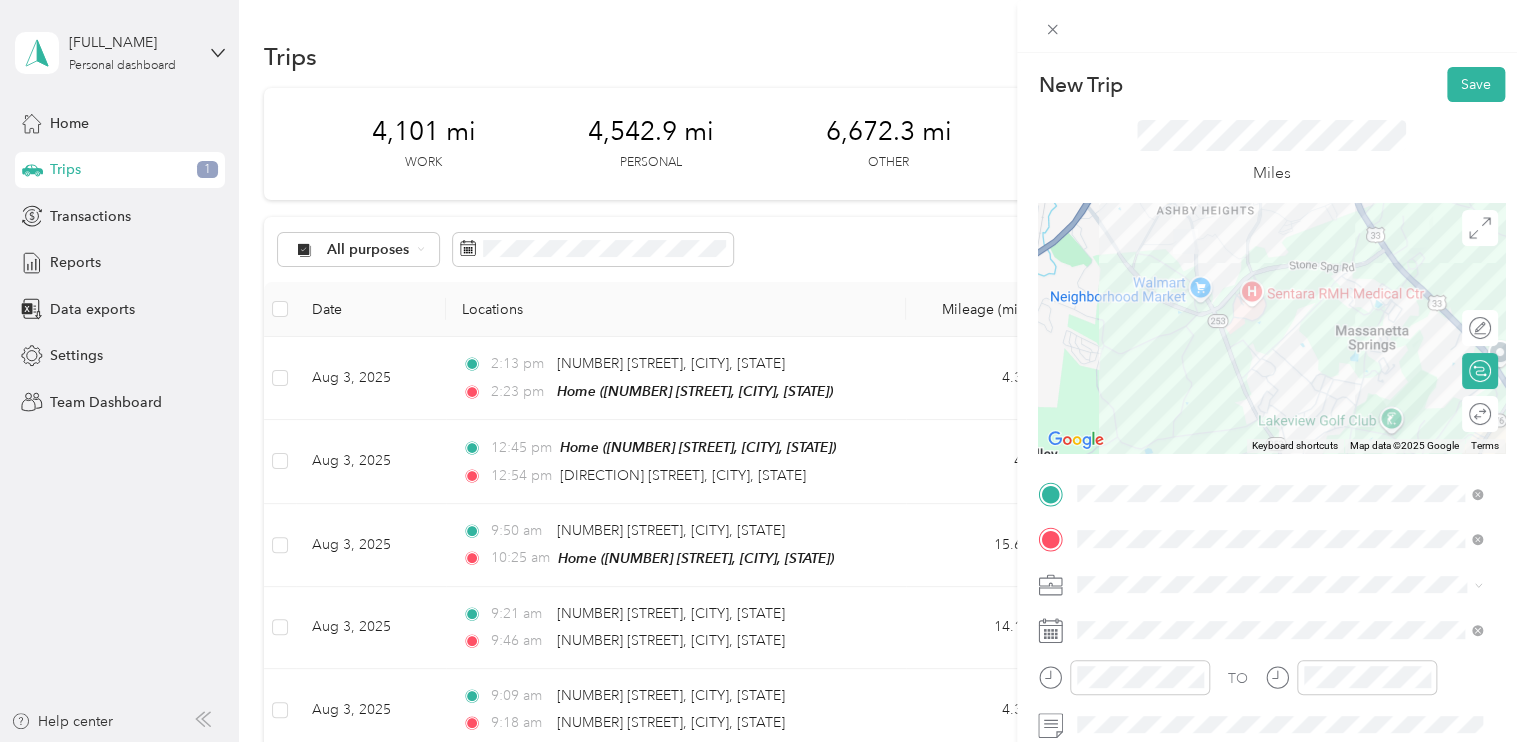drag, startPoint x: 1237, startPoint y: 400, endPoint x: 1139, endPoint y: 242, distance: 185.92471 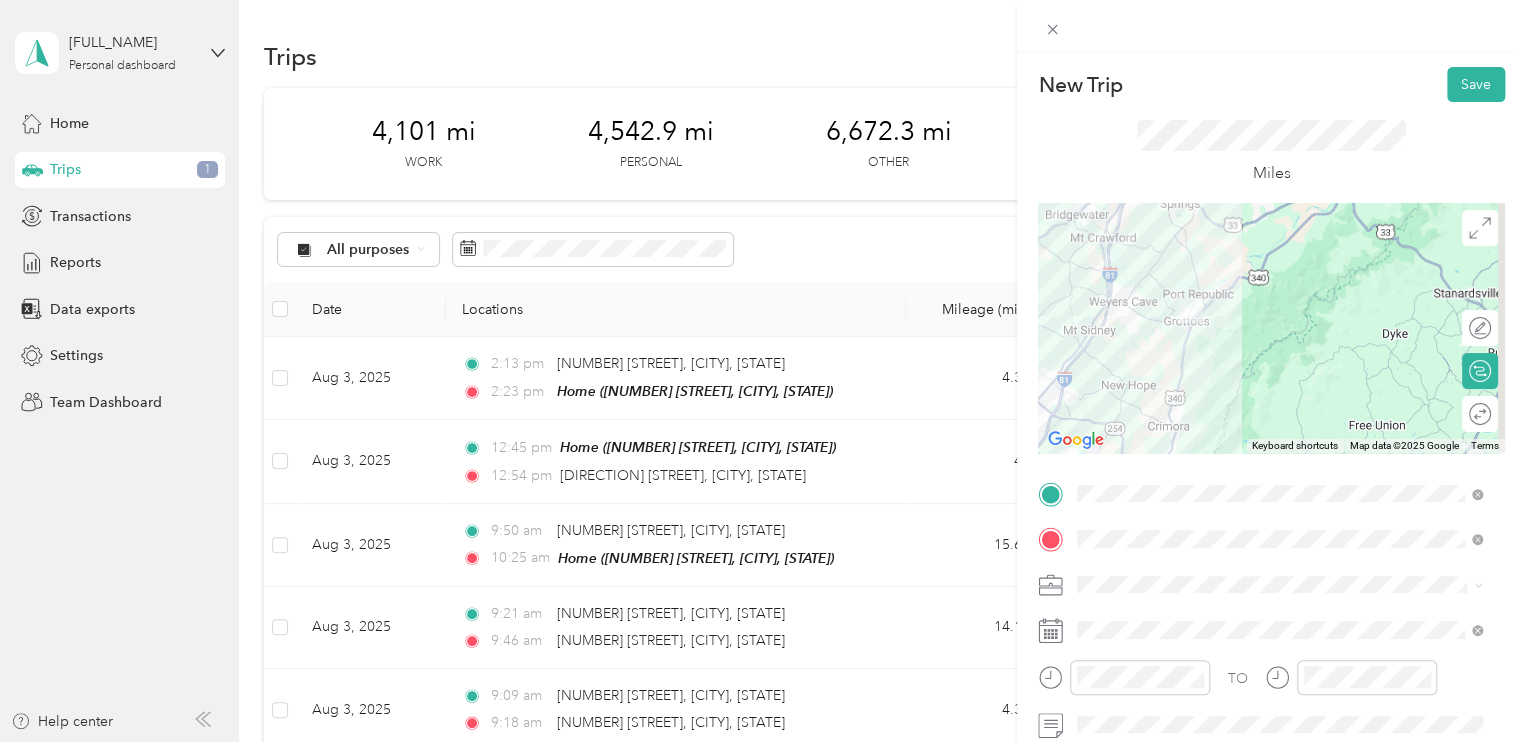 drag, startPoint x: 1164, startPoint y: 431, endPoint x: 1135, endPoint y: 233, distance: 200.11247 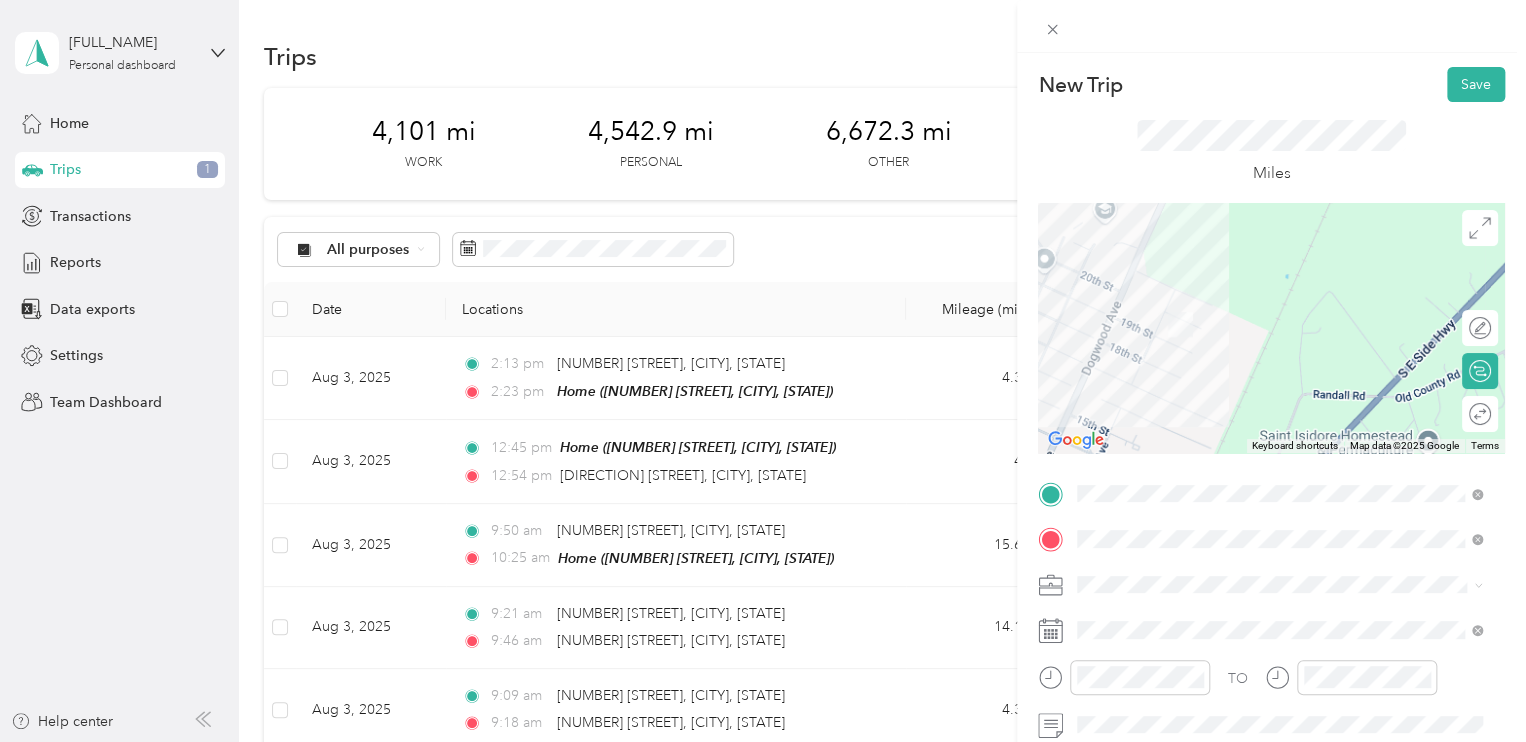 drag, startPoint x: 1132, startPoint y: 276, endPoint x: 1155, endPoint y: 379, distance: 105.53672 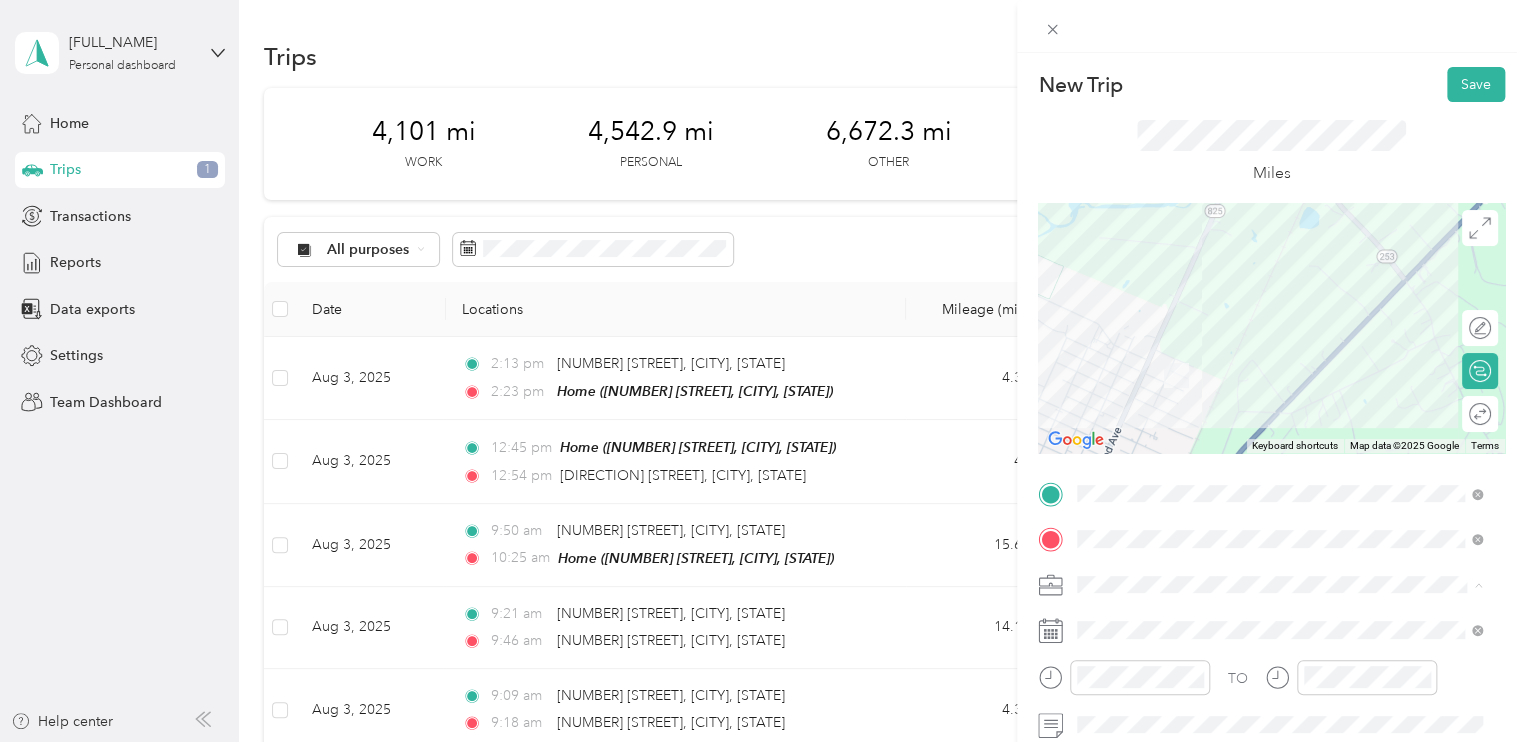 click on "Spark" at bounding box center [1279, 374] 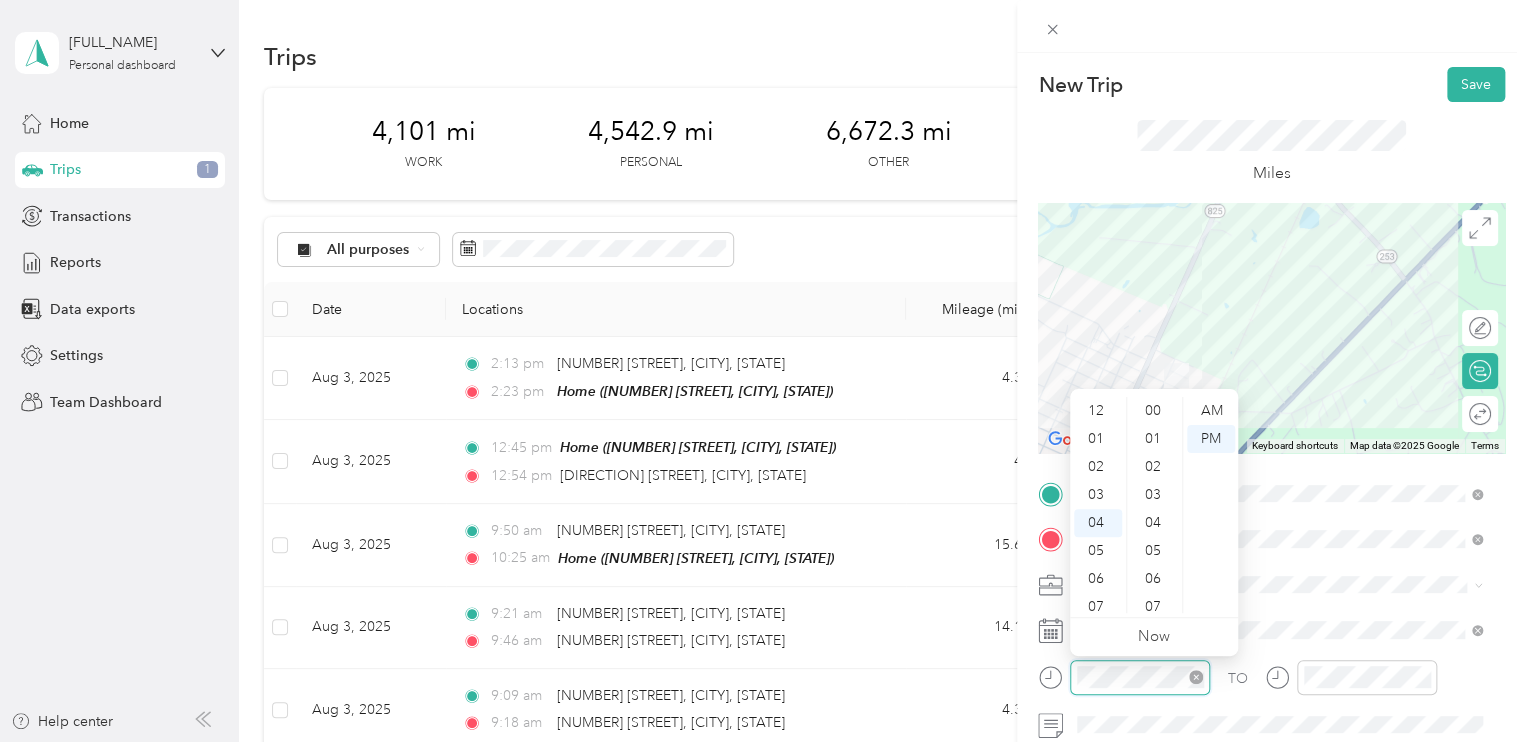 scroll, scrollTop: 112, scrollLeft: 0, axis: vertical 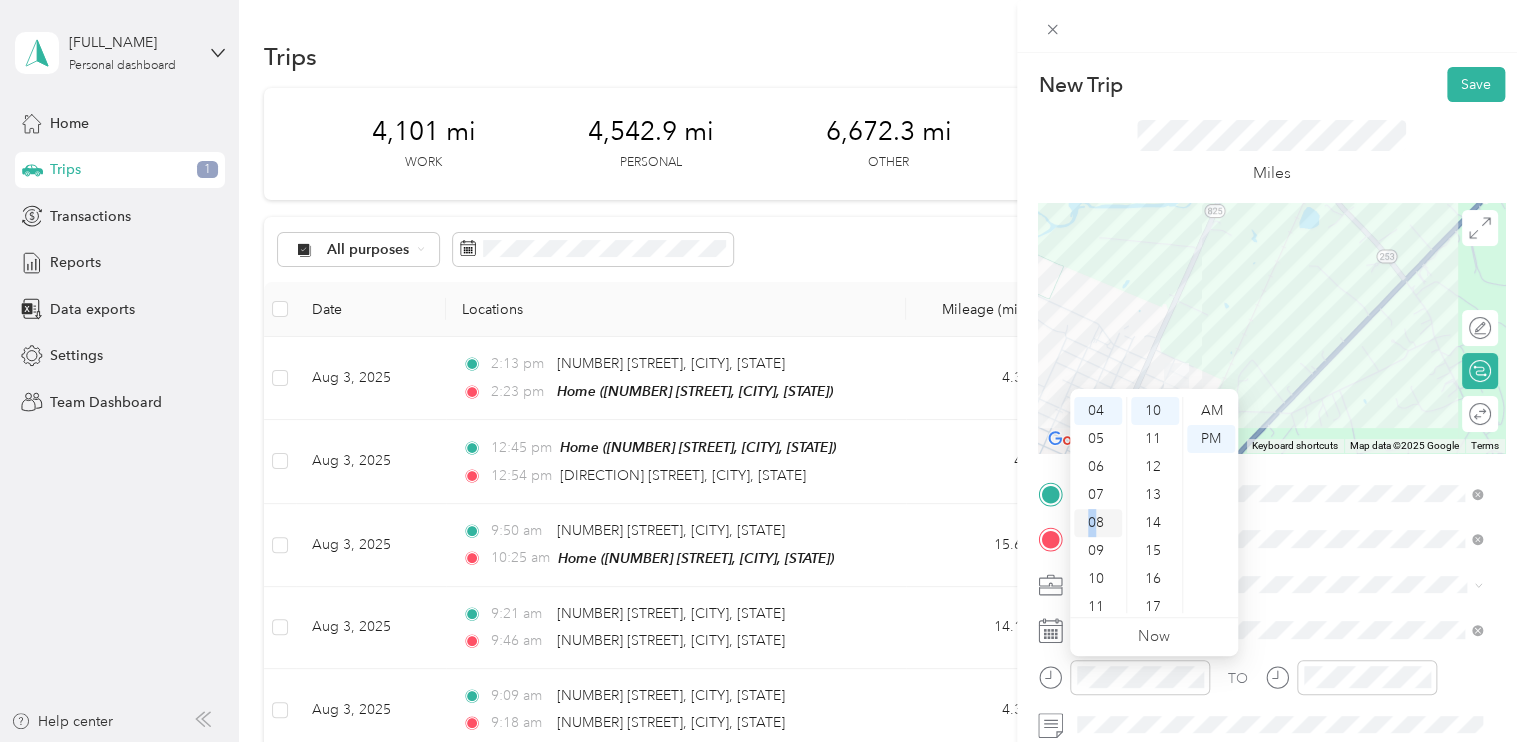 click on "08" at bounding box center [1098, 523] 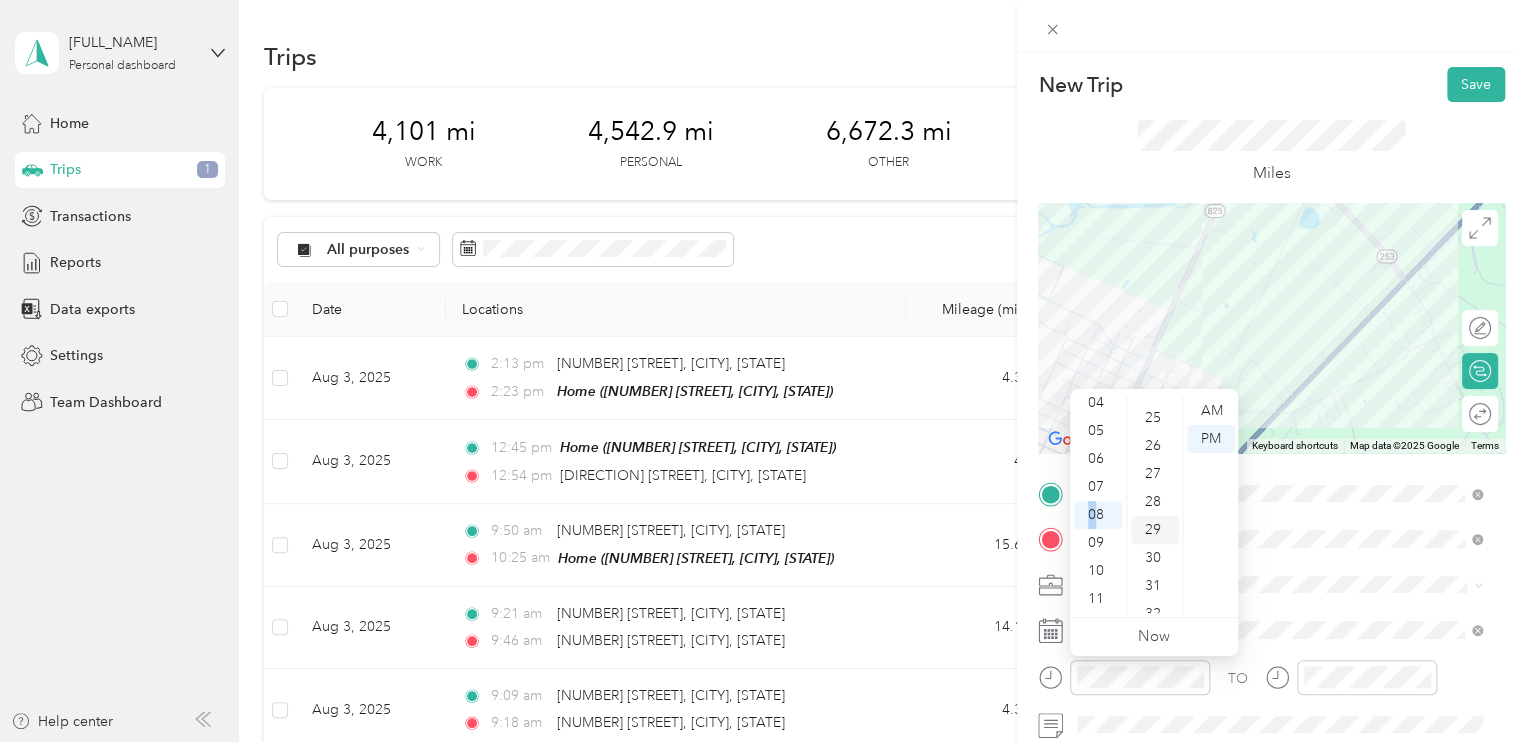 scroll, scrollTop: 580, scrollLeft: 0, axis: vertical 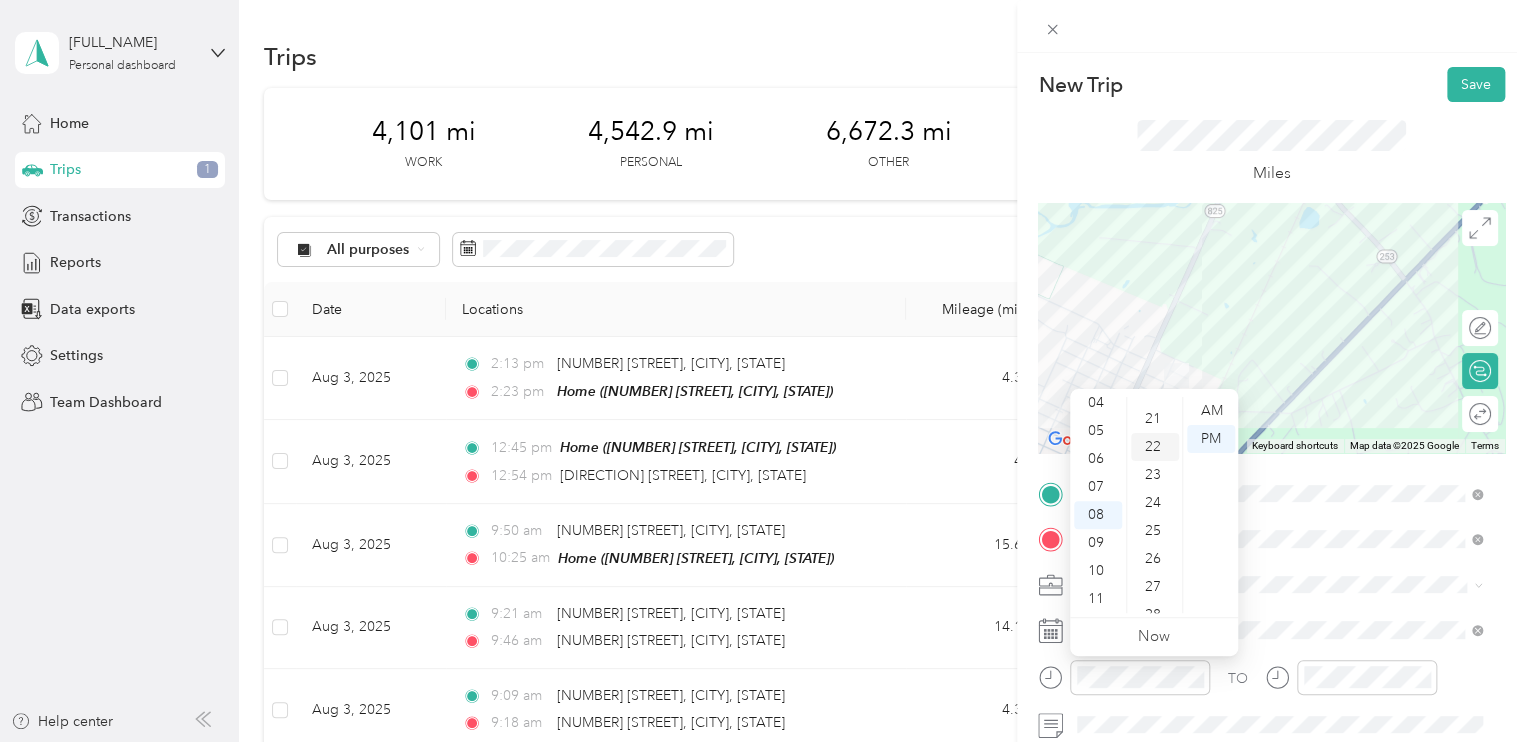 click on "22" at bounding box center (1155, 447) 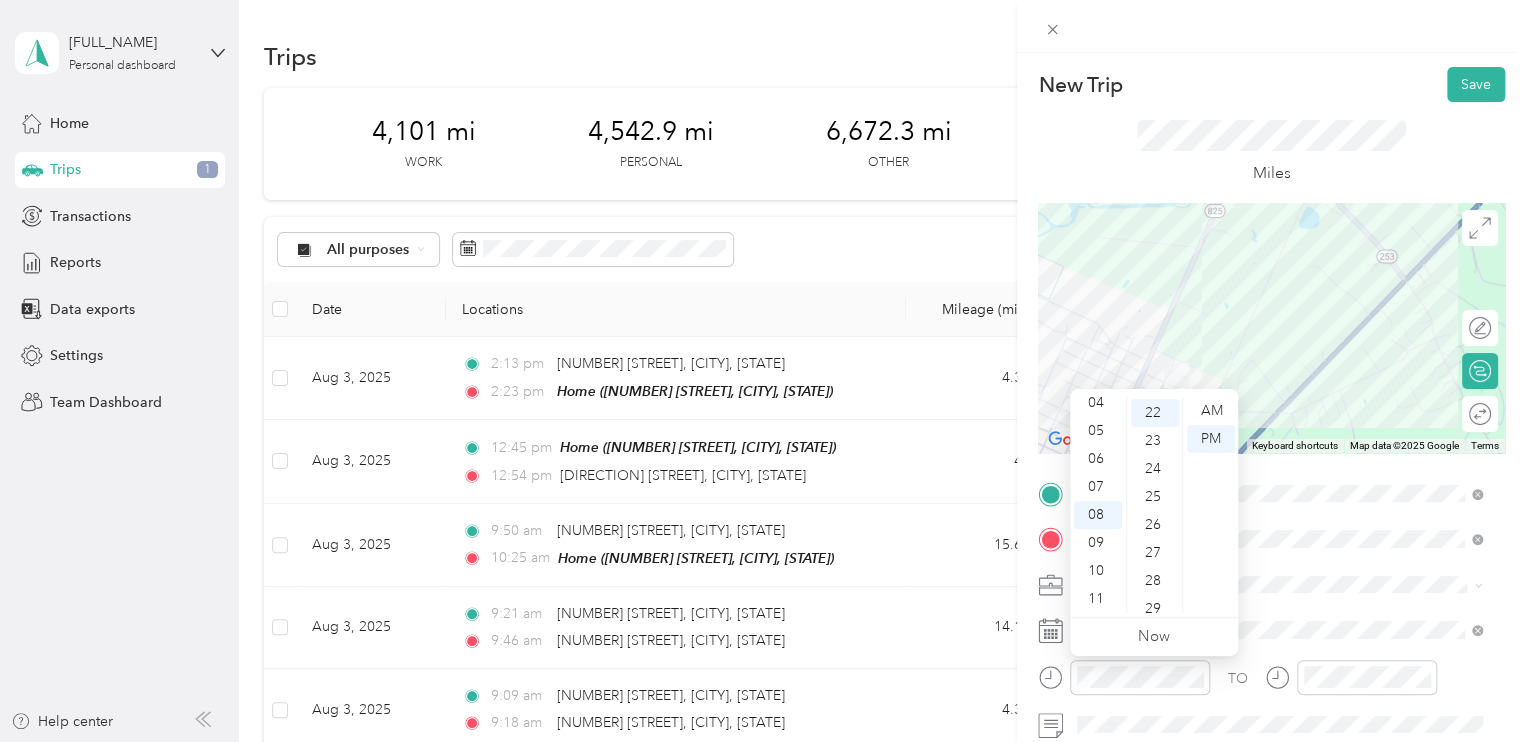 scroll, scrollTop: 616, scrollLeft: 0, axis: vertical 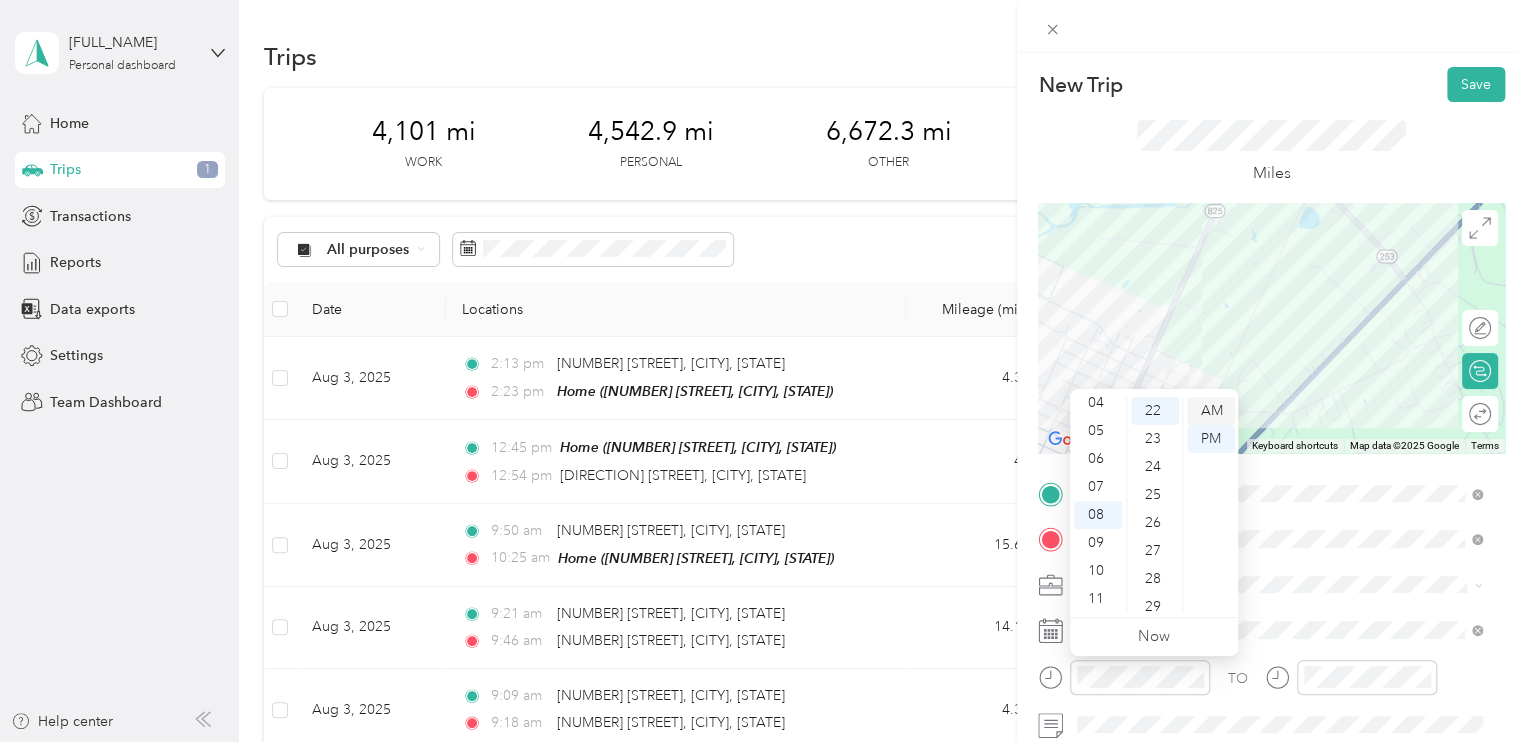 click on "AM" at bounding box center (1211, 411) 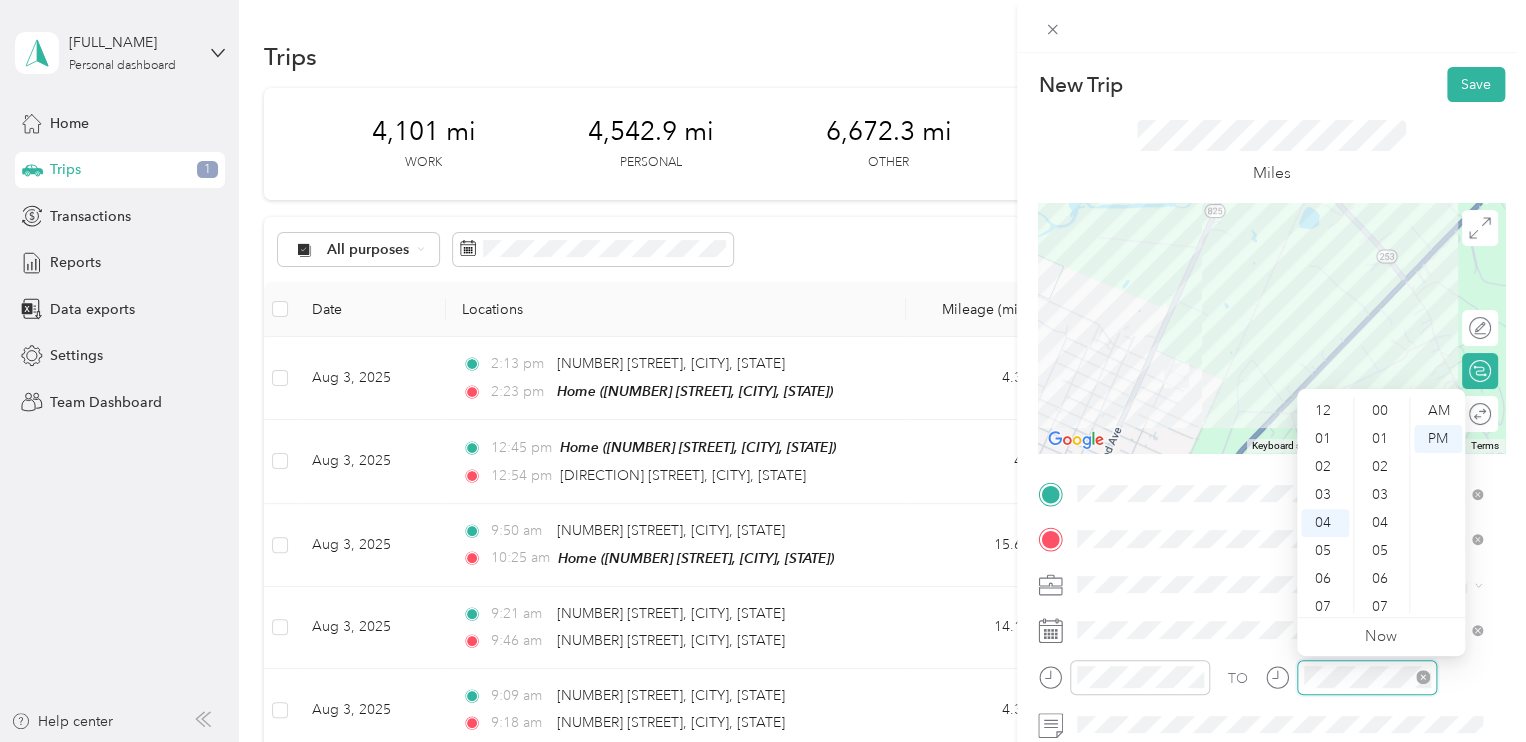 scroll, scrollTop: 112, scrollLeft: 0, axis: vertical 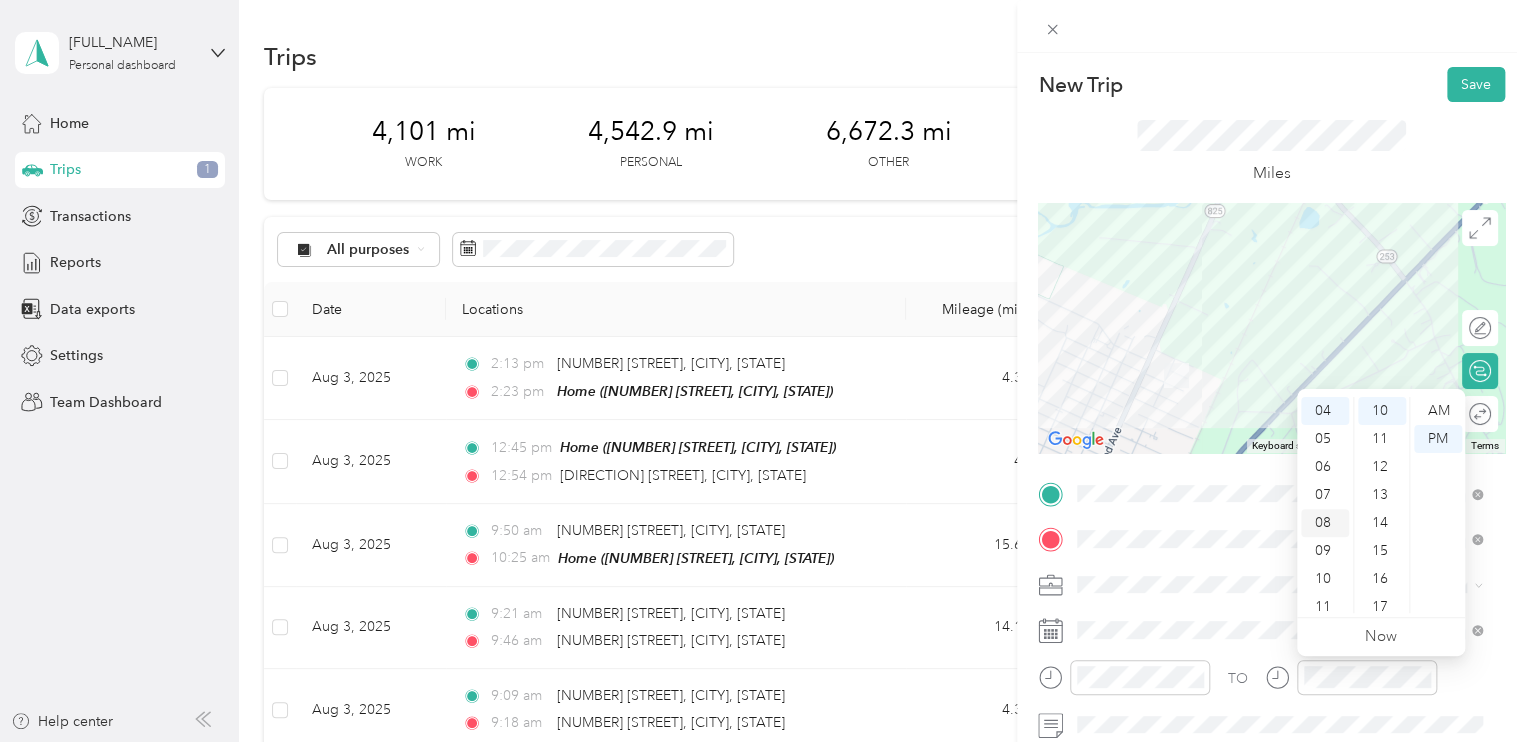 click on "08" at bounding box center [1325, 523] 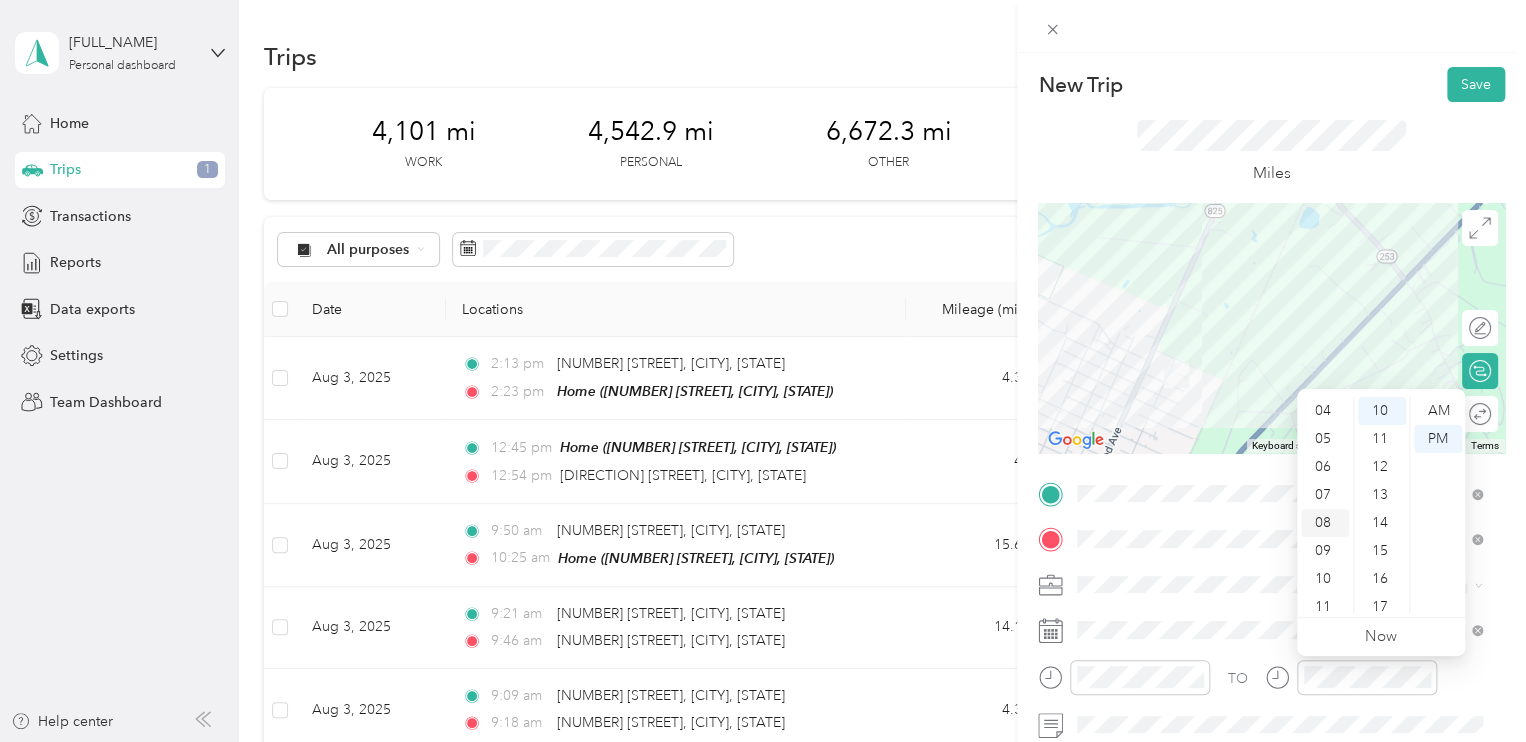 scroll, scrollTop: 120, scrollLeft: 0, axis: vertical 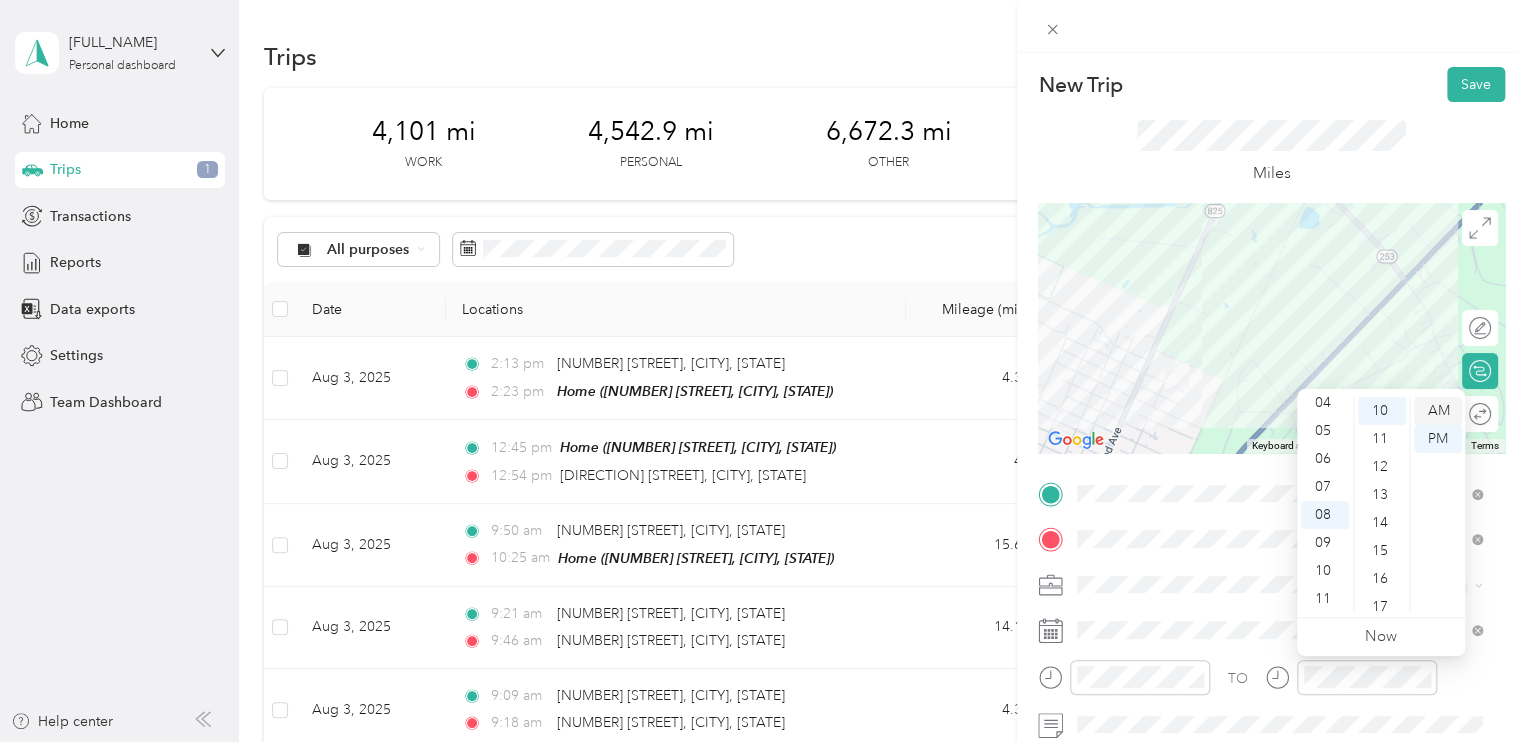 click on "AM" at bounding box center [1438, 411] 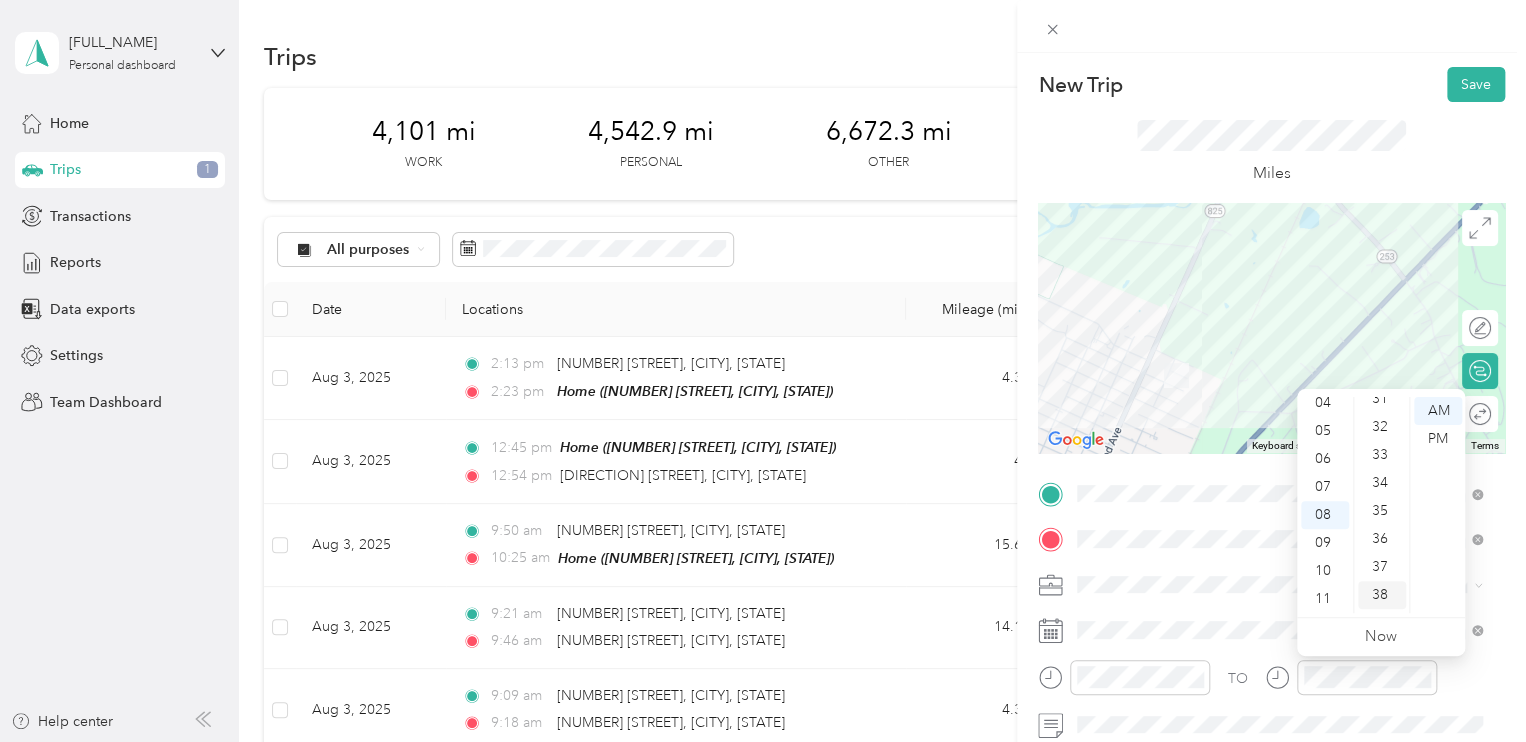 scroll, scrollTop: 980, scrollLeft: 0, axis: vertical 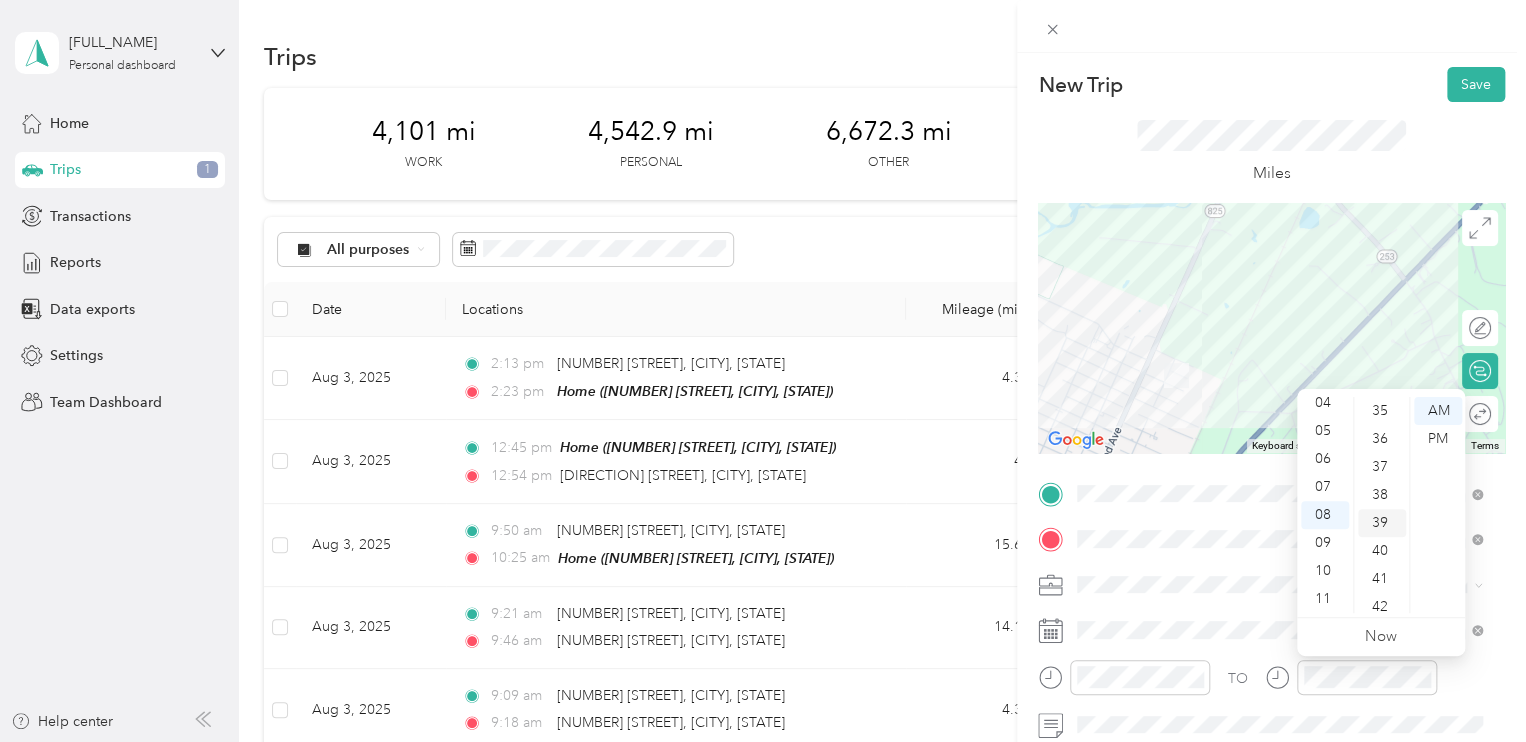 click on "39" at bounding box center (1382, 523) 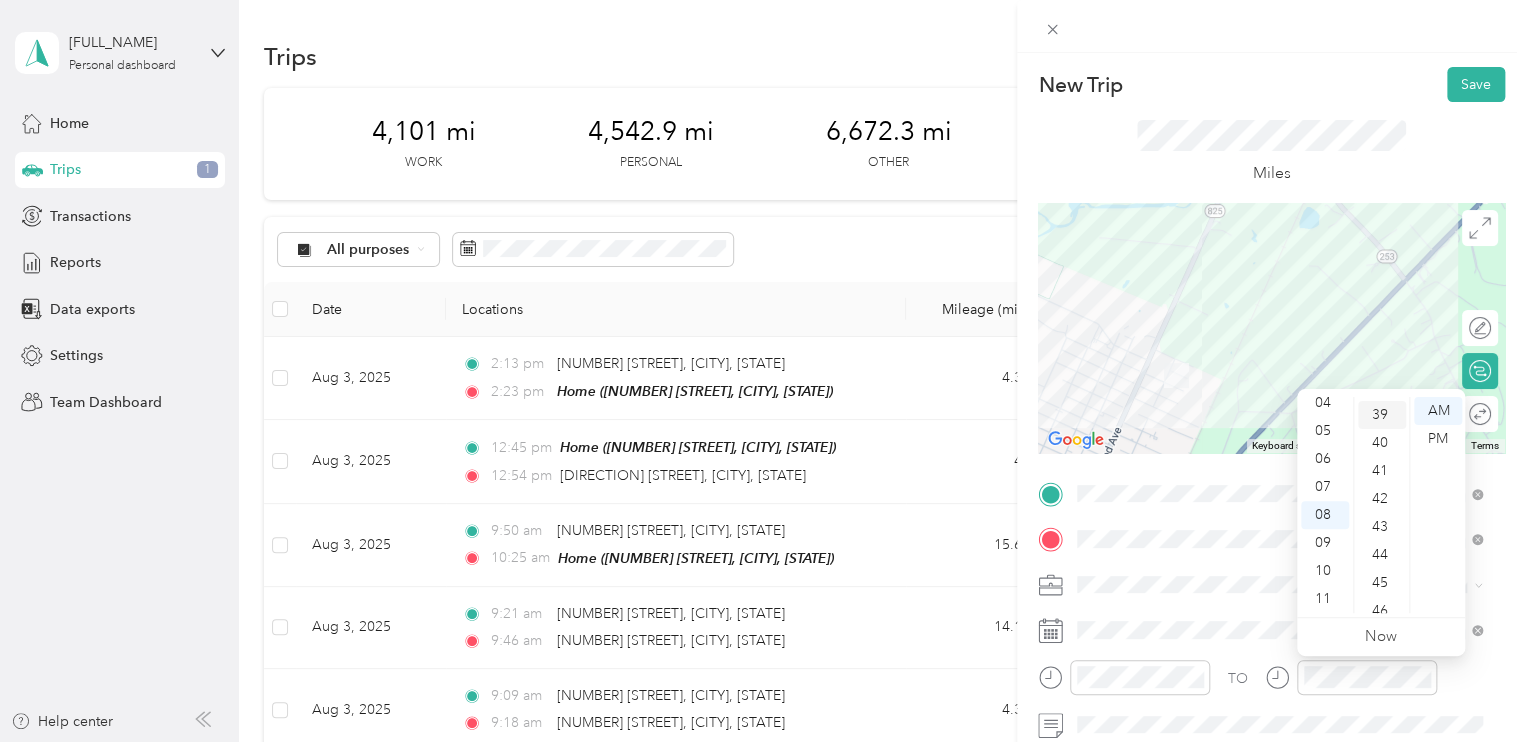 scroll, scrollTop: 1092, scrollLeft: 0, axis: vertical 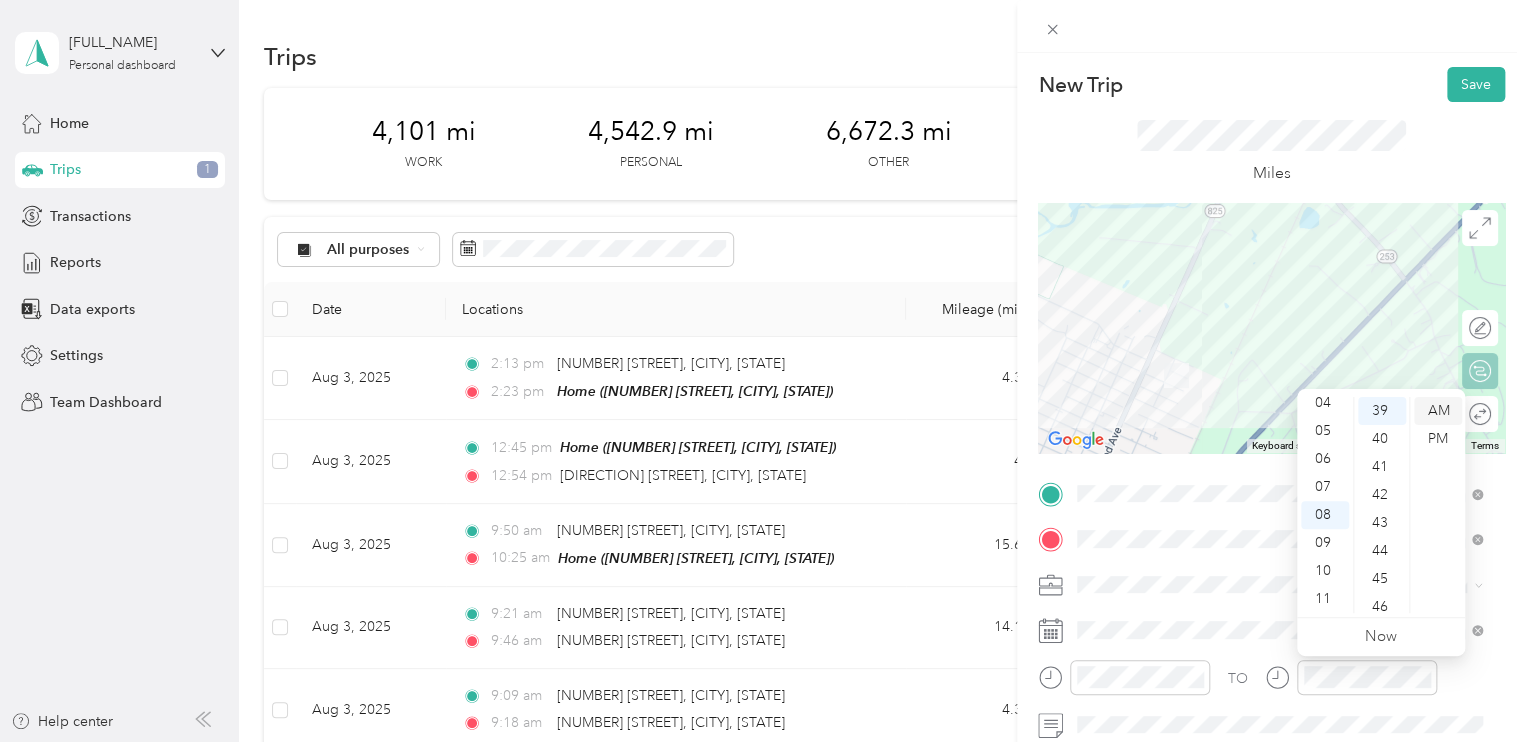 click on "AM" at bounding box center [1438, 411] 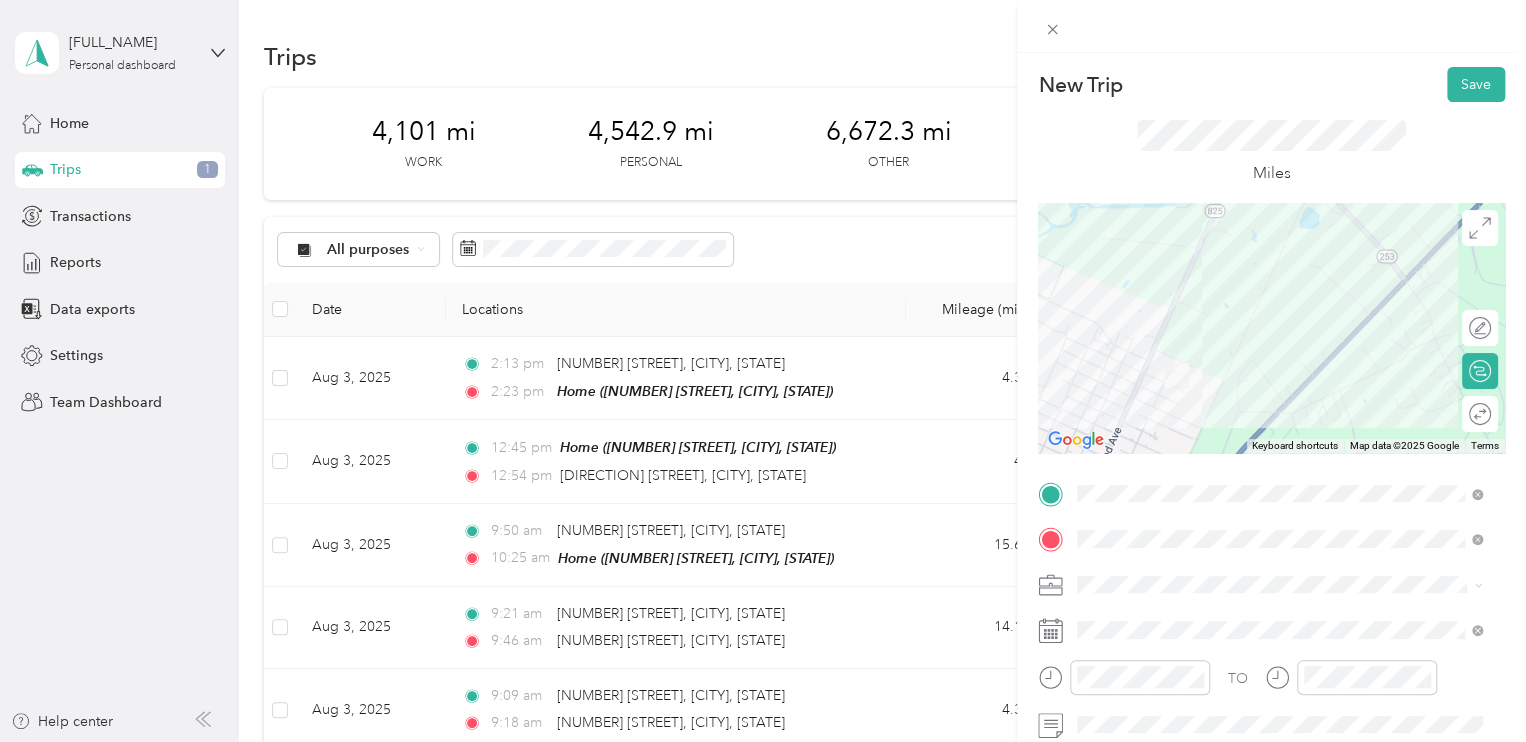 click on "Miles" at bounding box center [1272, 153] 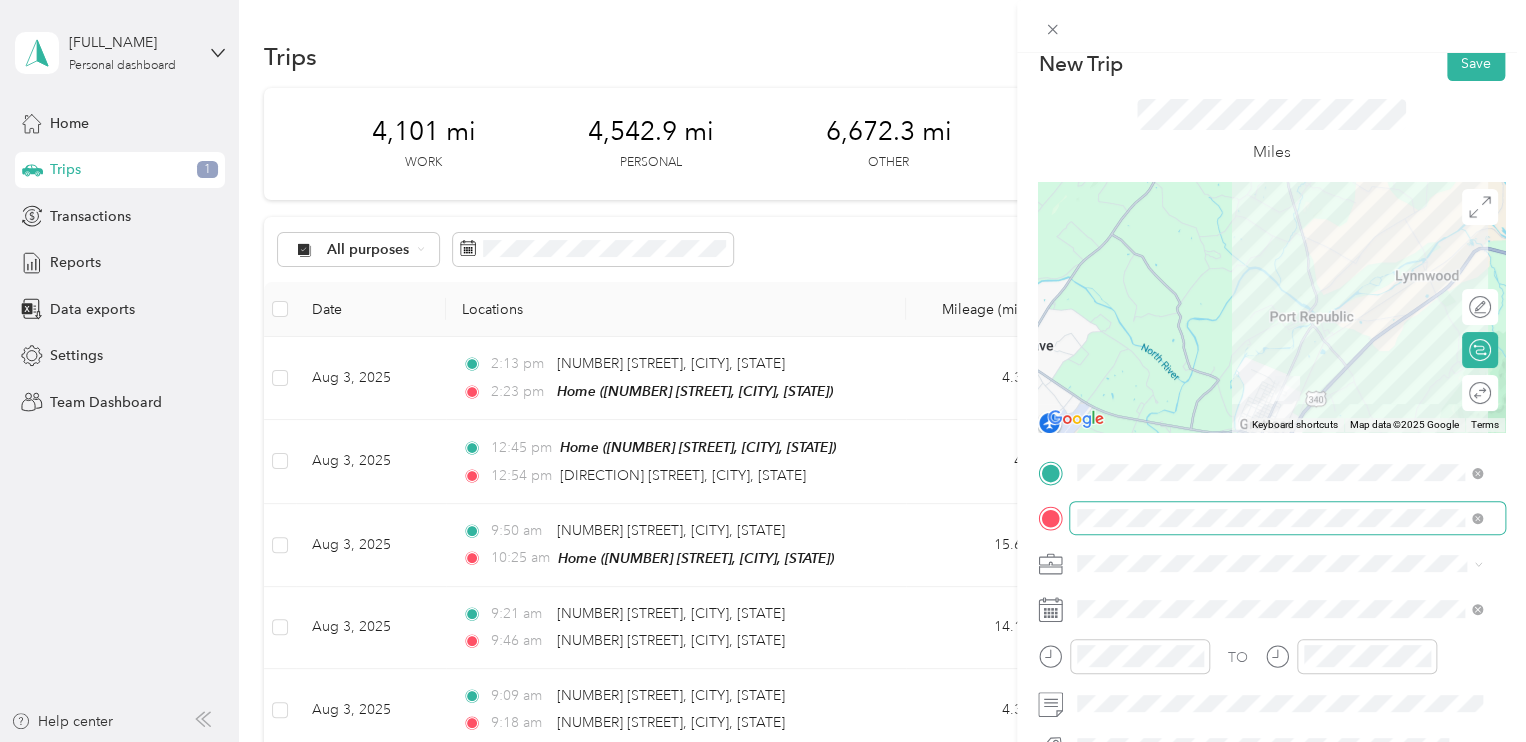 scroll, scrollTop: 0, scrollLeft: 0, axis: both 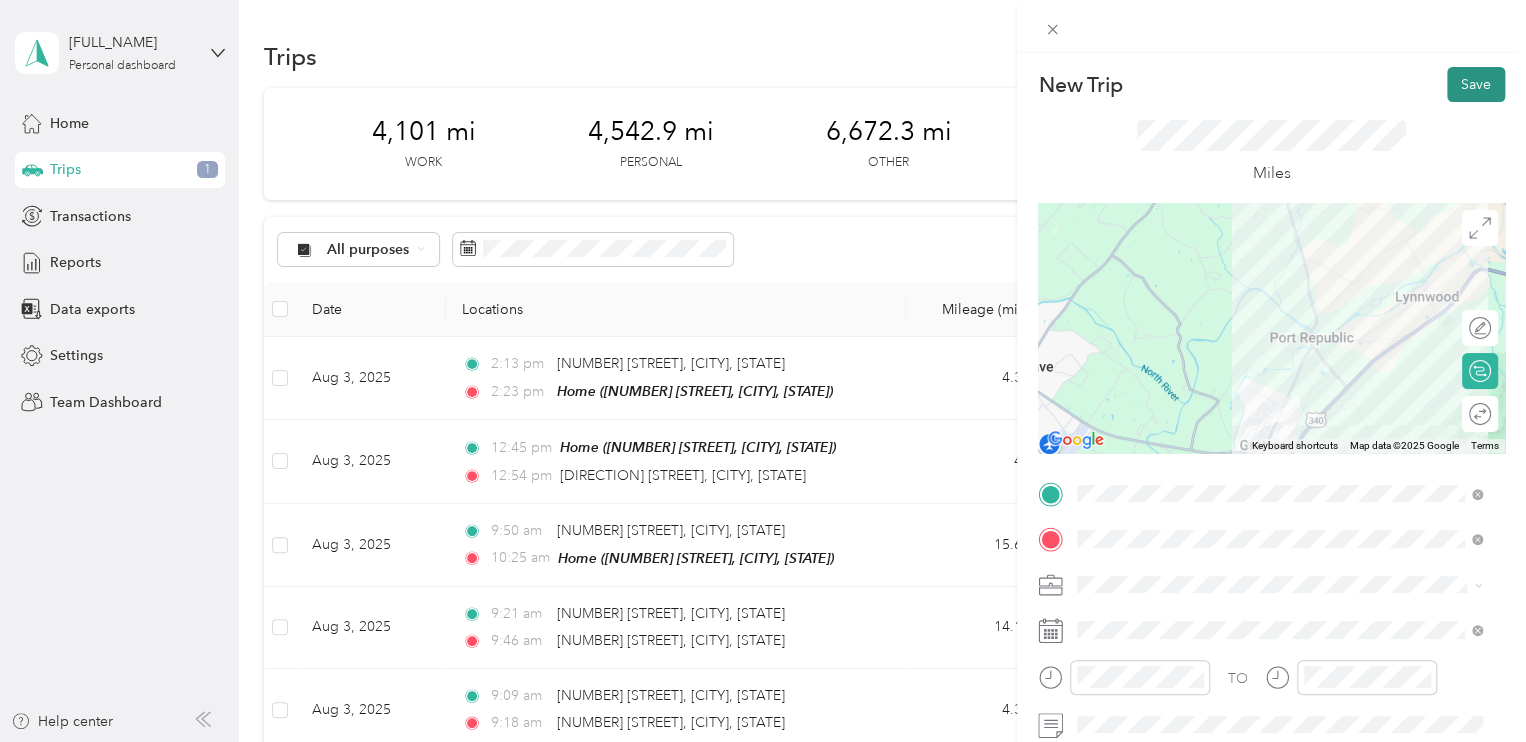 click on "Save" at bounding box center [1476, 84] 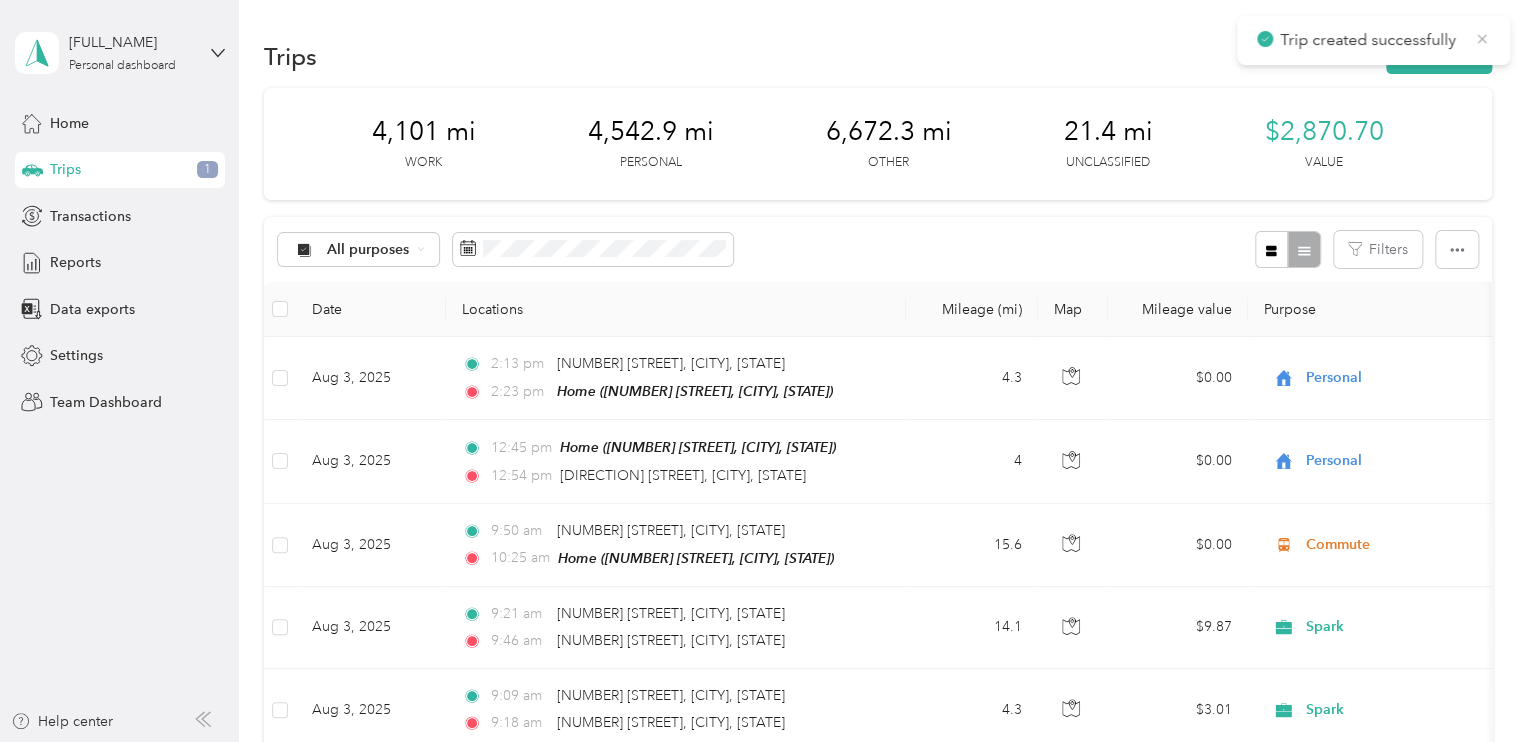 click 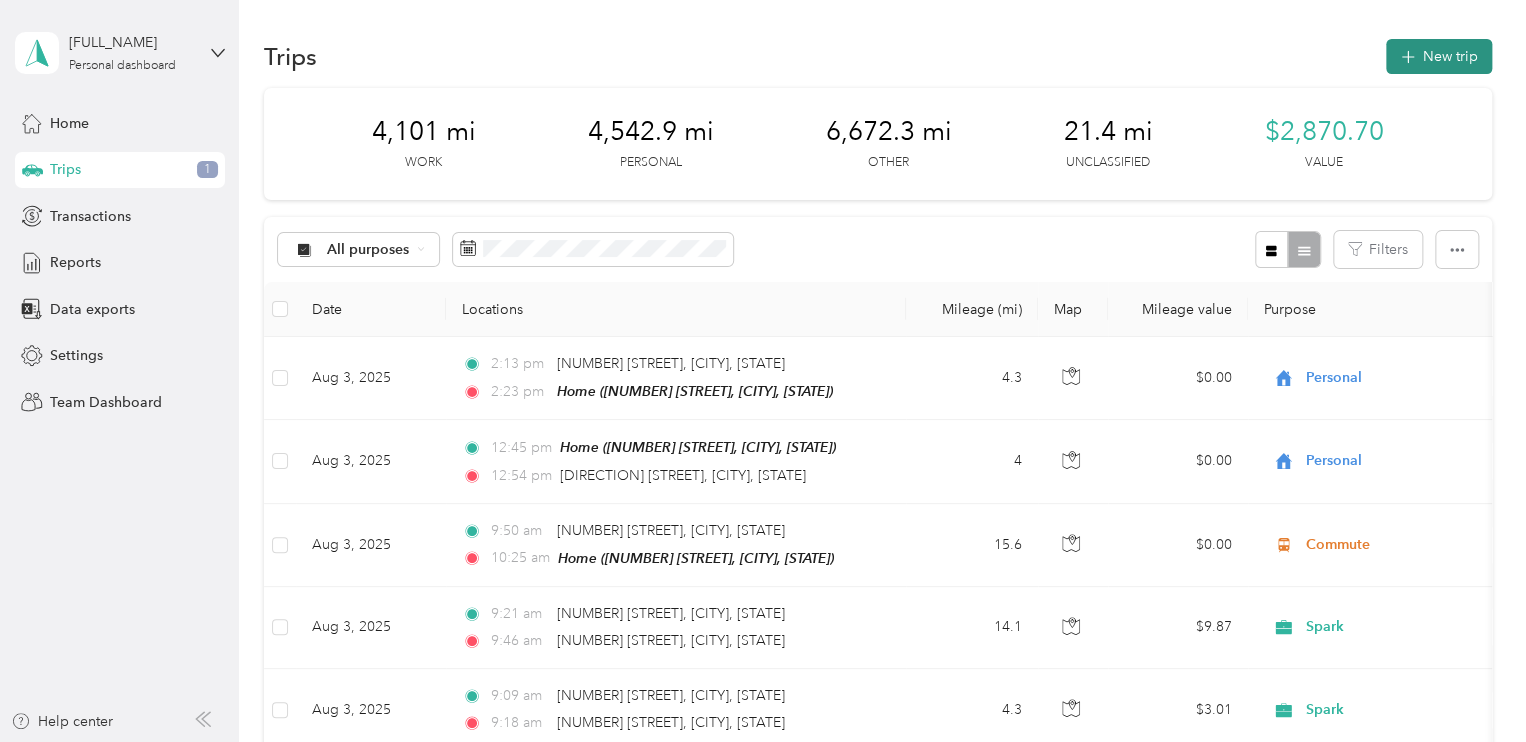 click on "New trip" at bounding box center [1439, 56] 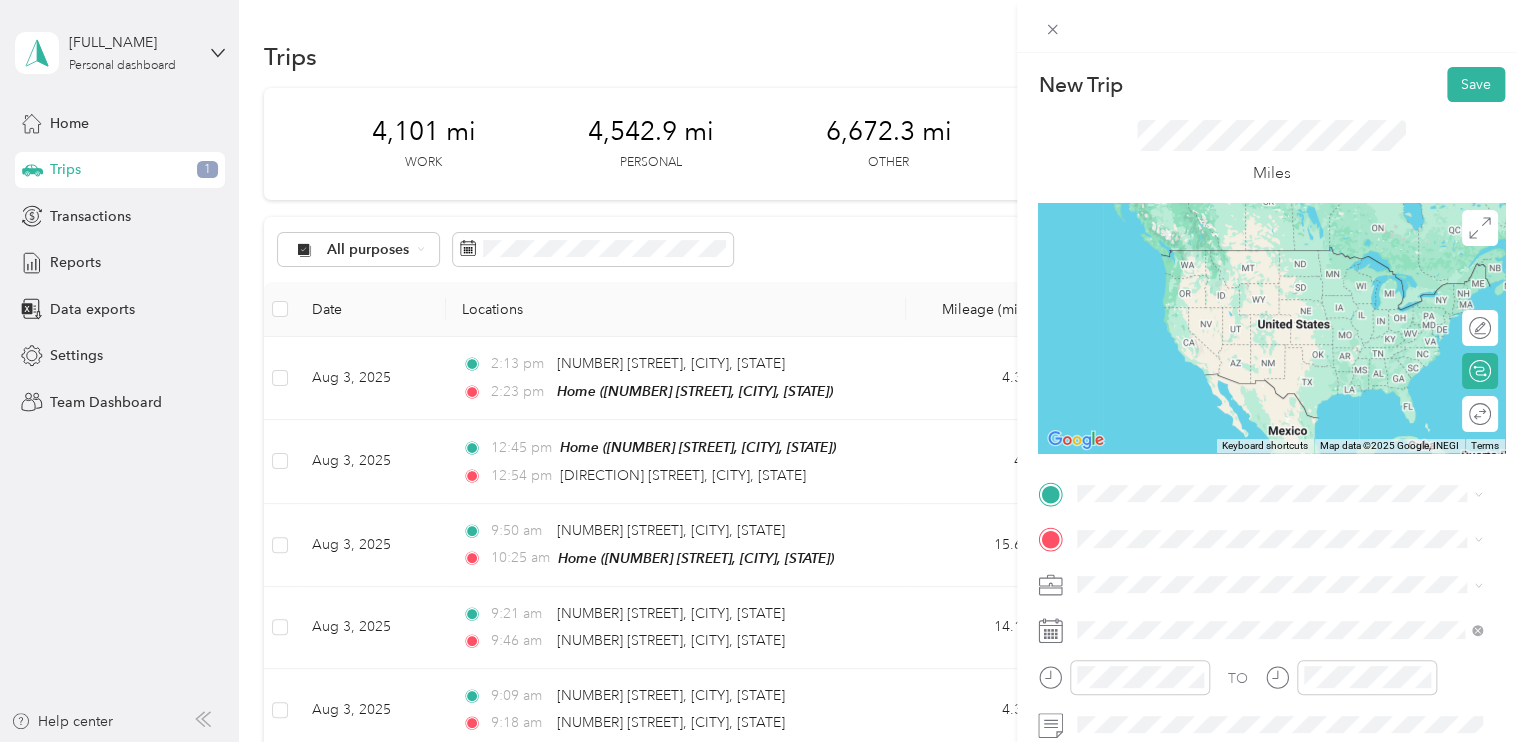 click on "205 20th Street
Grottoes, Virginia 24441, United States" at bounding box center [1263, 256] 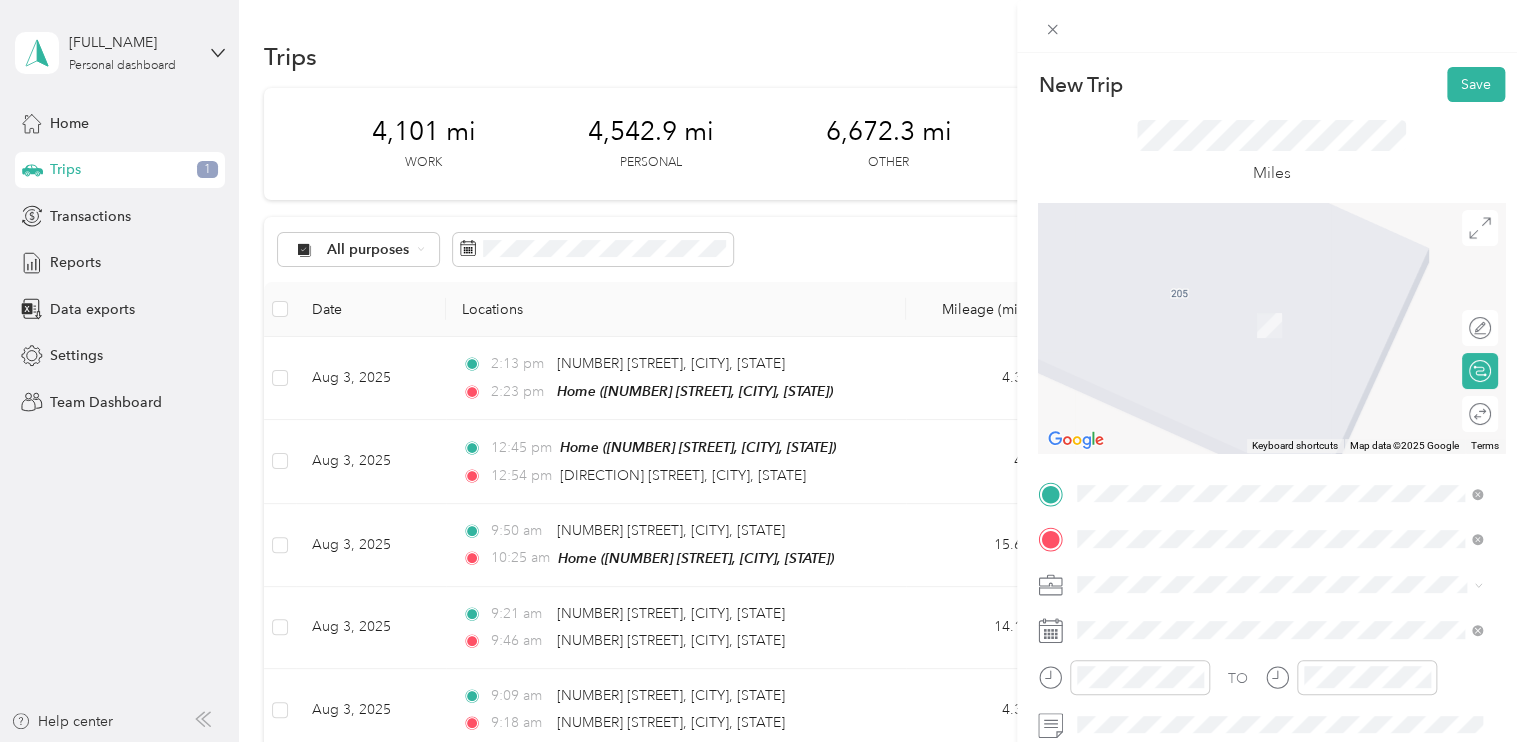 click on "1942 Port Republic Road
Rockingham, Virginia 22801, United States" at bounding box center (1263, 381) 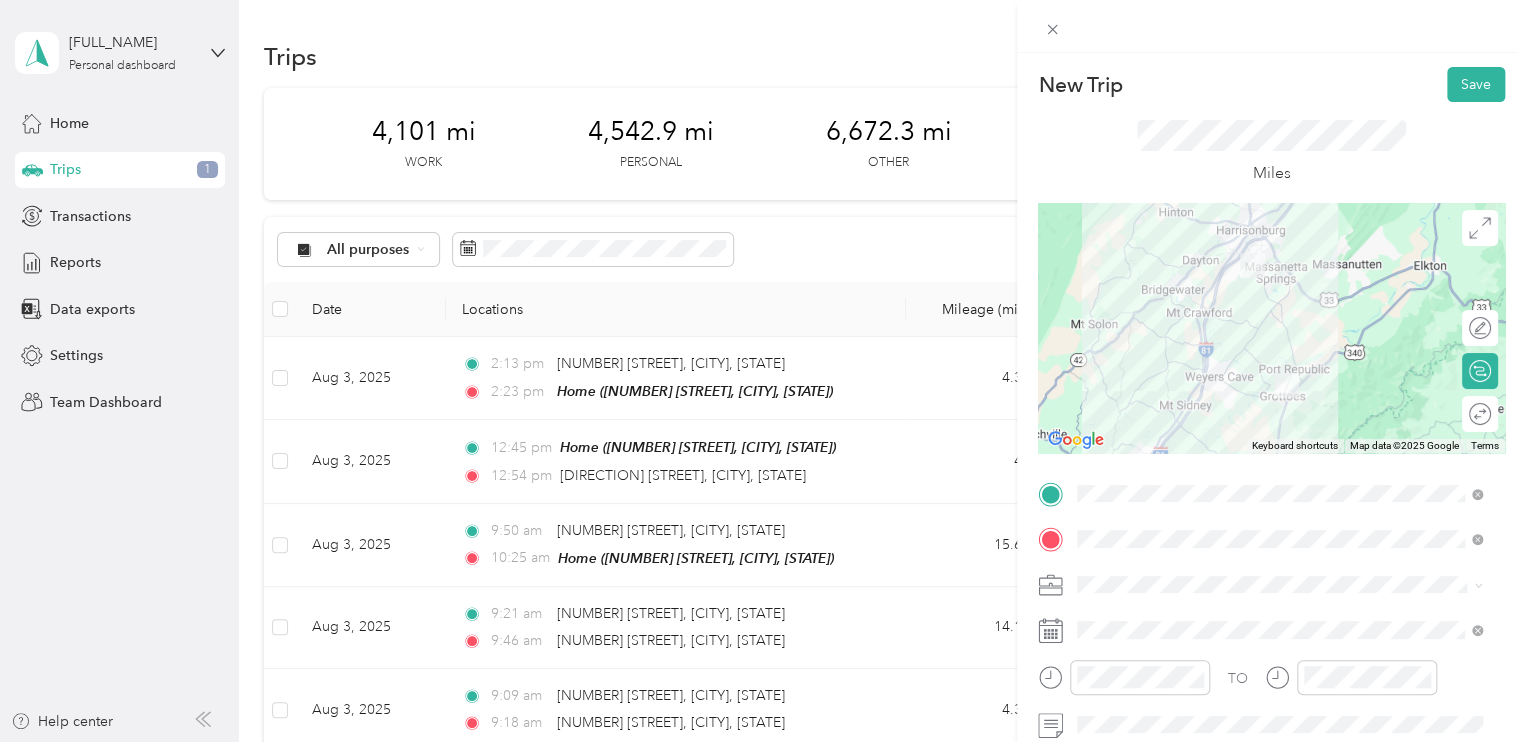 click on "Commute" at bounding box center (1115, 549) 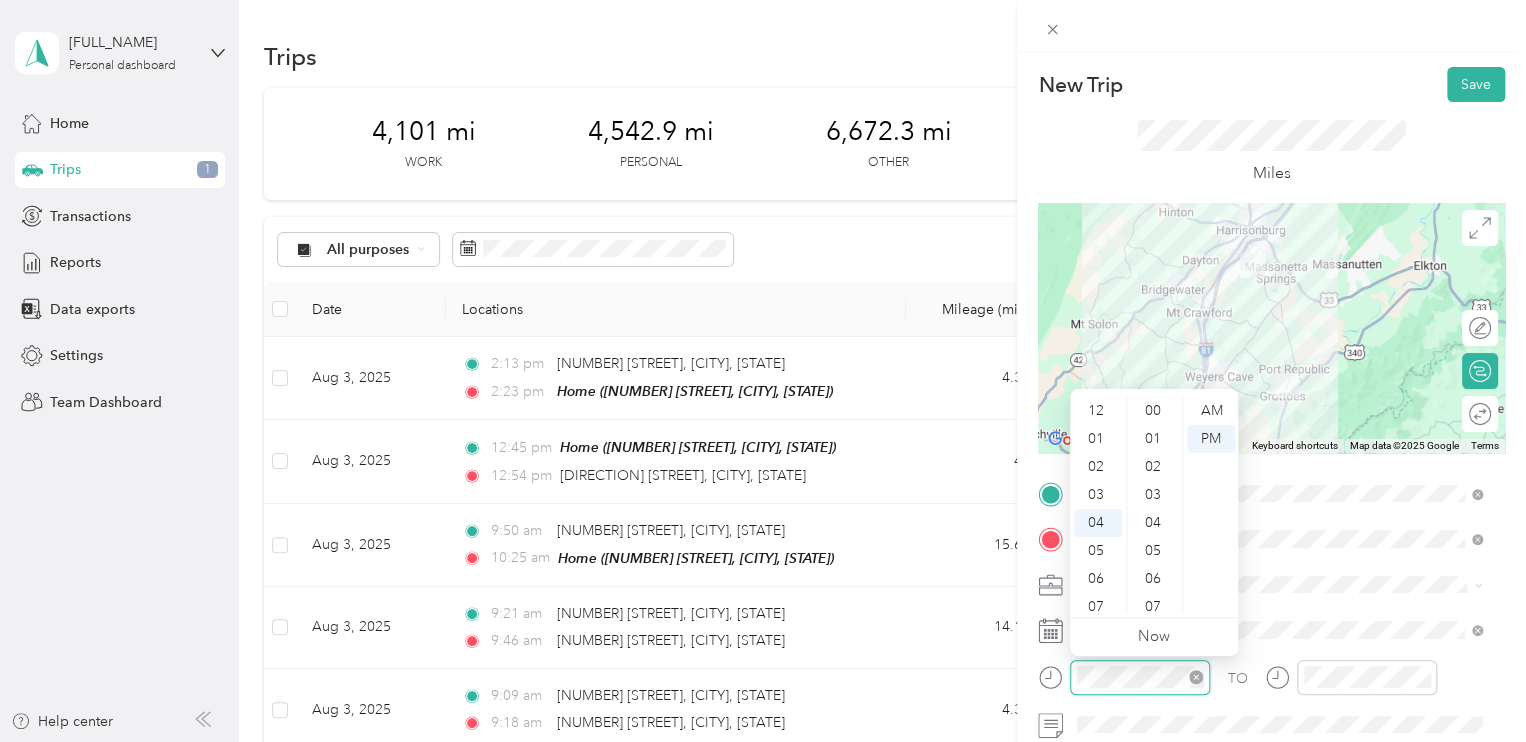 scroll, scrollTop: 112, scrollLeft: 0, axis: vertical 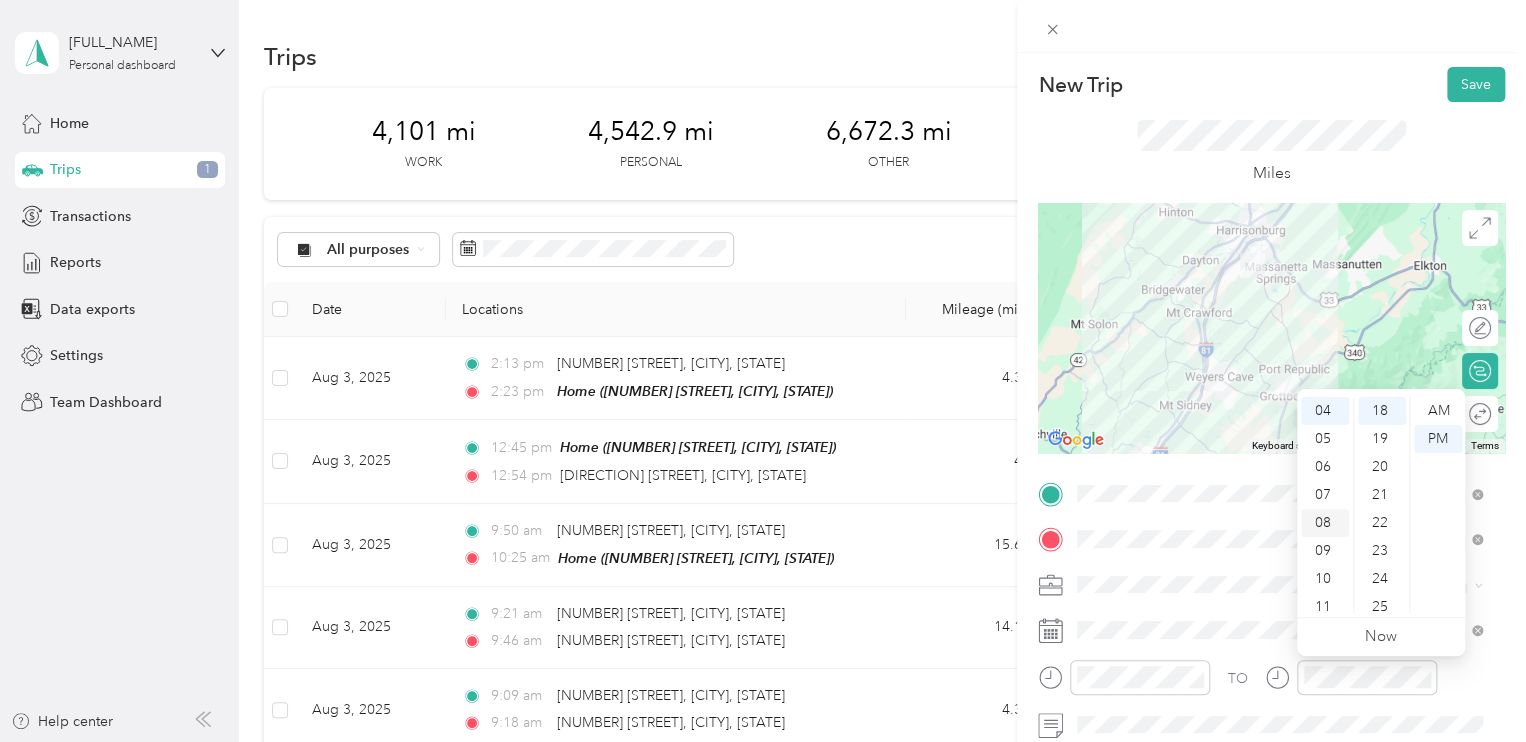 click on "08" at bounding box center [1325, 523] 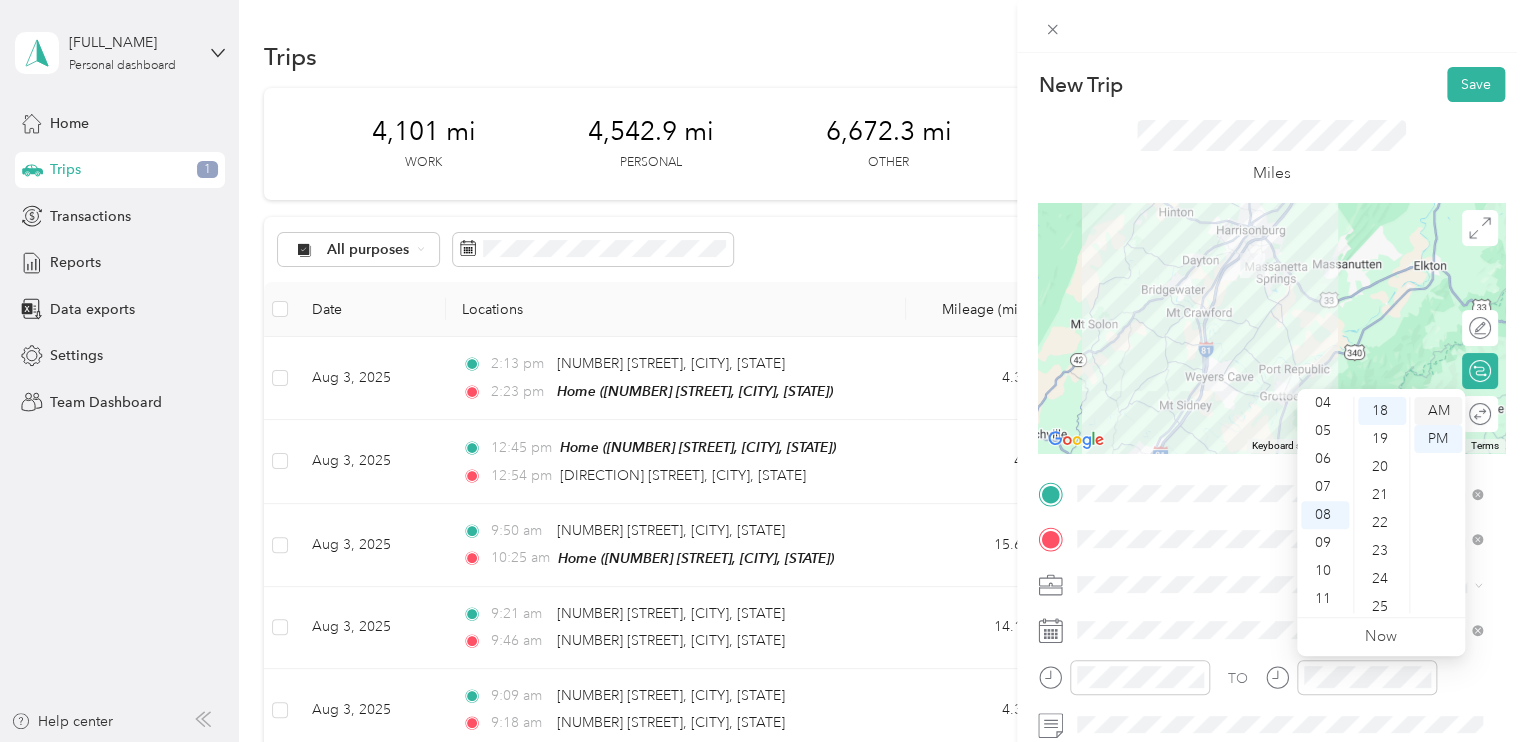 click on "AM" at bounding box center (1438, 411) 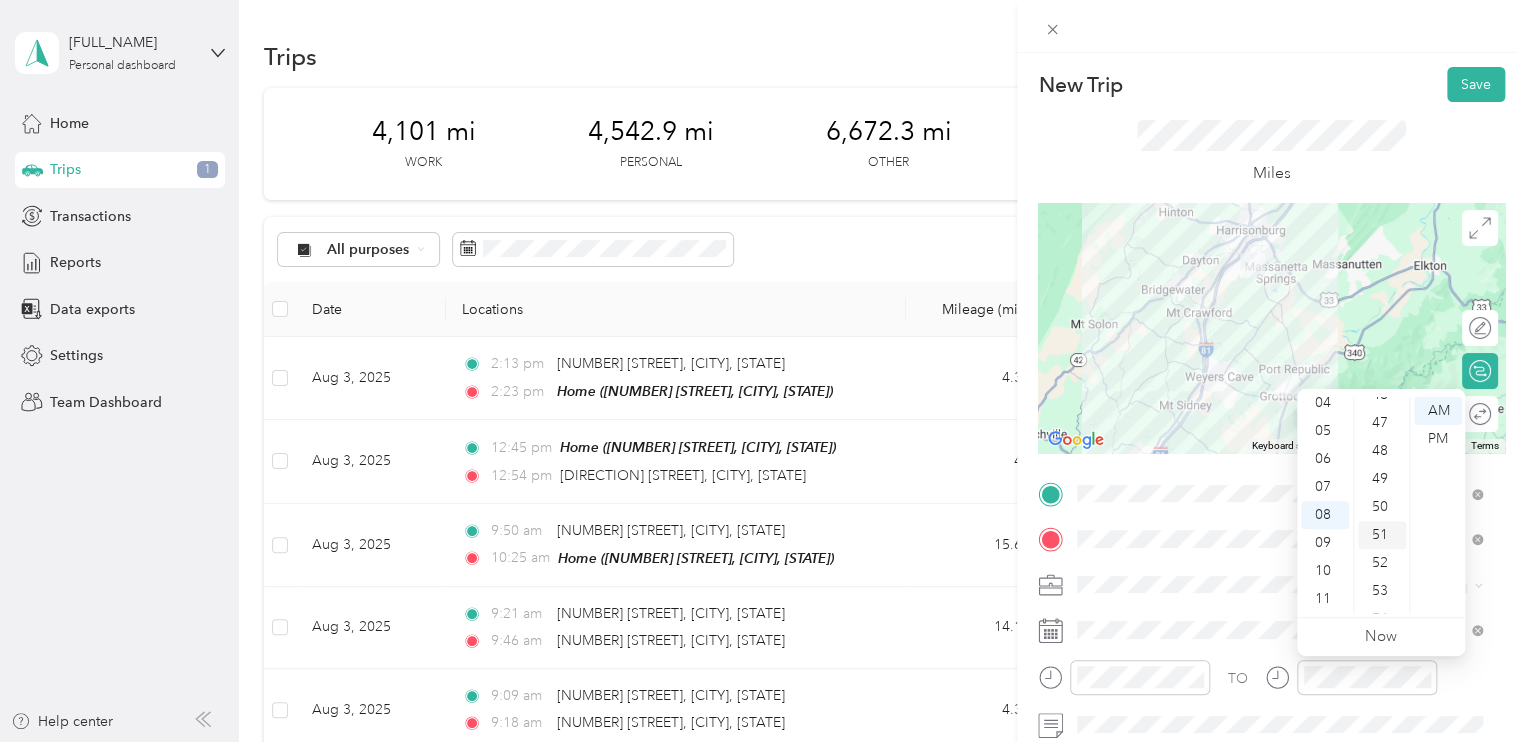 scroll, scrollTop: 1404, scrollLeft: 0, axis: vertical 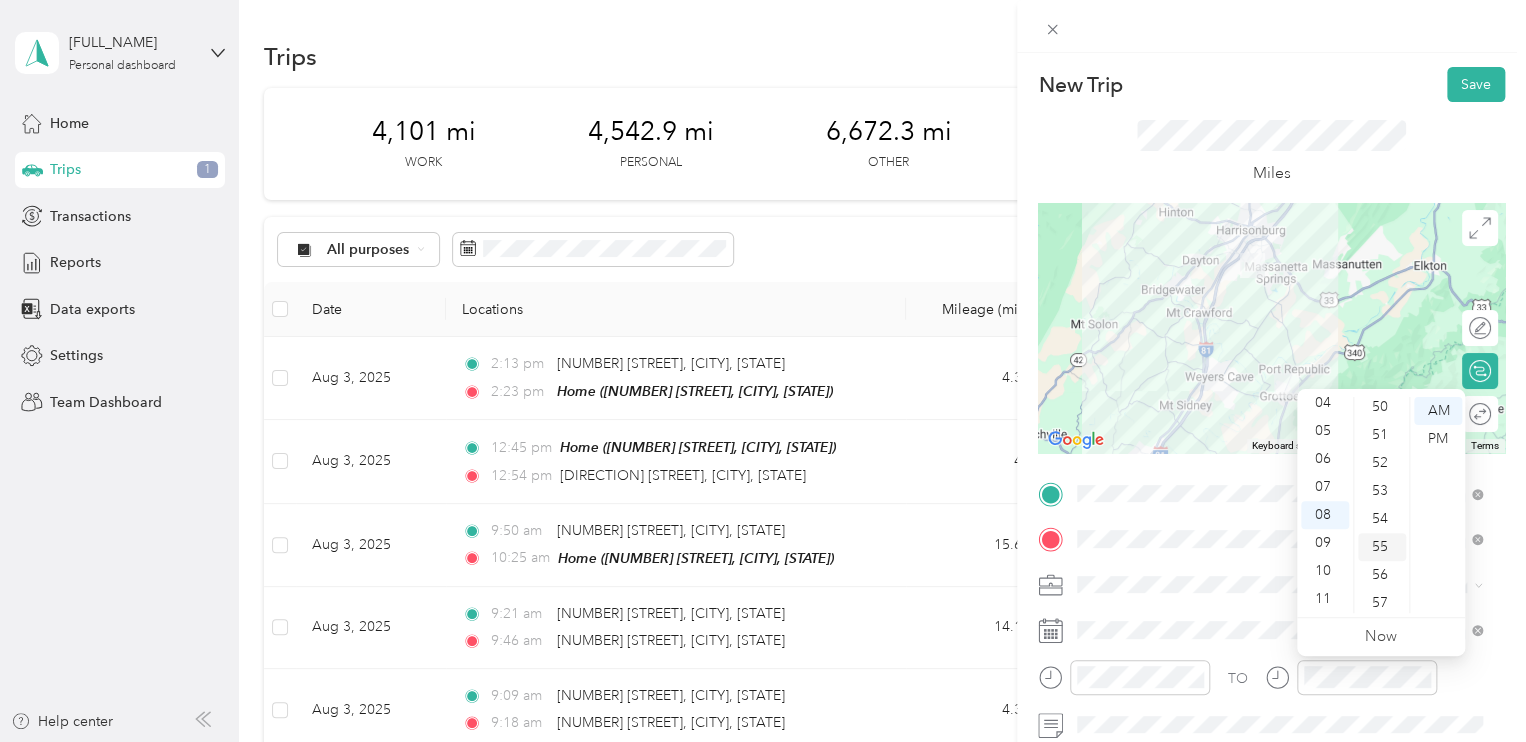 click on "55" at bounding box center [1382, 547] 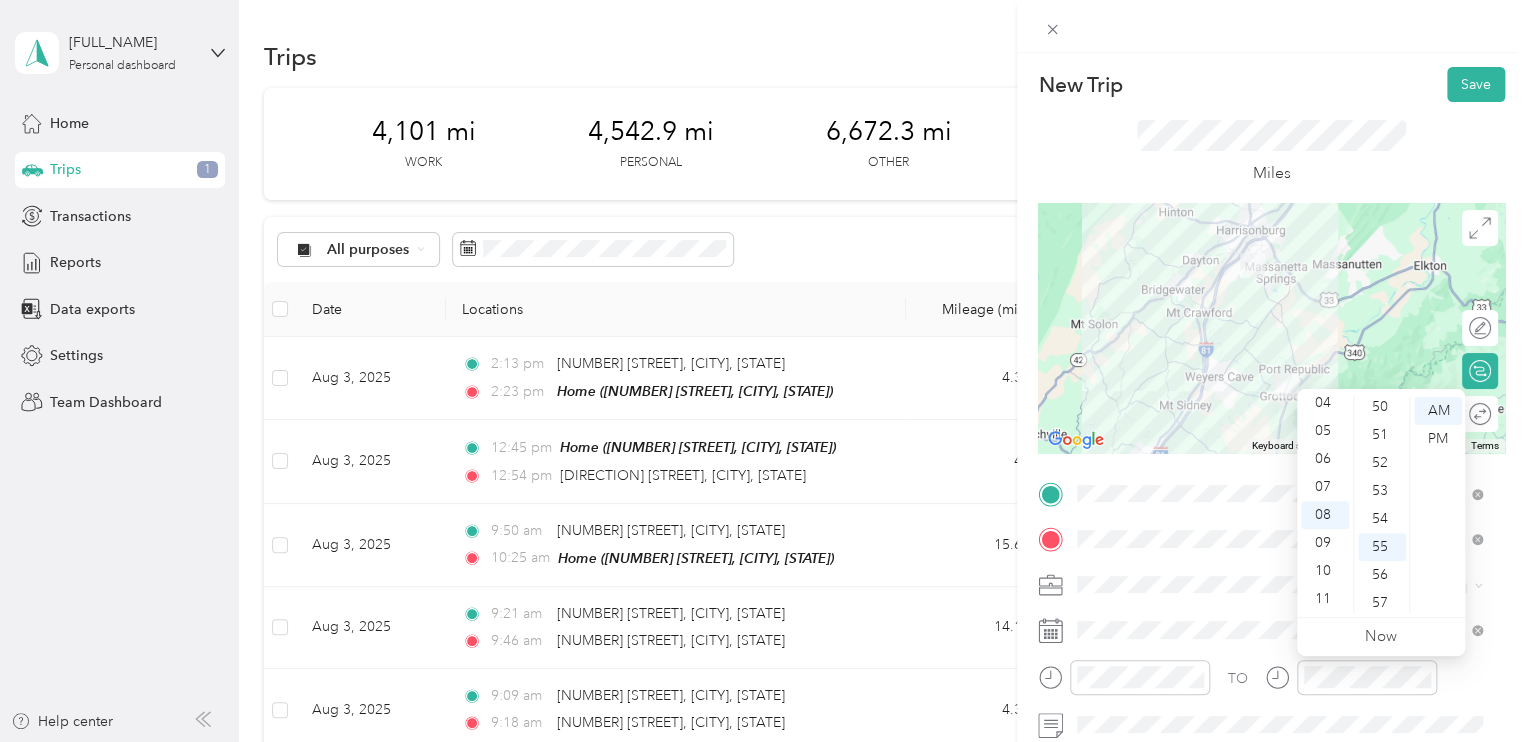 scroll, scrollTop: 1464, scrollLeft: 0, axis: vertical 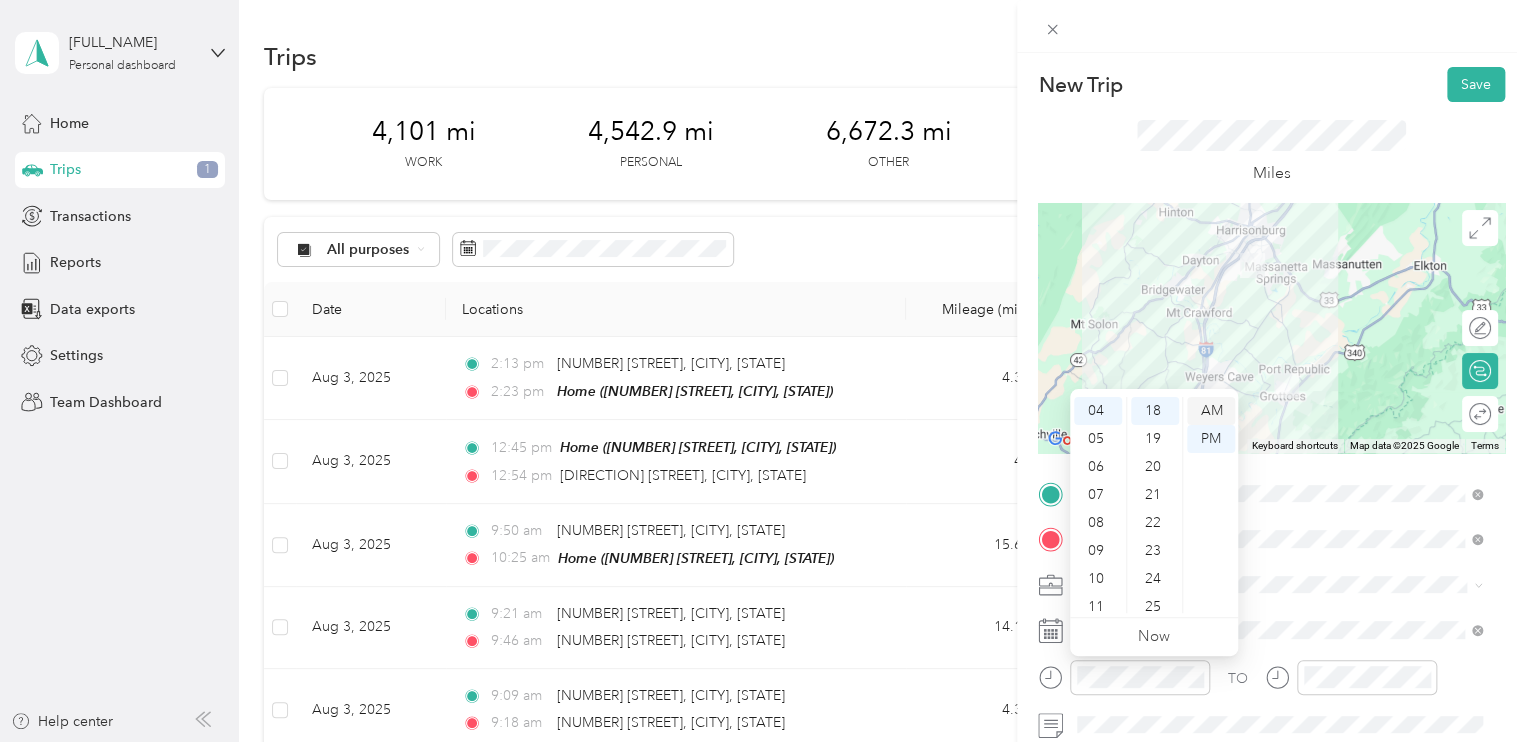 click on "AM" at bounding box center (1211, 411) 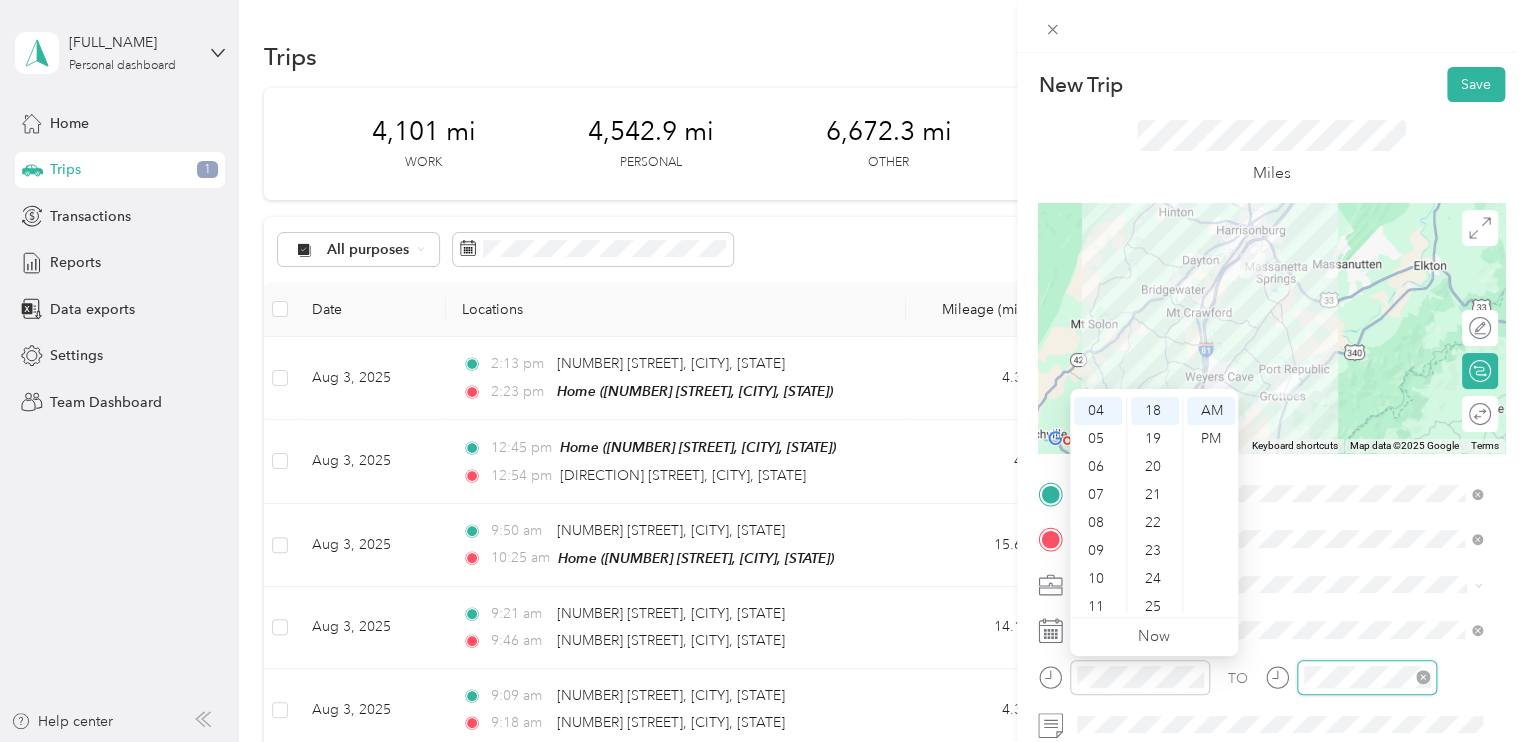 scroll, scrollTop: 112, scrollLeft: 0, axis: vertical 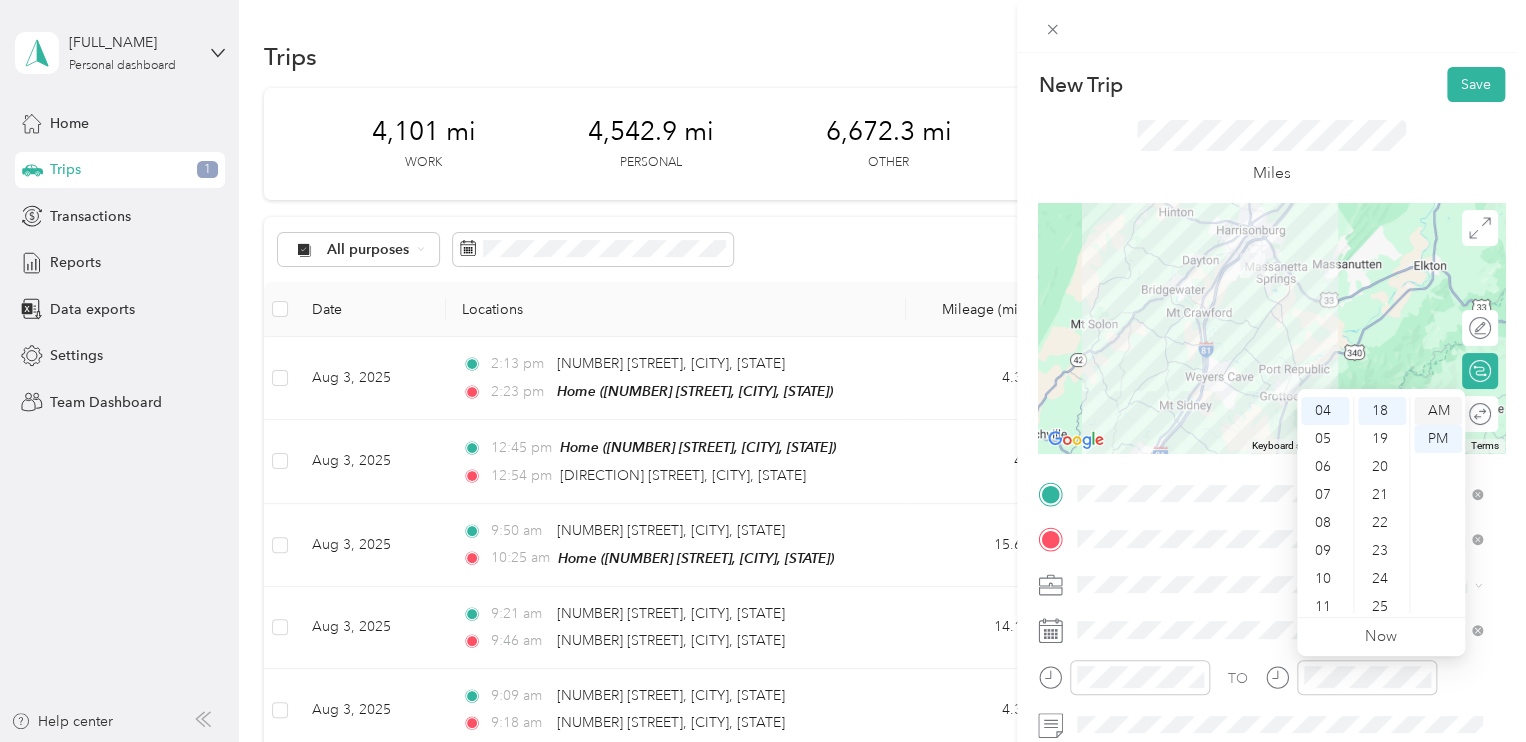 click on "AM" at bounding box center (1438, 411) 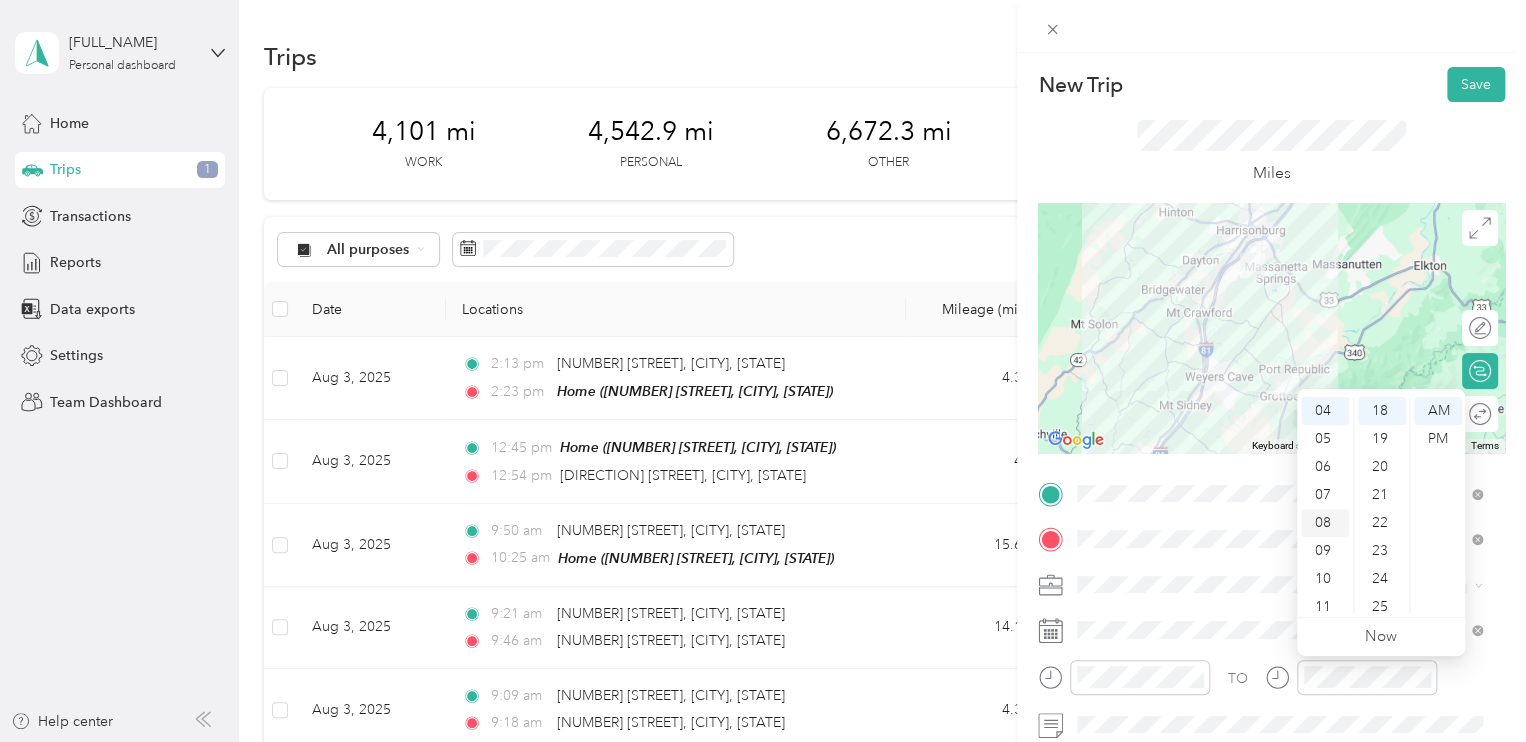 click on "08" at bounding box center [1325, 523] 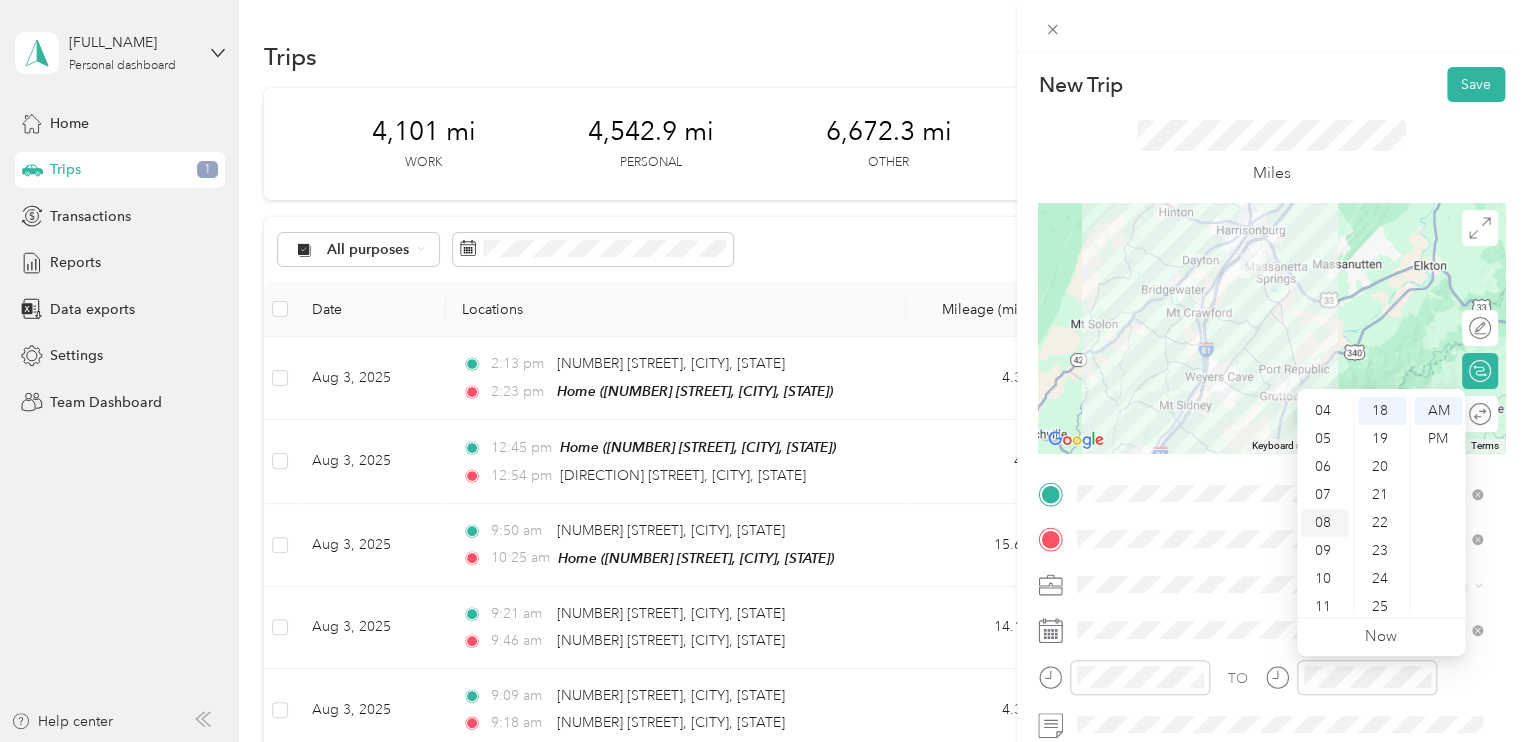 scroll, scrollTop: 120, scrollLeft: 0, axis: vertical 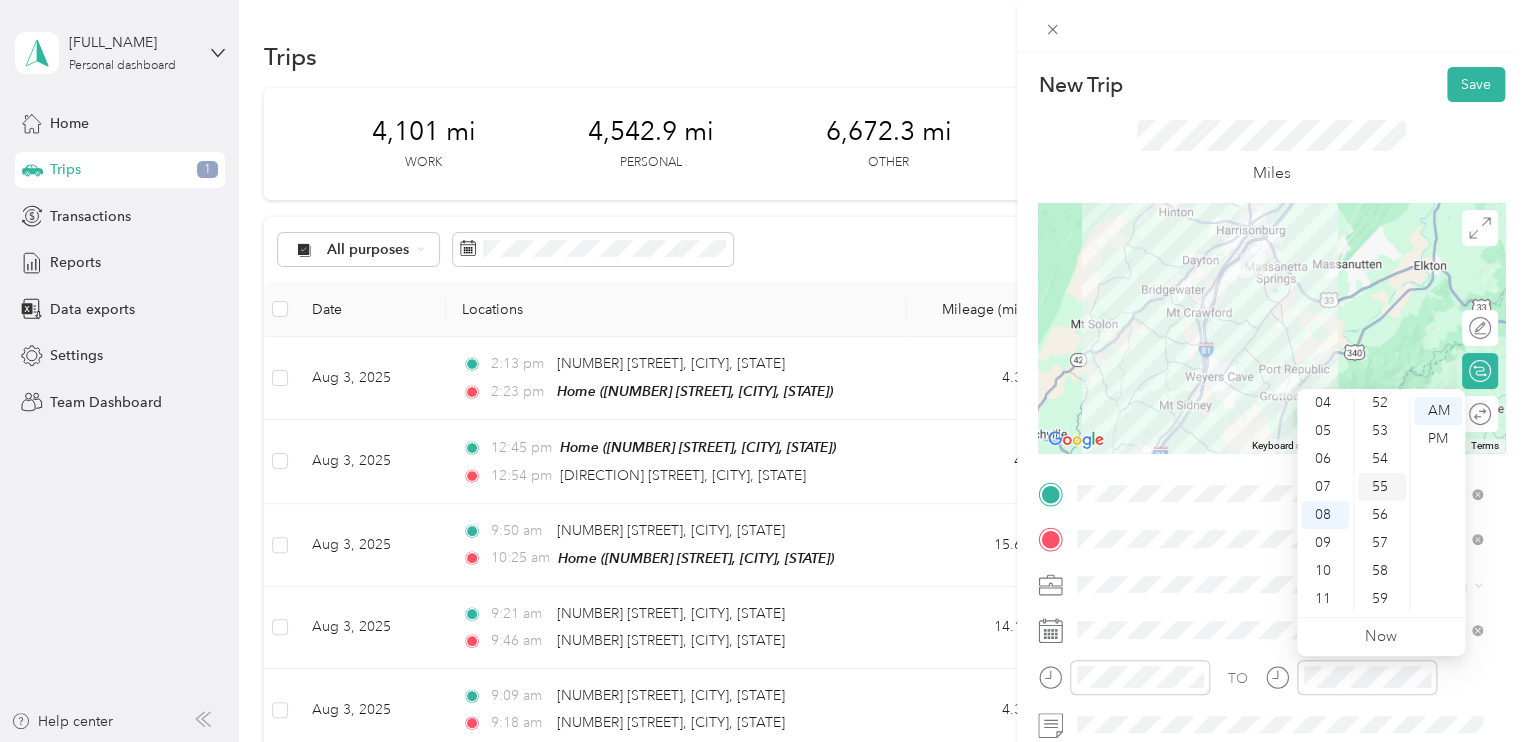 click on "55" at bounding box center [1382, 487] 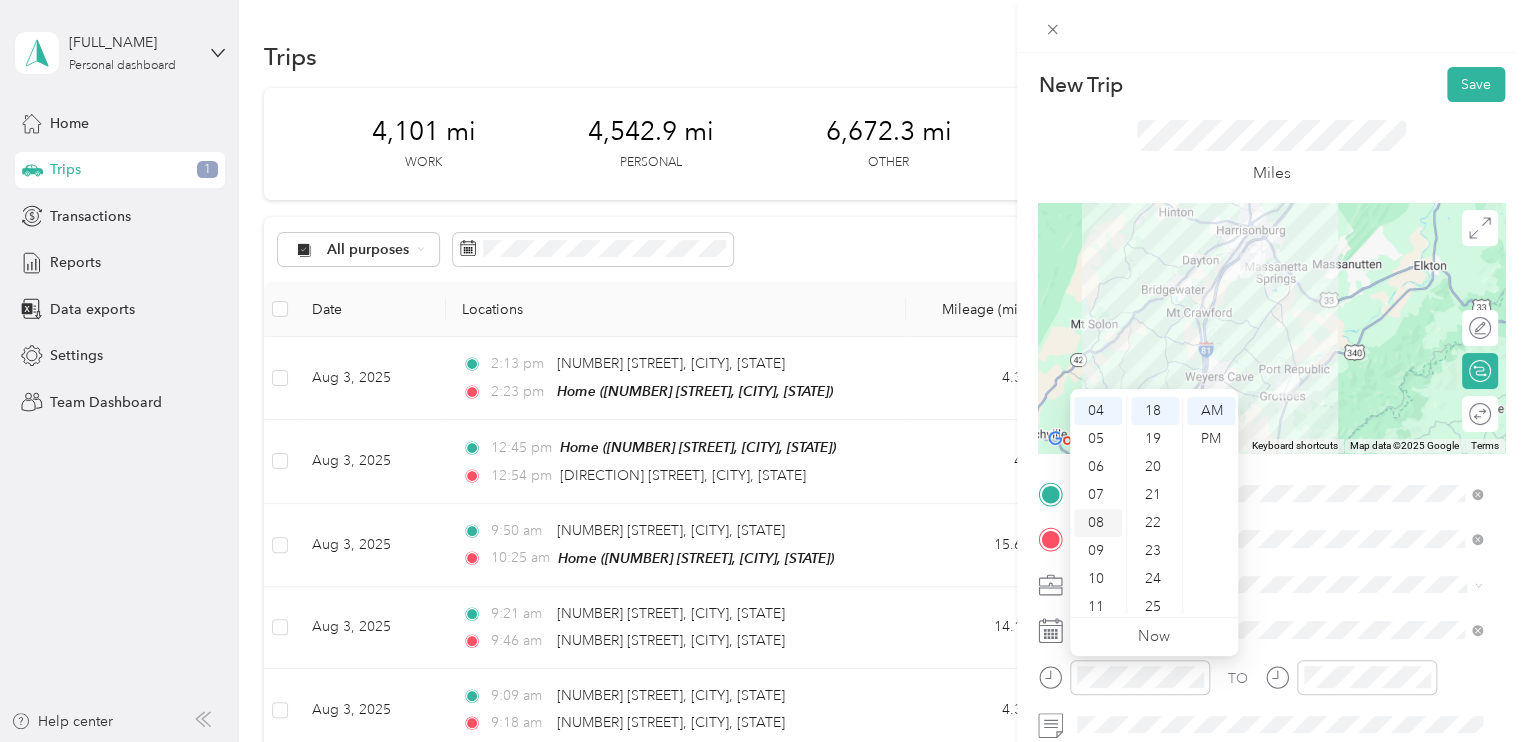 click on "08" at bounding box center (1098, 523) 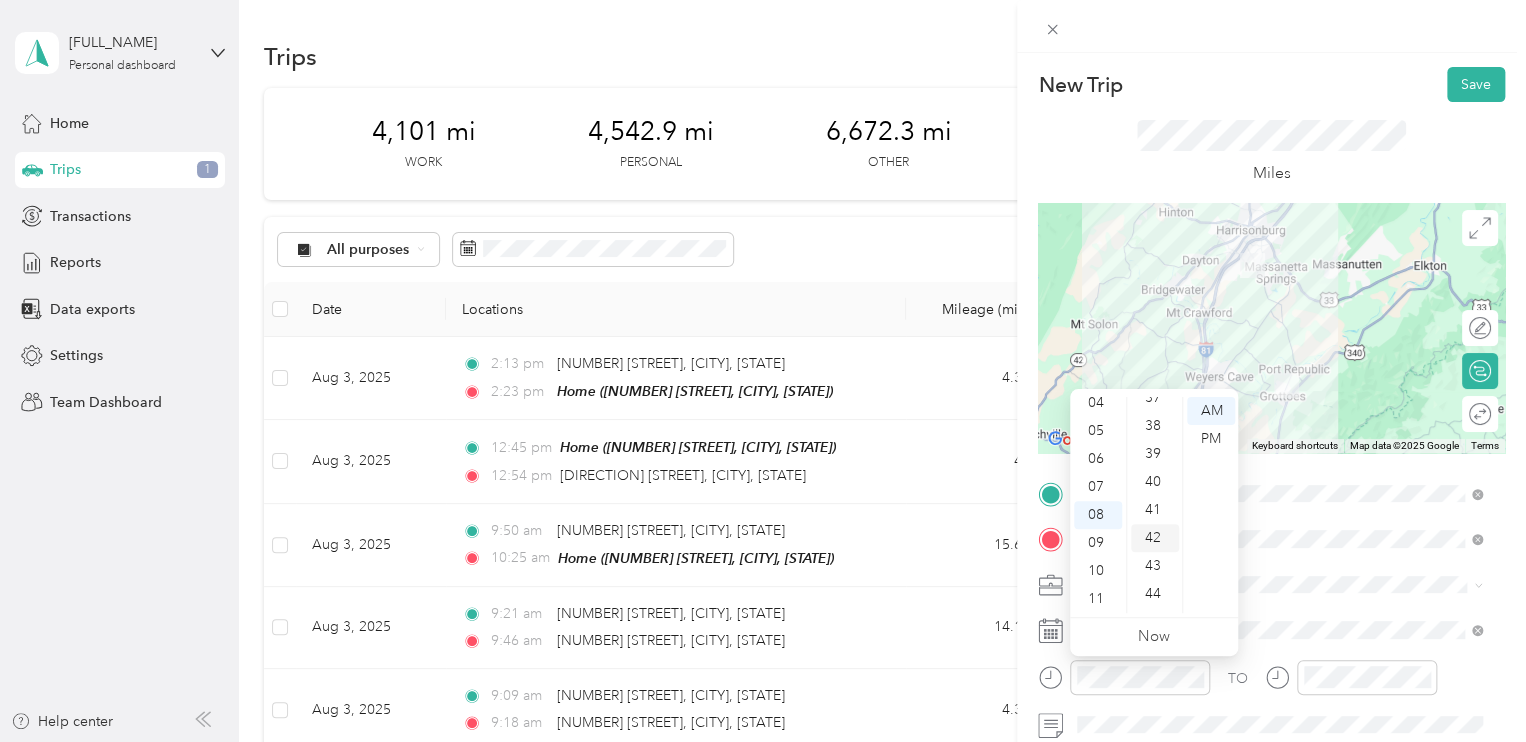 scroll, scrollTop: 1004, scrollLeft: 0, axis: vertical 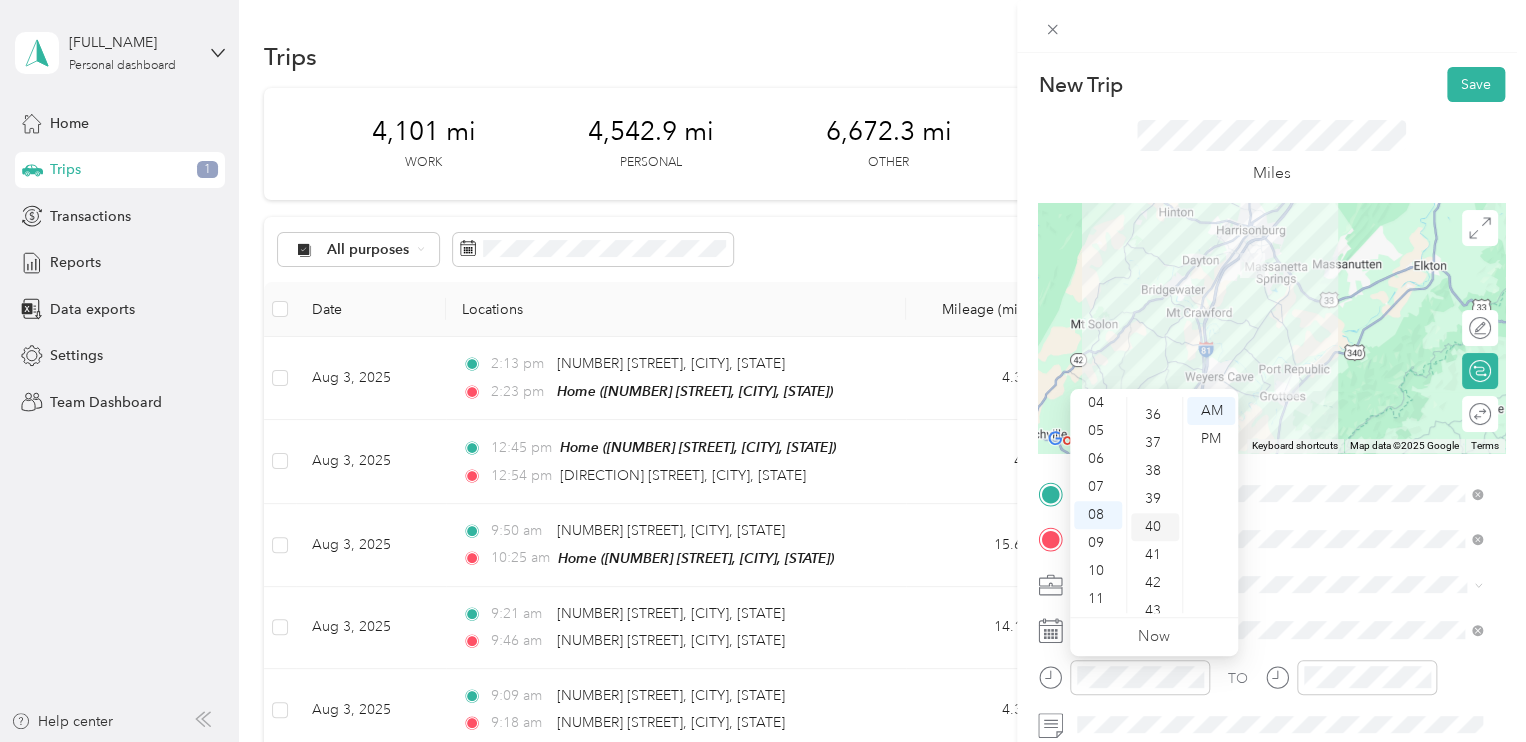 click on "40" at bounding box center [1155, 527] 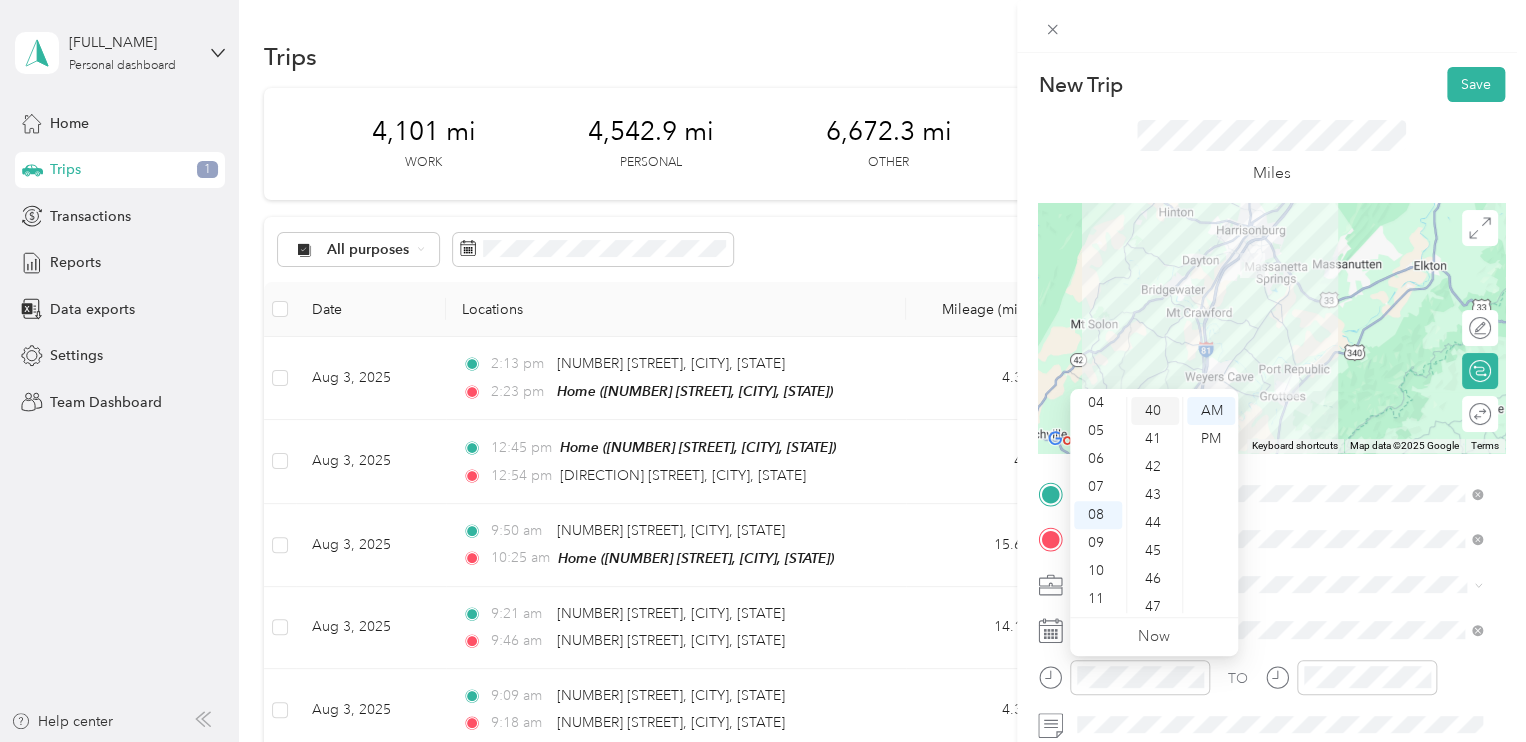 click on "40" at bounding box center (1155, 411) 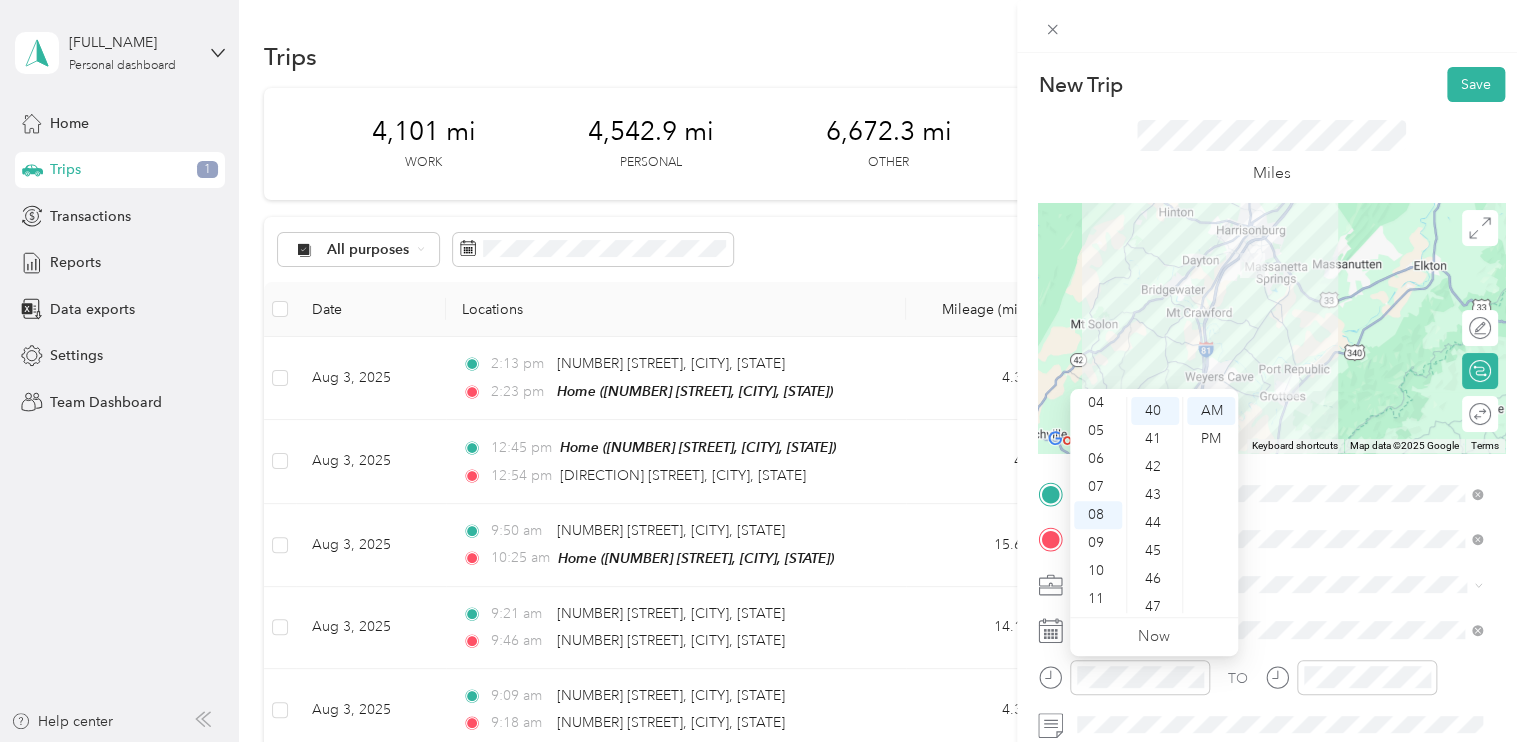 click on "Miles" at bounding box center [1272, 153] 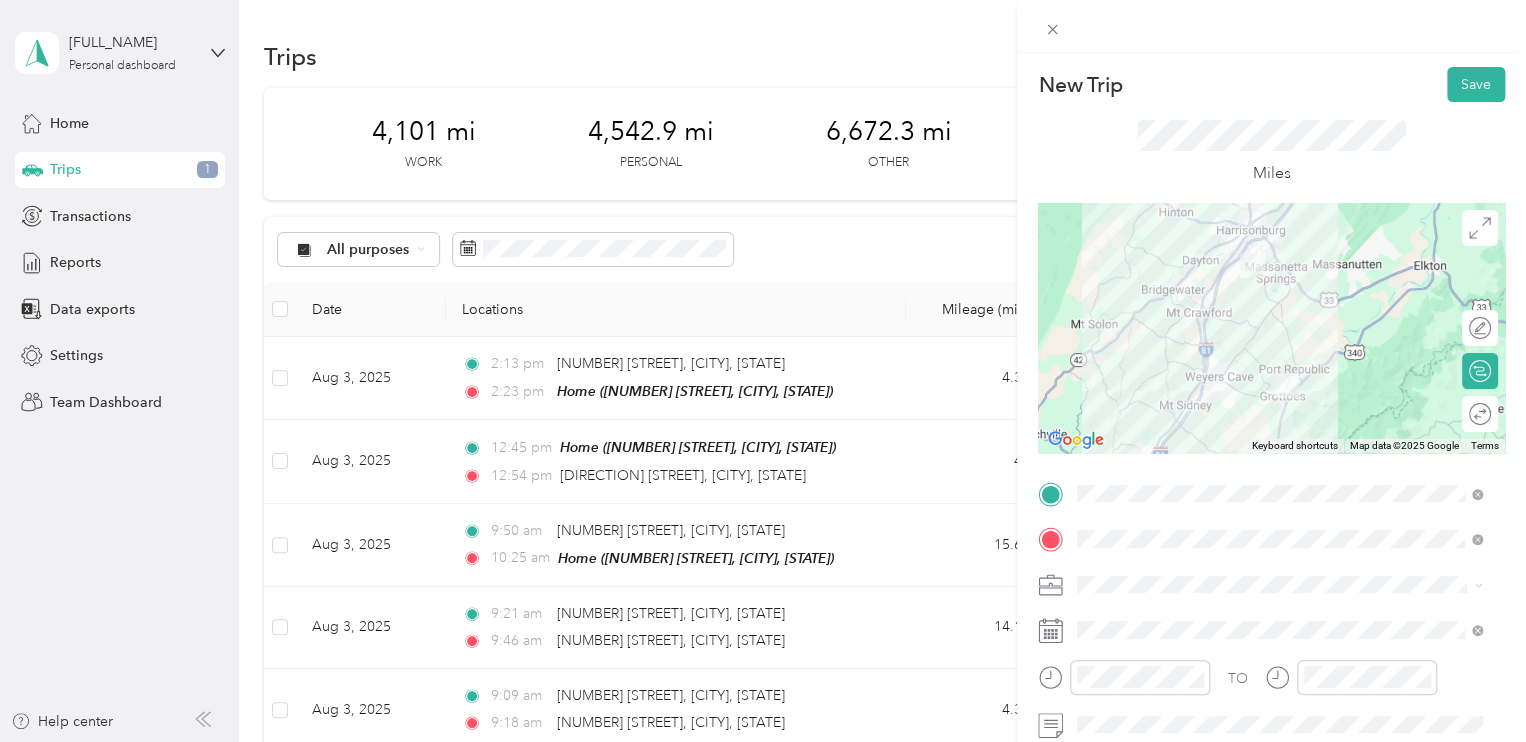 scroll, scrollTop: 0, scrollLeft: 0, axis: both 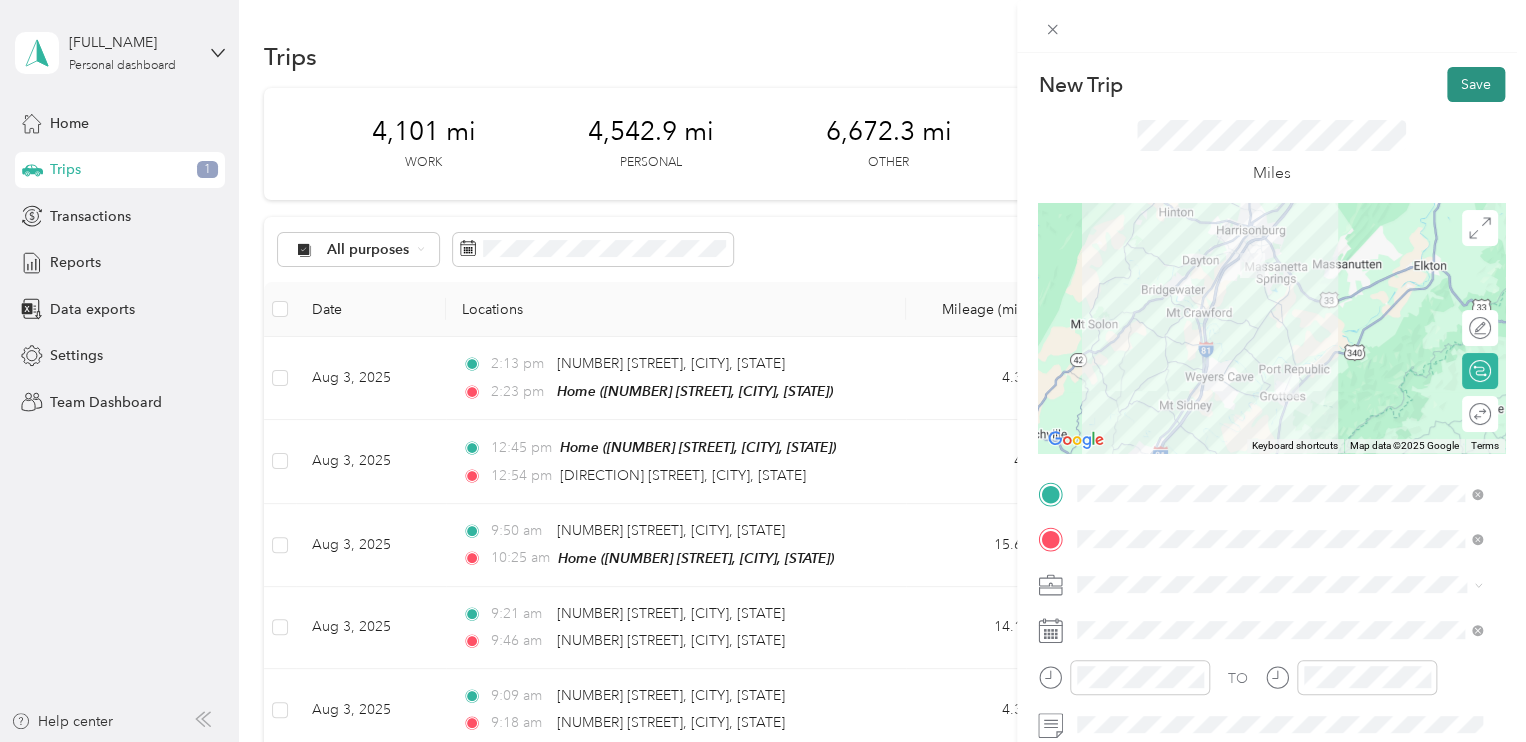 click on "Save" at bounding box center [1476, 84] 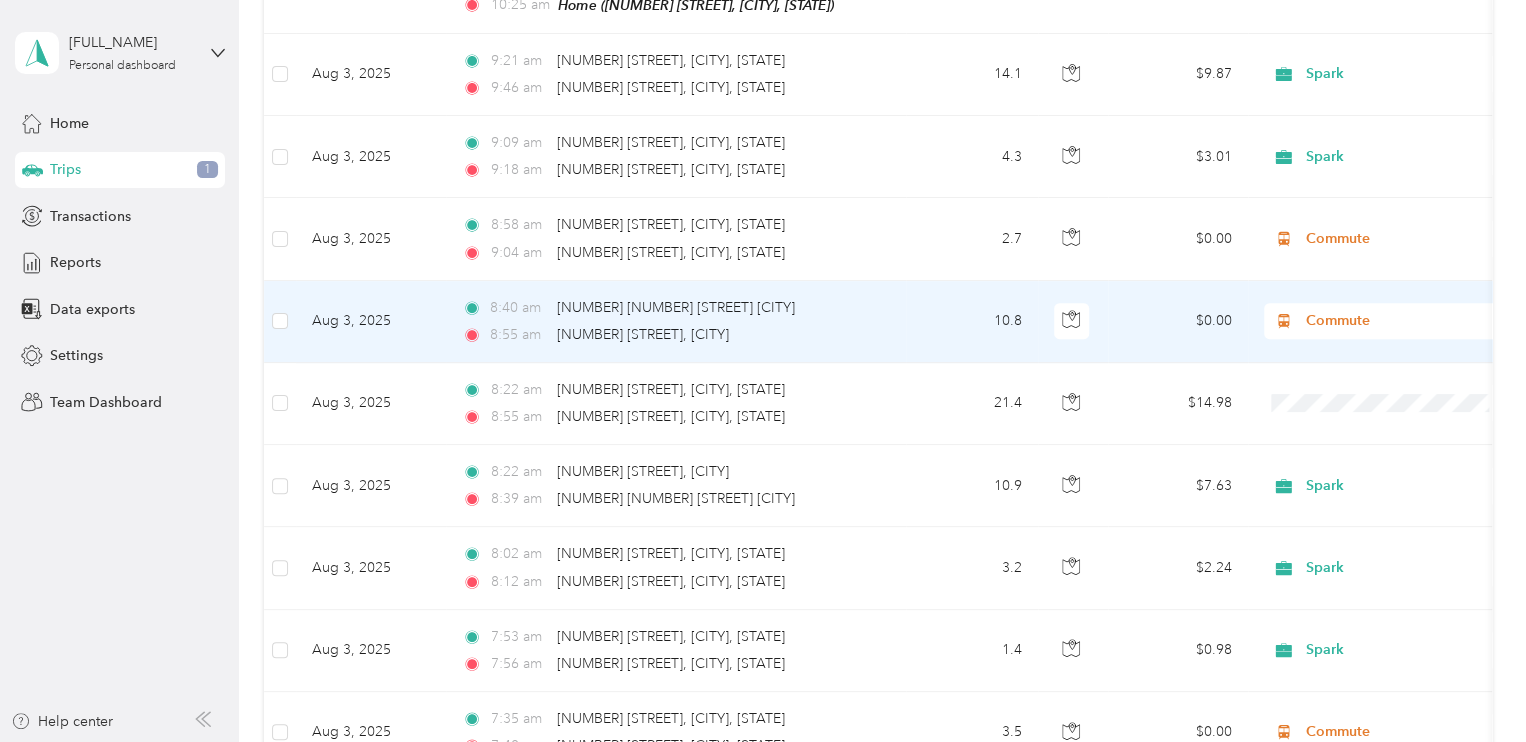 scroll, scrollTop: 600, scrollLeft: 0, axis: vertical 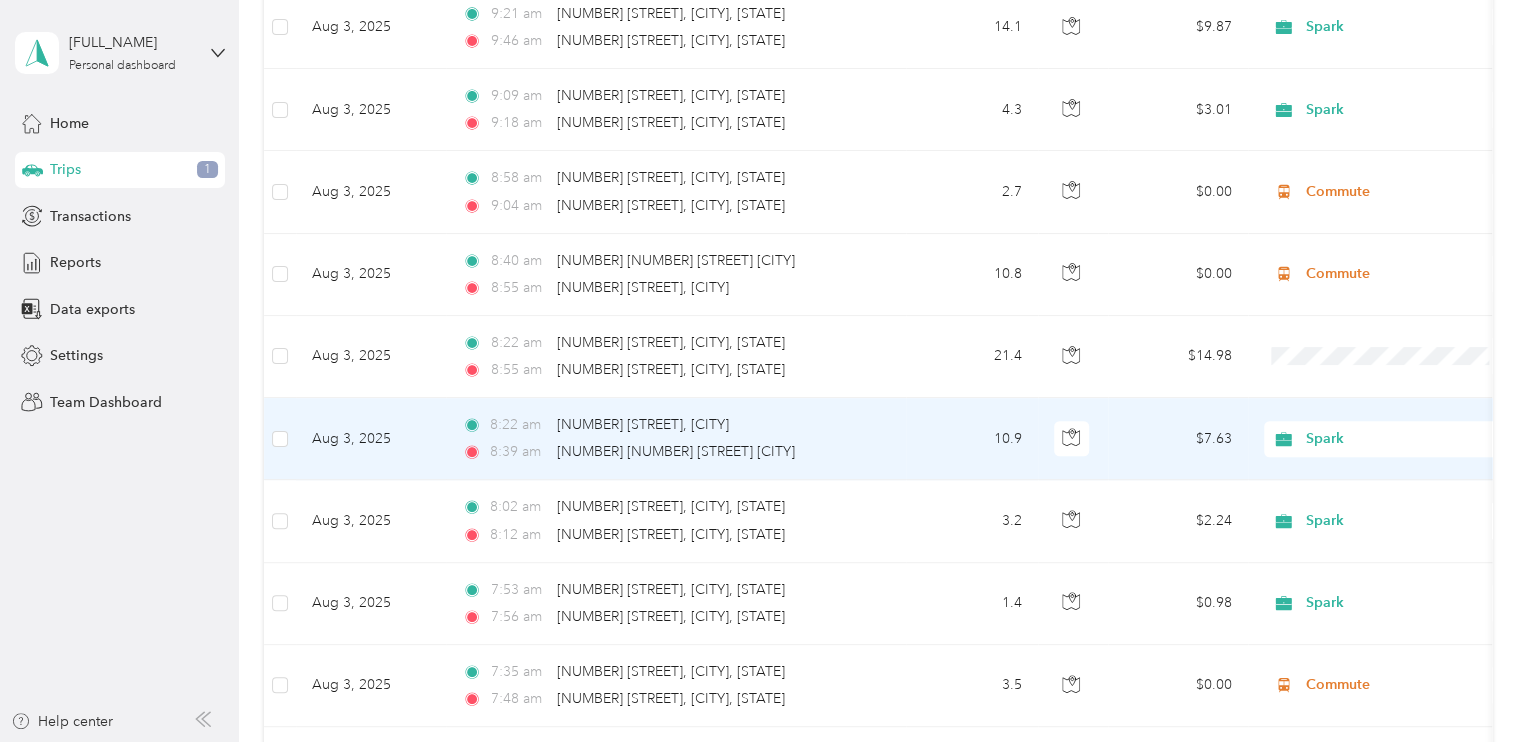 click on "8:22 am 1365 Wine Drive, Harrisonburg" at bounding box center (672, 425) 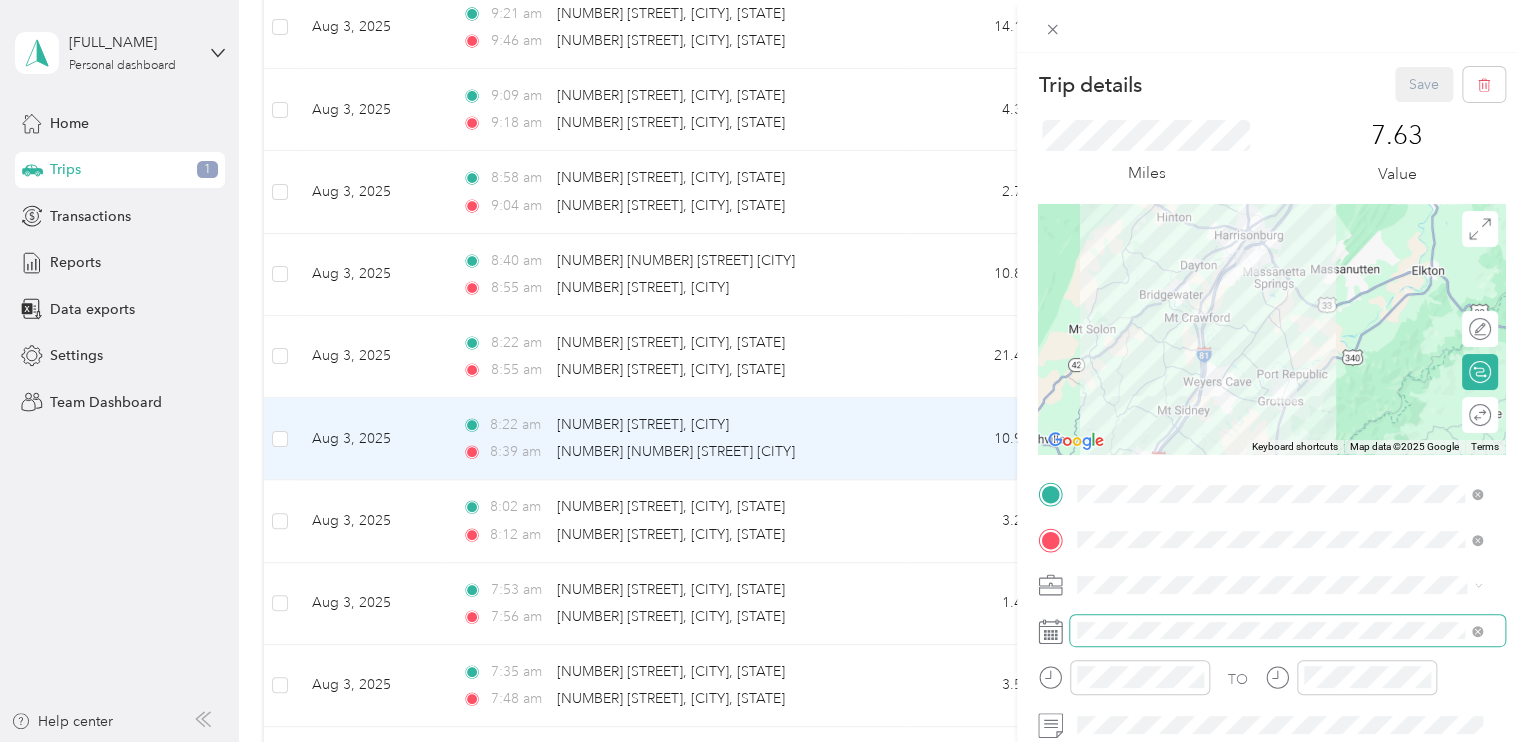 scroll, scrollTop: 100, scrollLeft: 0, axis: vertical 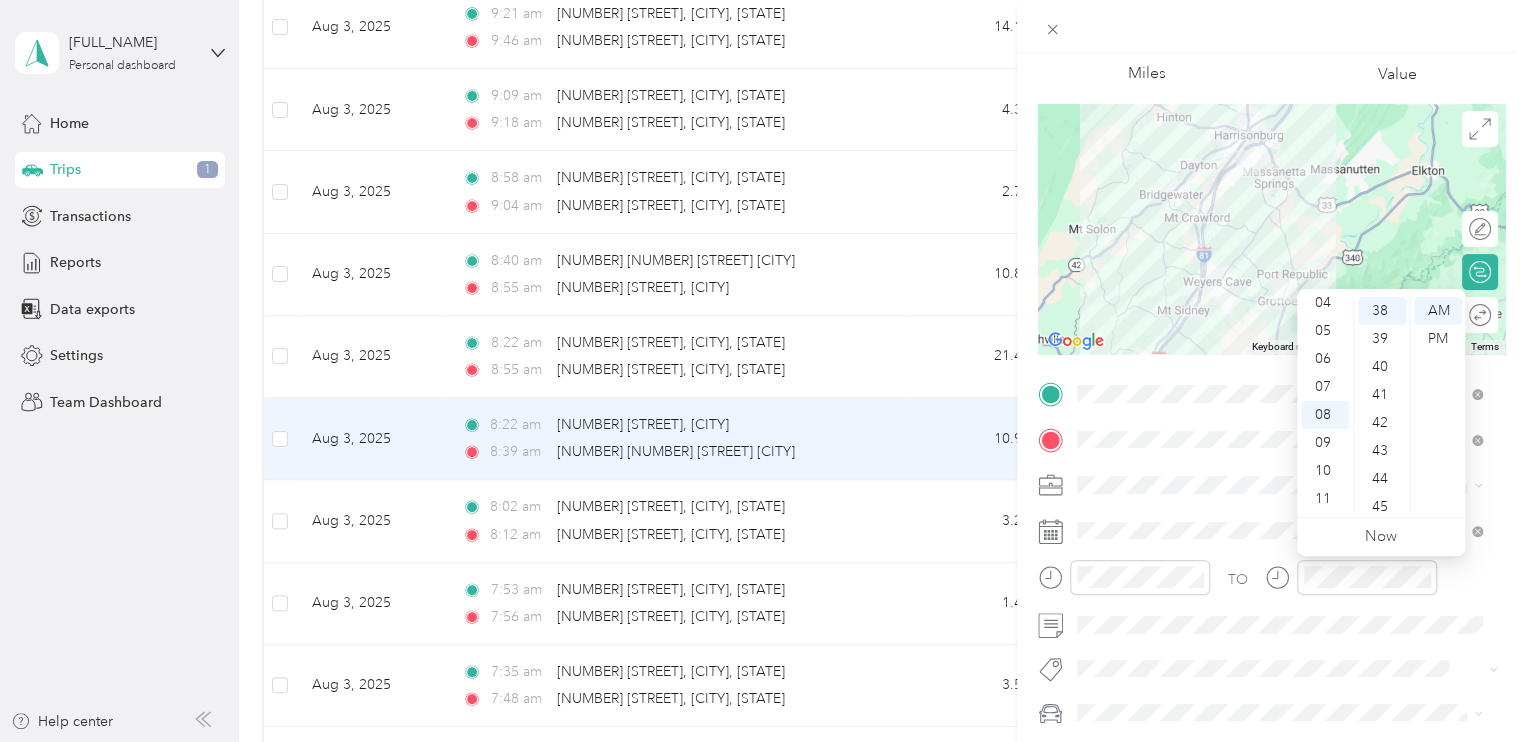 click at bounding box center [1271, 26] 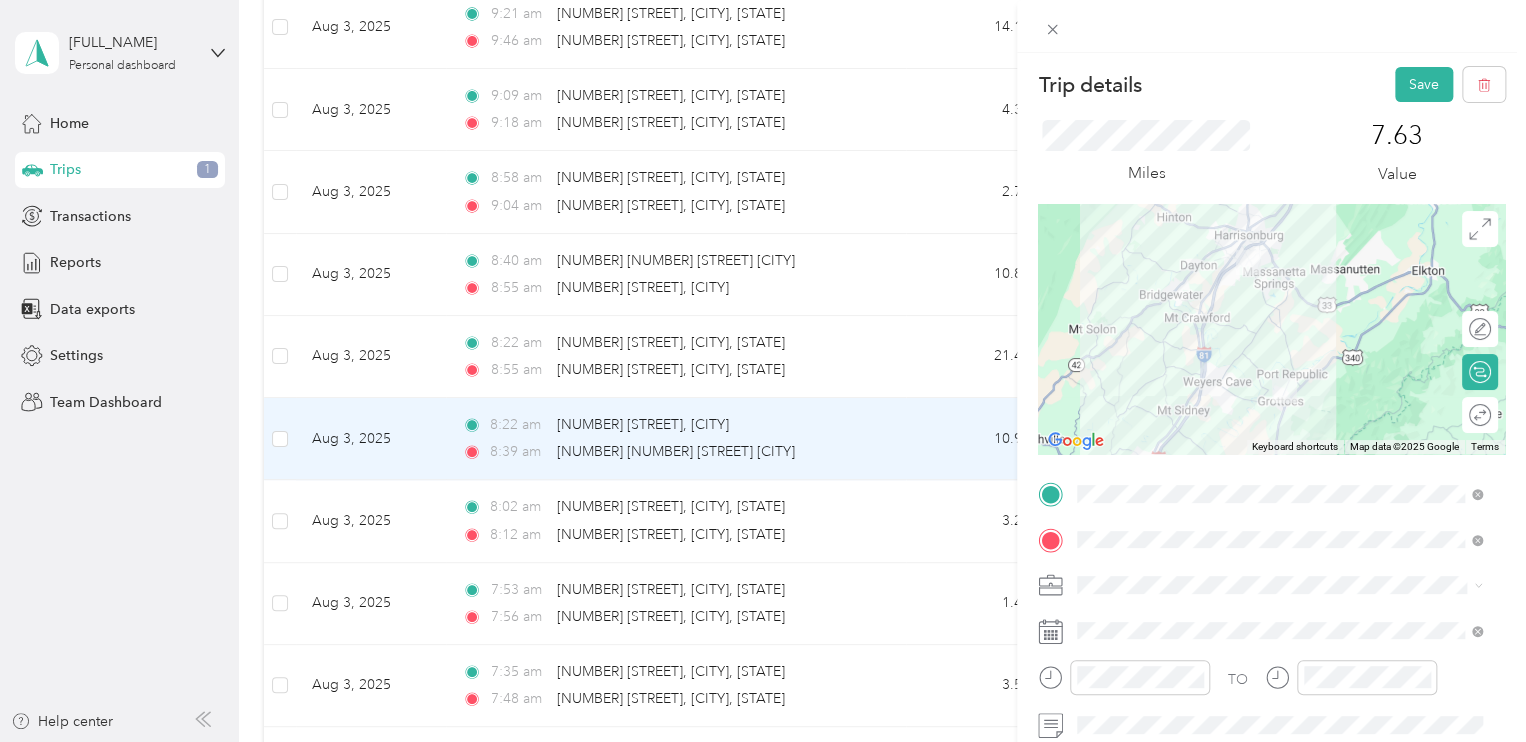 scroll, scrollTop: 0, scrollLeft: 0, axis: both 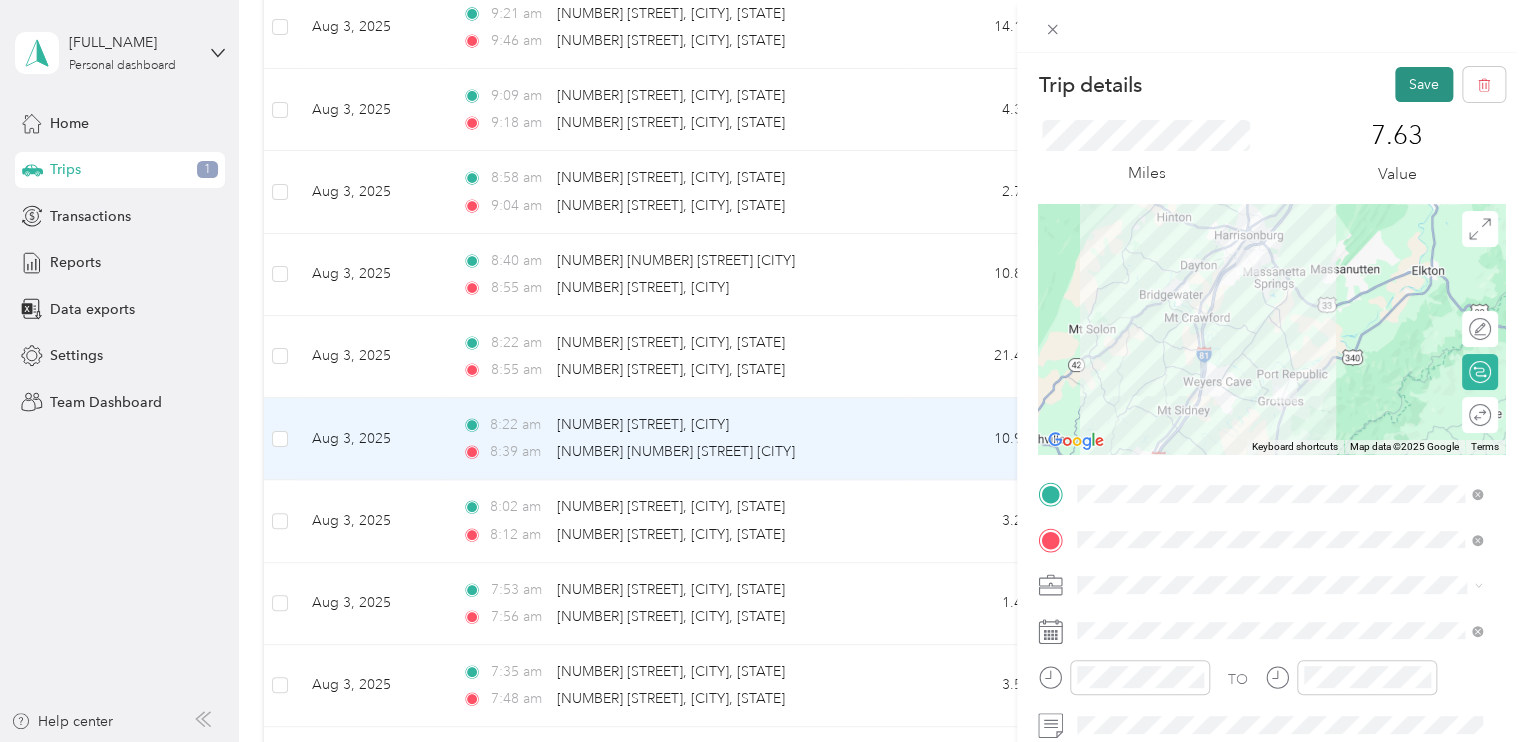 click on "Save" at bounding box center (1424, 84) 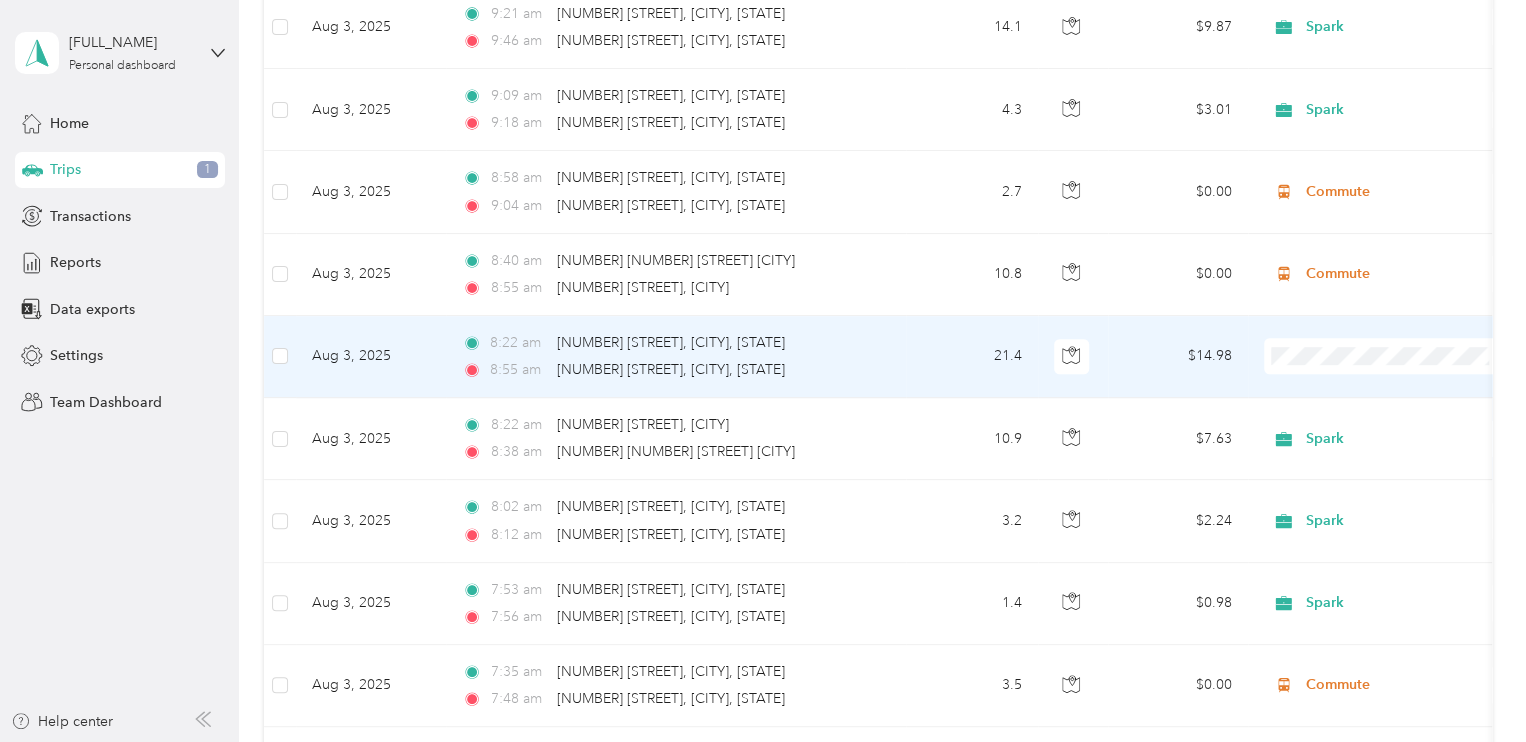 click on "8:22 am 1365 Wine Dr, Harrisonburg, VA 8:55 am 1942 Port Republic Rd, Rockingham, VA" at bounding box center (676, 357) 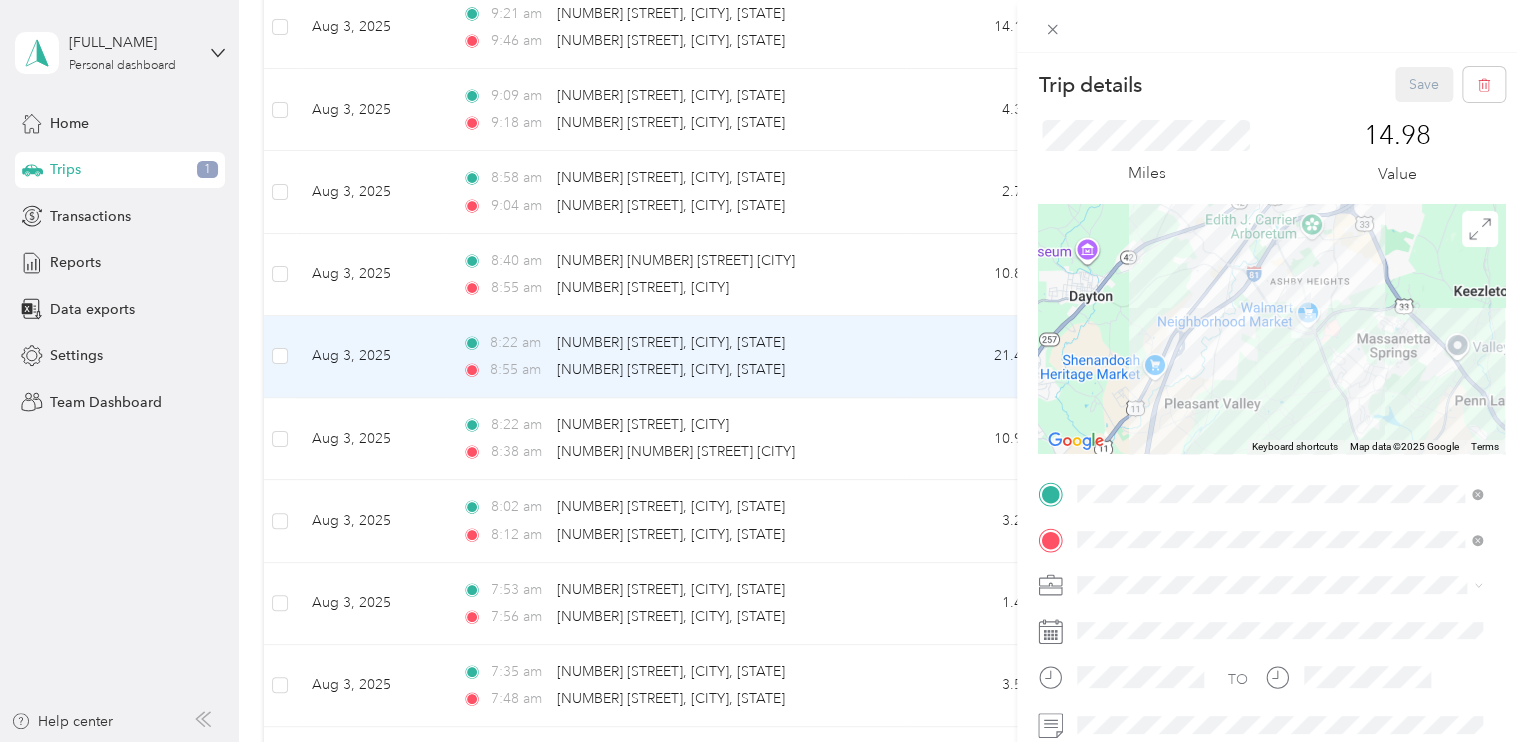 drag, startPoint x: 1286, startPoint y: 291, endPoint x: 1317, endPoint y: 324, distance: 45.276924 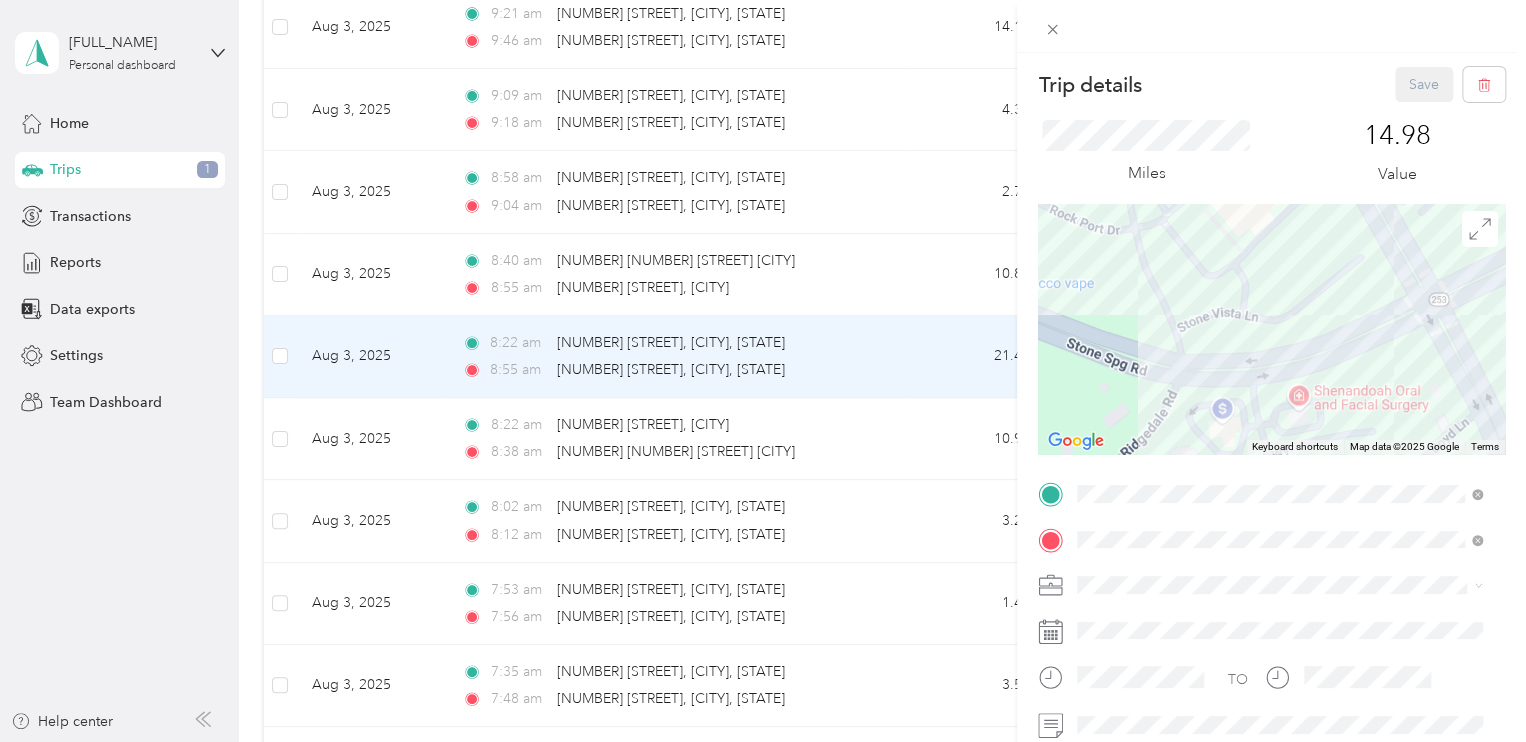 drag, startPoint x: 1161, startPoint y: 352, endPoint x: 1127, endPoint y: 353, distance: 34.0147 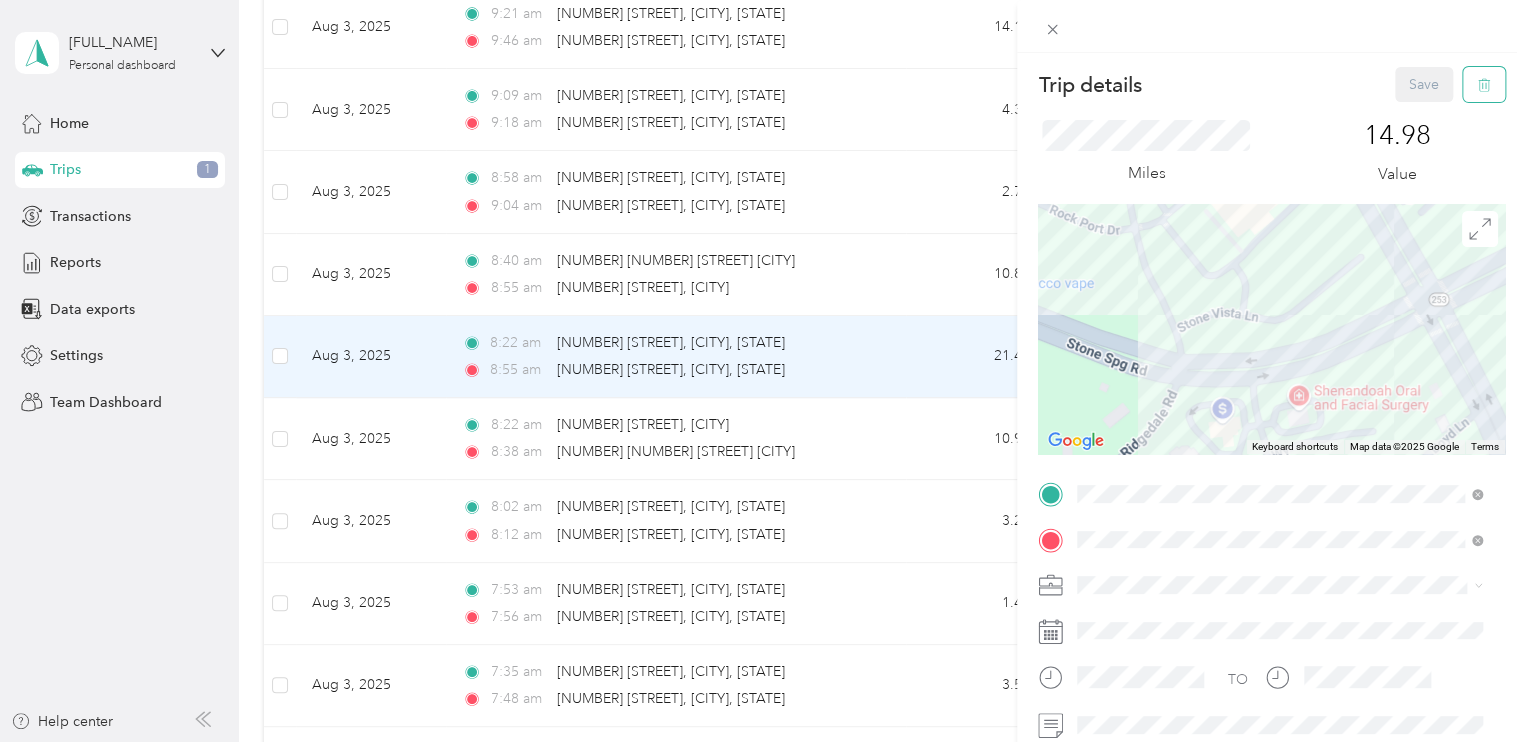 click 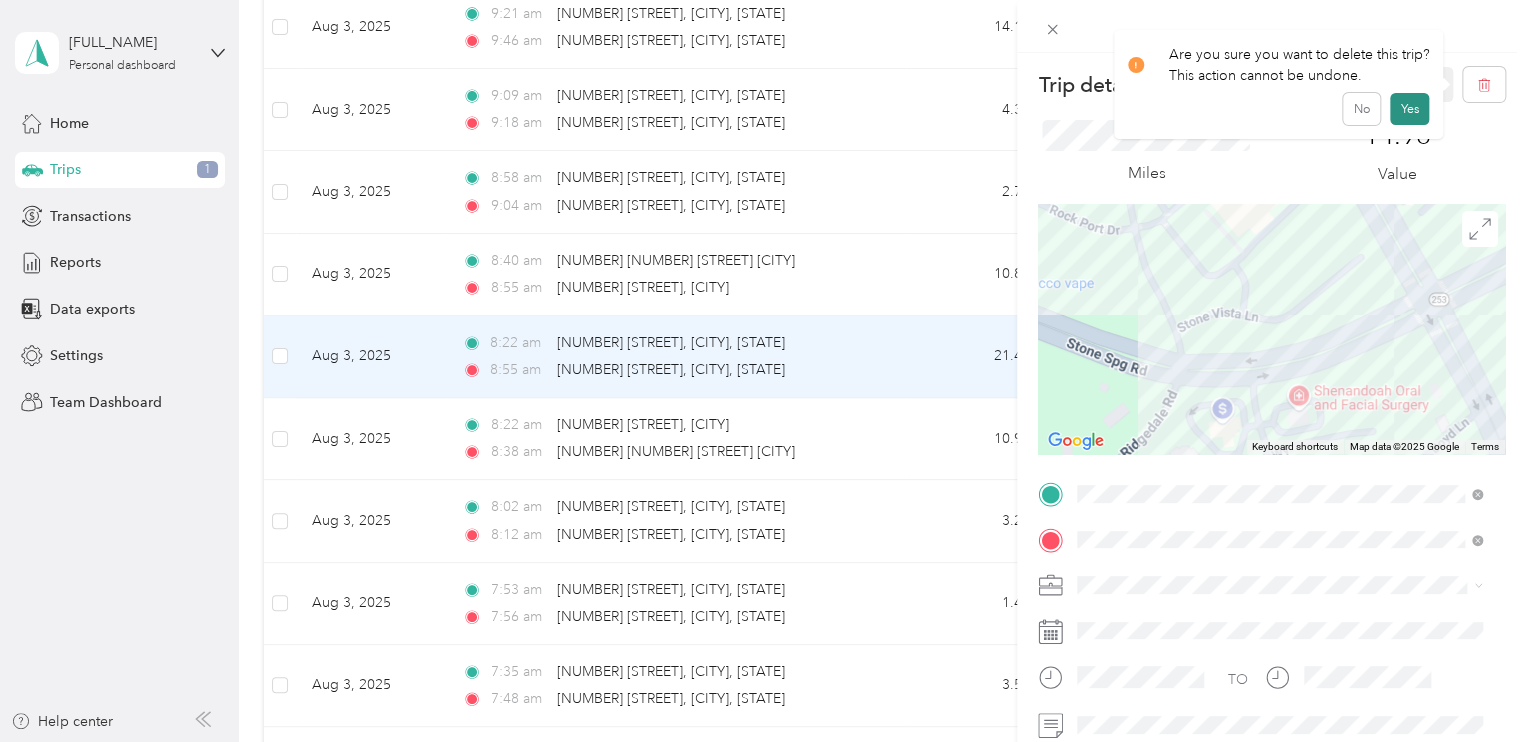 click on "Yes" at bounding box center (1409, 109) 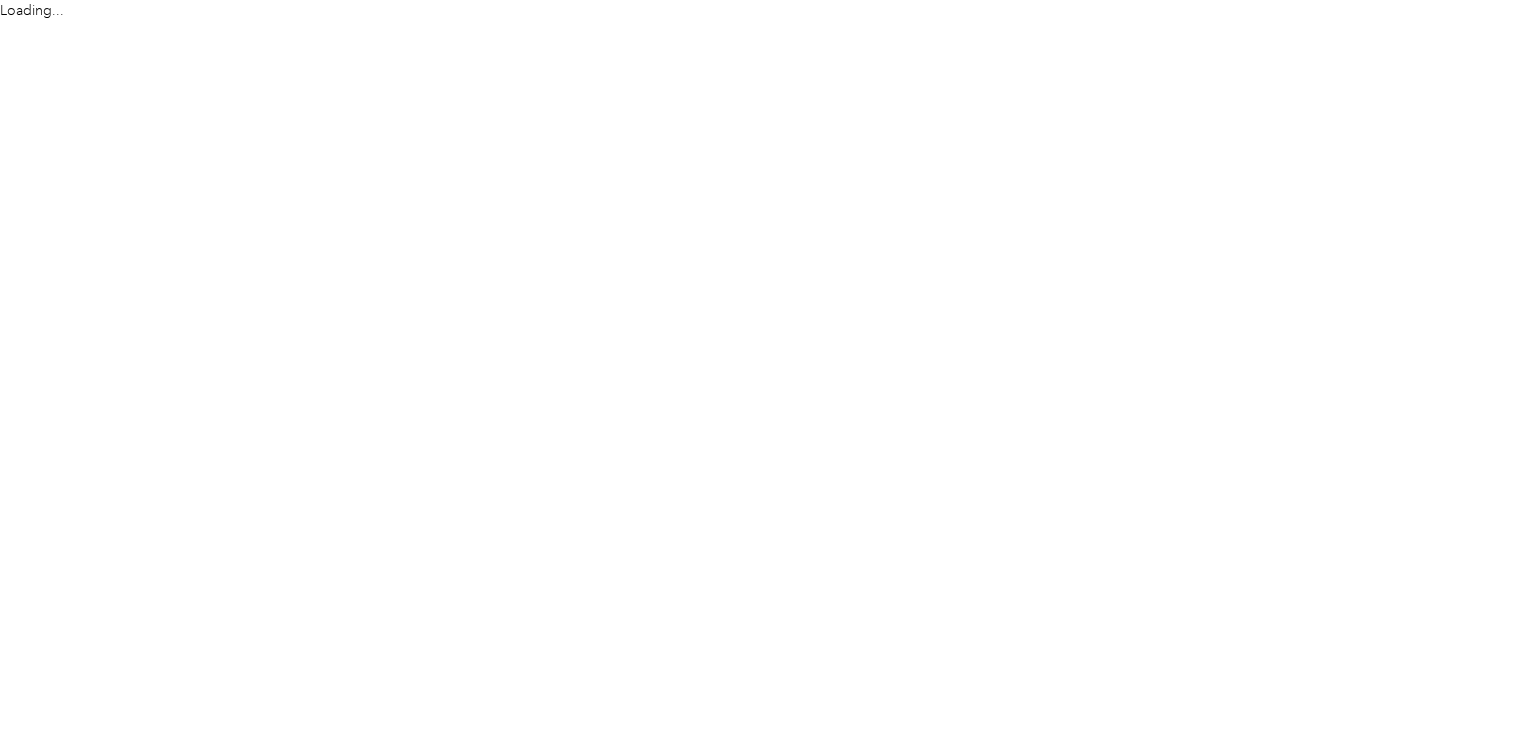 scroll, scrollTop: 0, scrollLeft: 0, axis: both 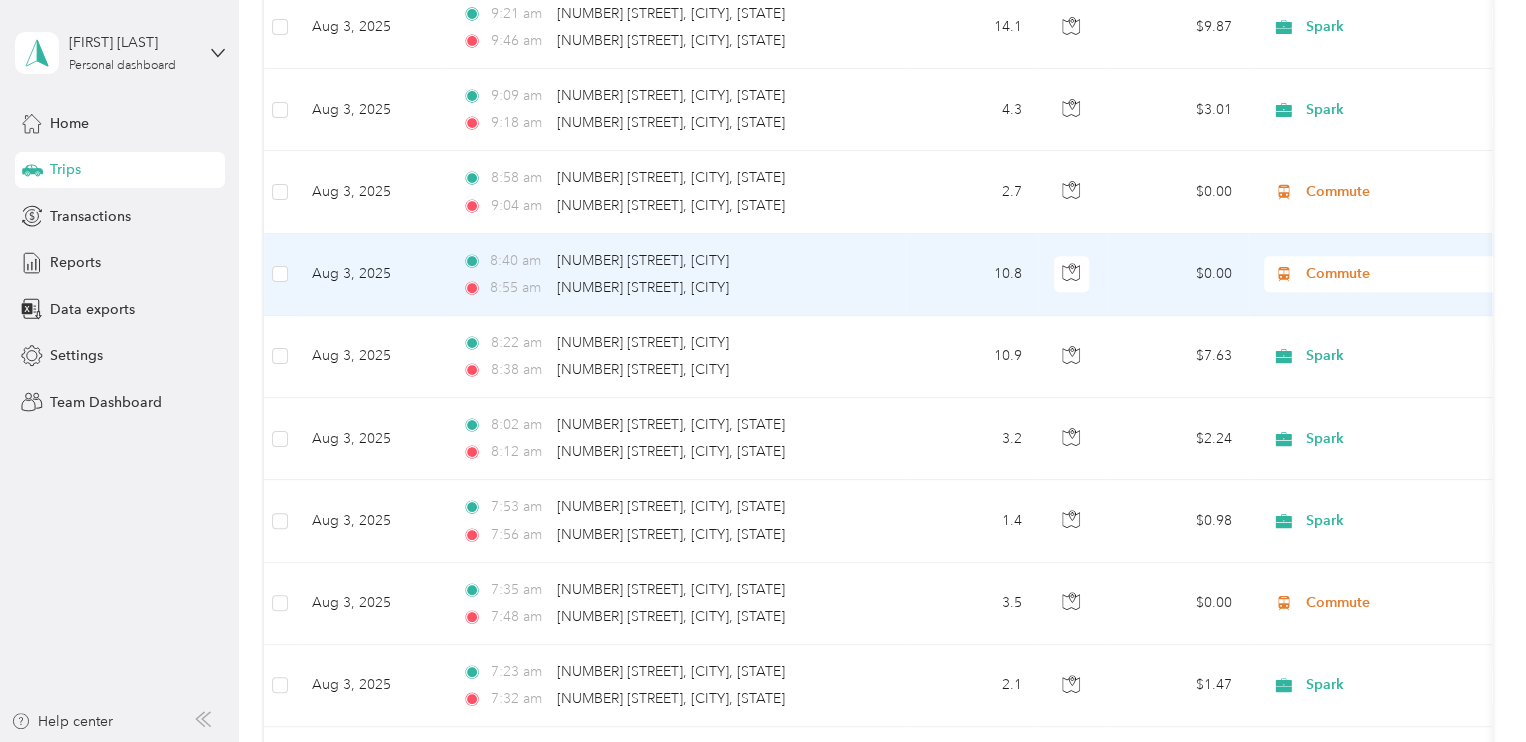 drag, startPoint x: 942, startPoint y: 267, endPoint x: 950, endPoint y: 278, distance: 13.601471 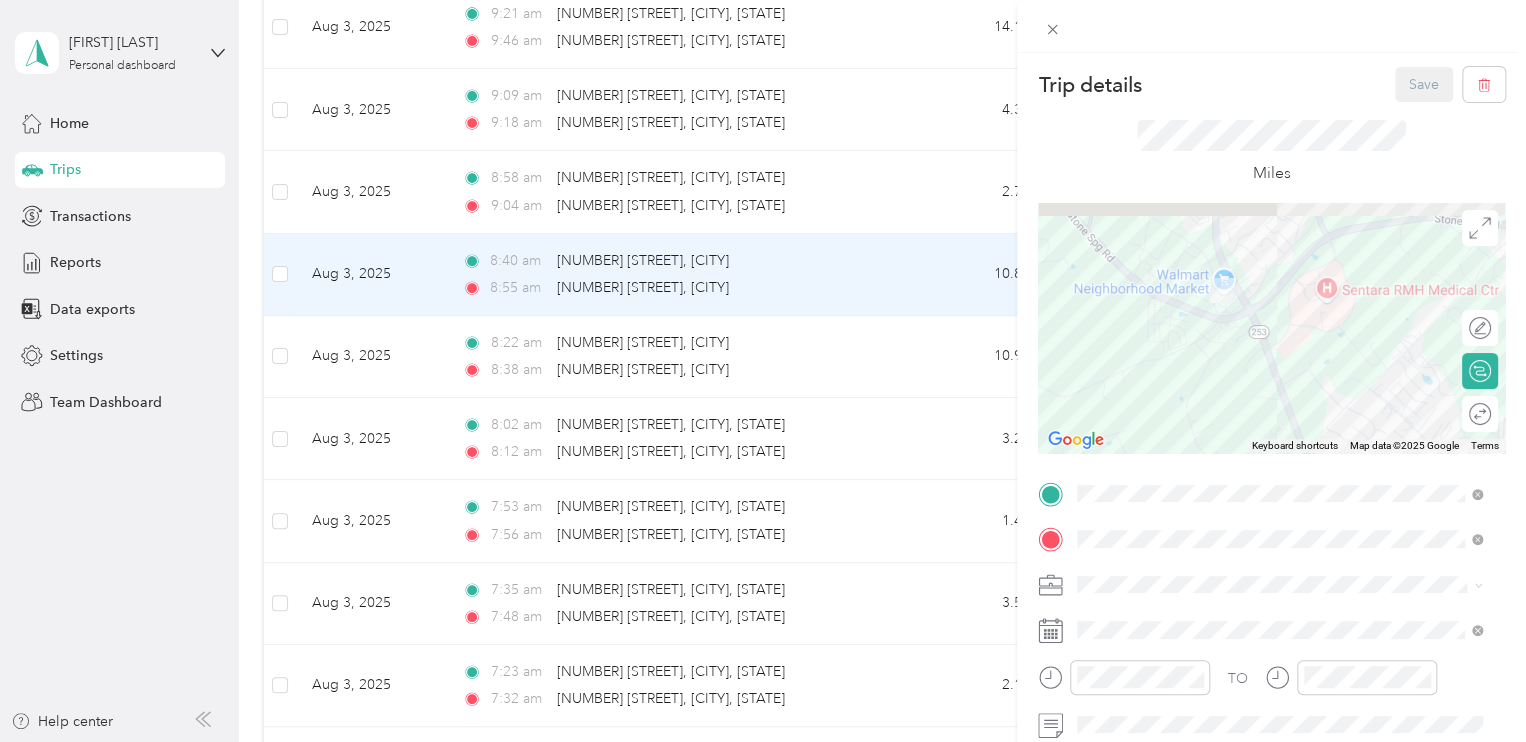 drag, startPoint x: 1084, startPoint y: 246, endPoint x: 1145, endPoint y: 367, distance: 135.50645 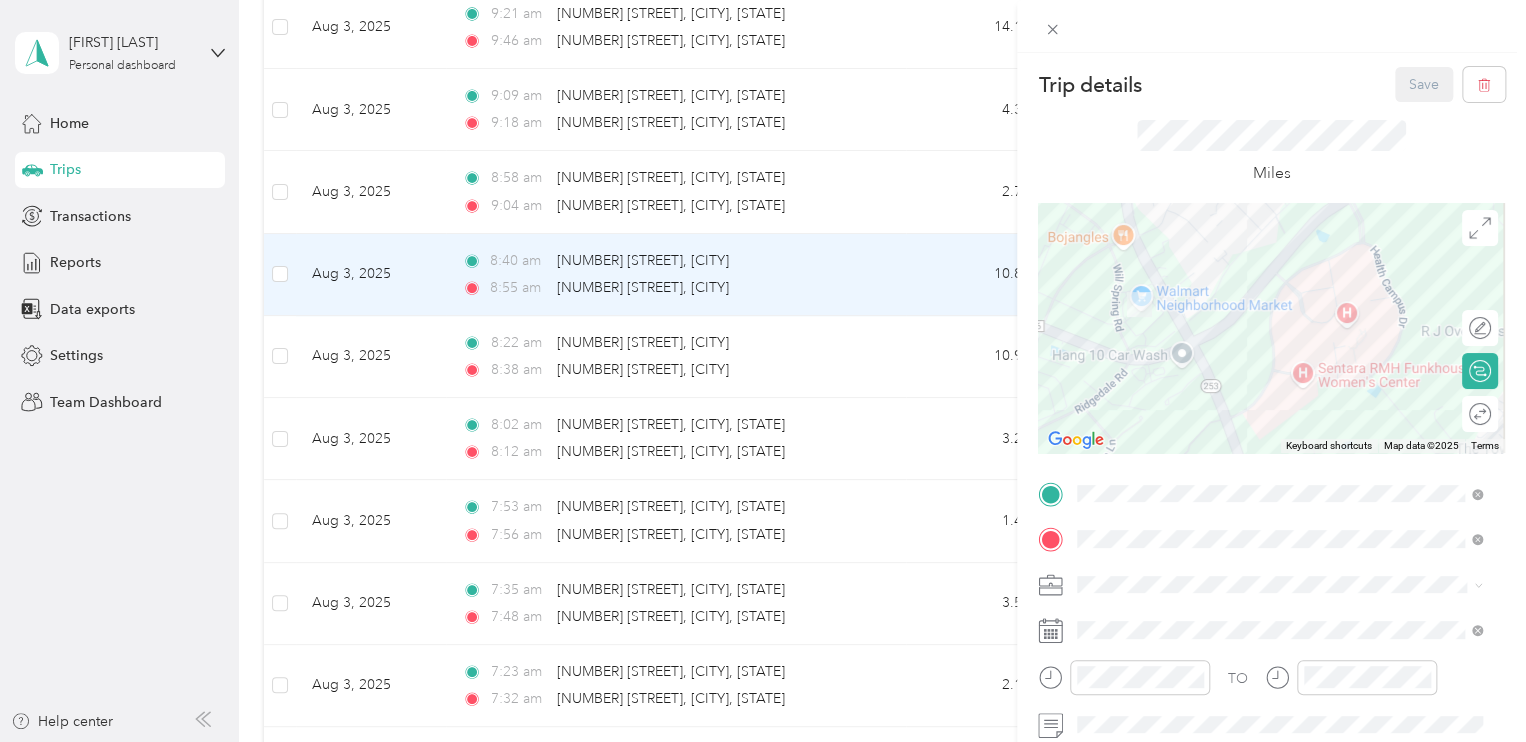 drag, startPoint x: 1259, startPoint y: 279, endPoint x: 1147, endPoint y: 354, distance: 134.79243 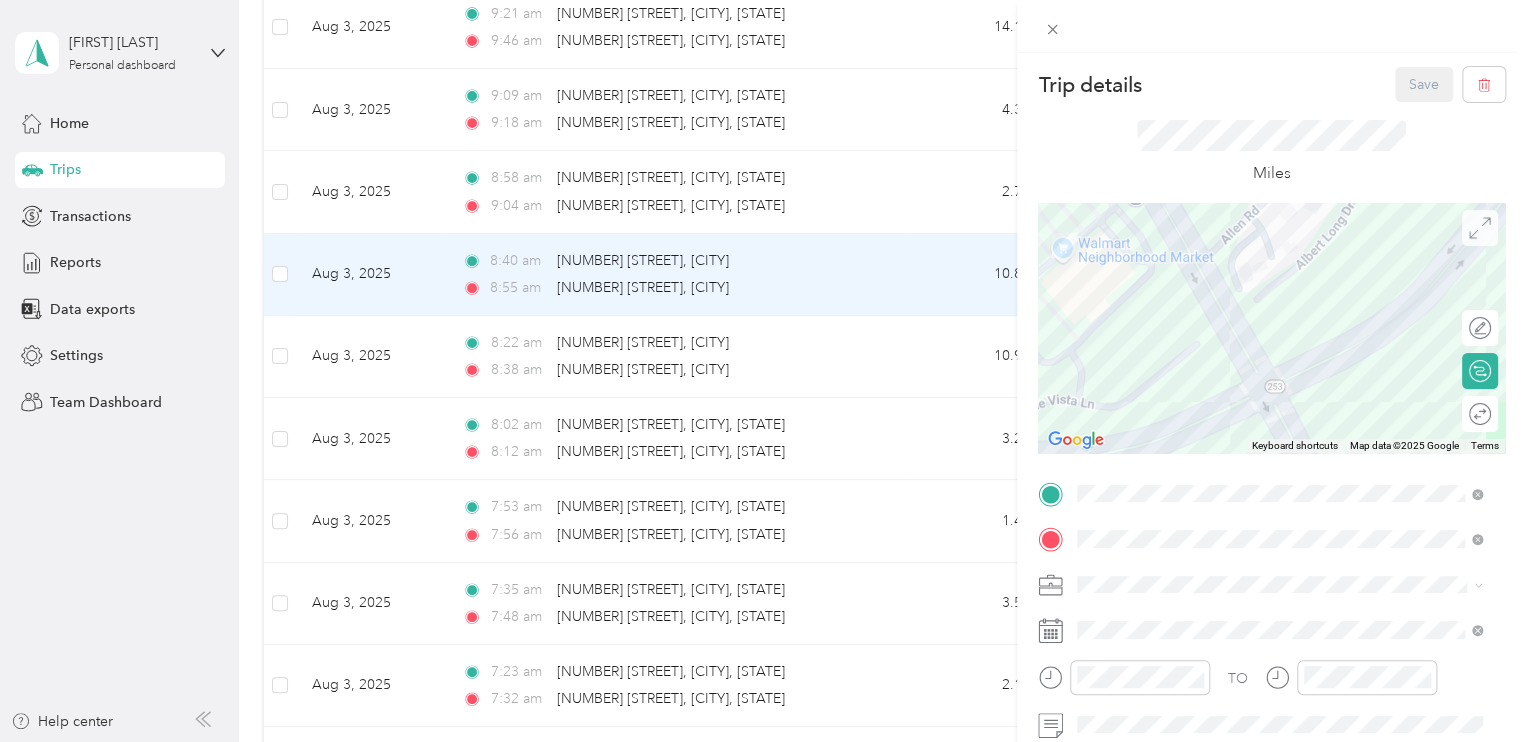 click 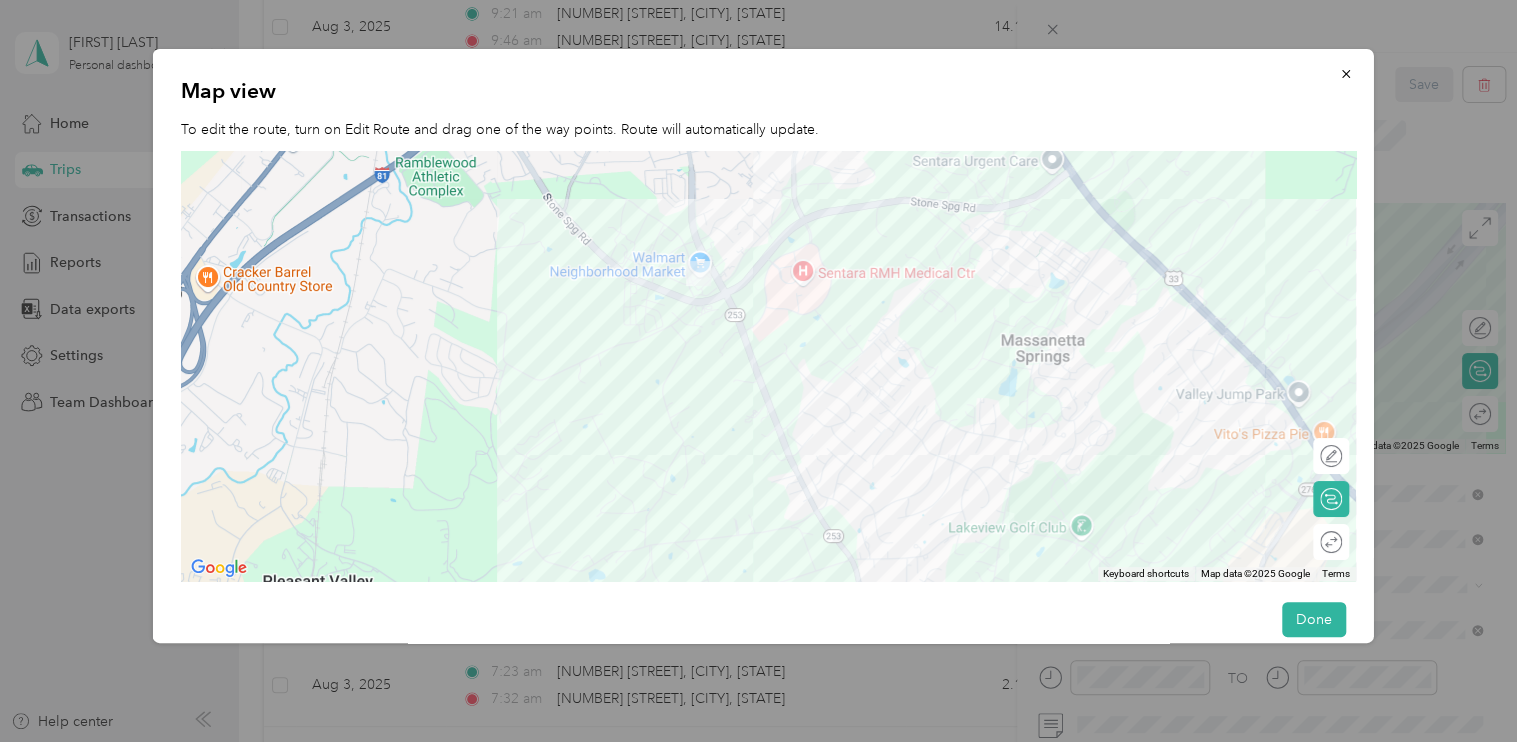 drag, startPoint x: 632, startPoint y: 223, endPoint x: 630, endPoint y: 294, distance: 71.02816 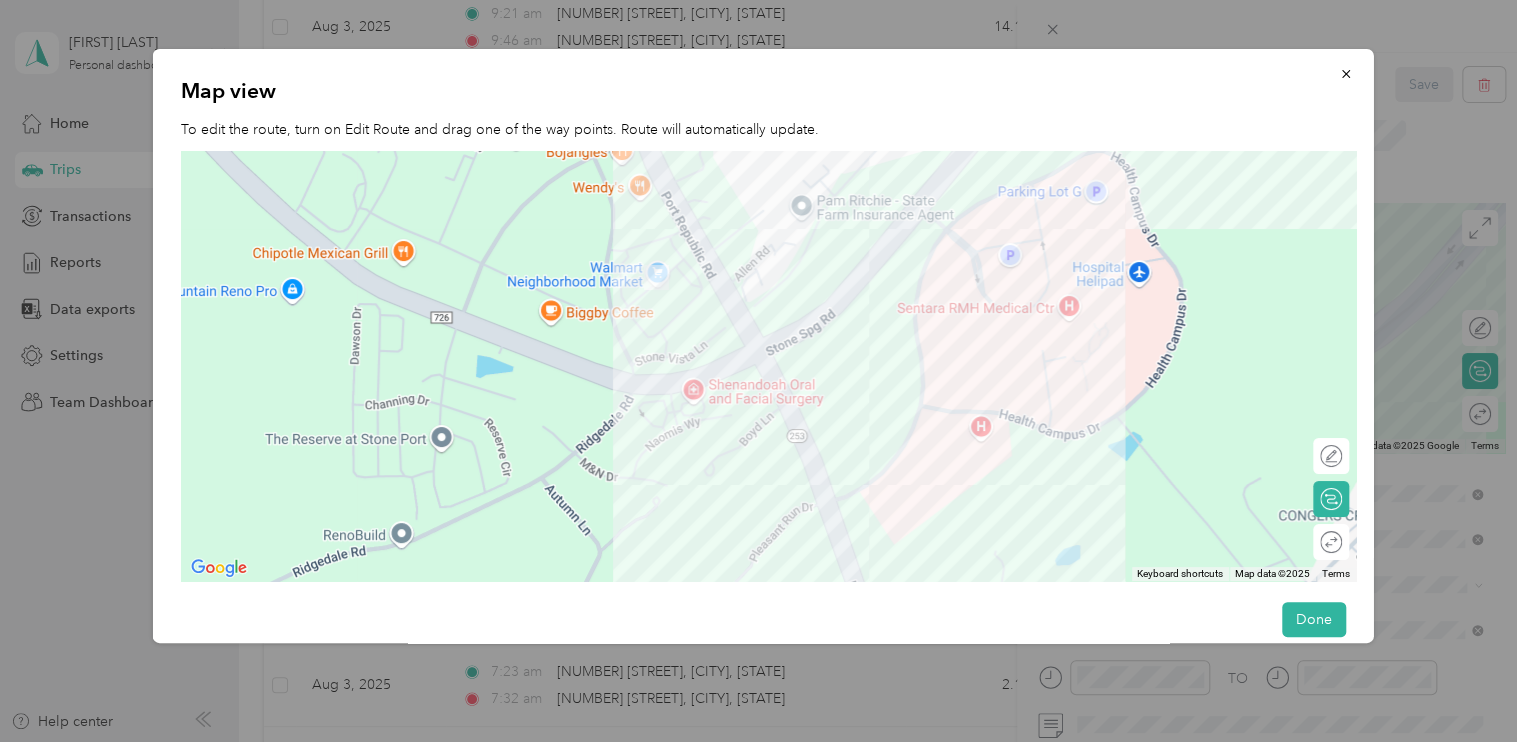 drag, startPoint x: 515, startPoint y: 288, endPoint x: 557, endPoint y: 226, distance: 74.88658 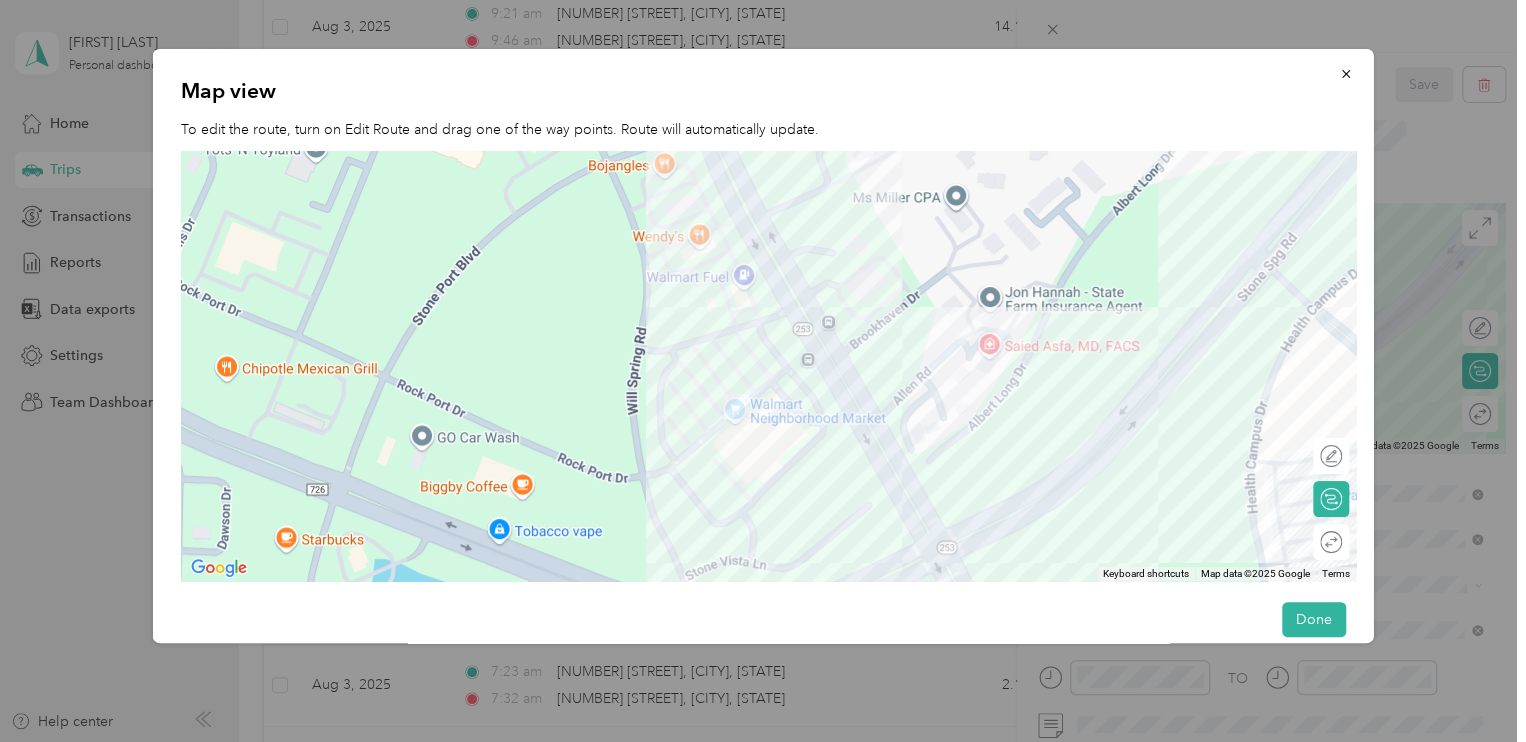 drag, startPoint x: 680, startPoint y: 235, endPoint x: 609, endPoint y: 347, distance: 132.60844 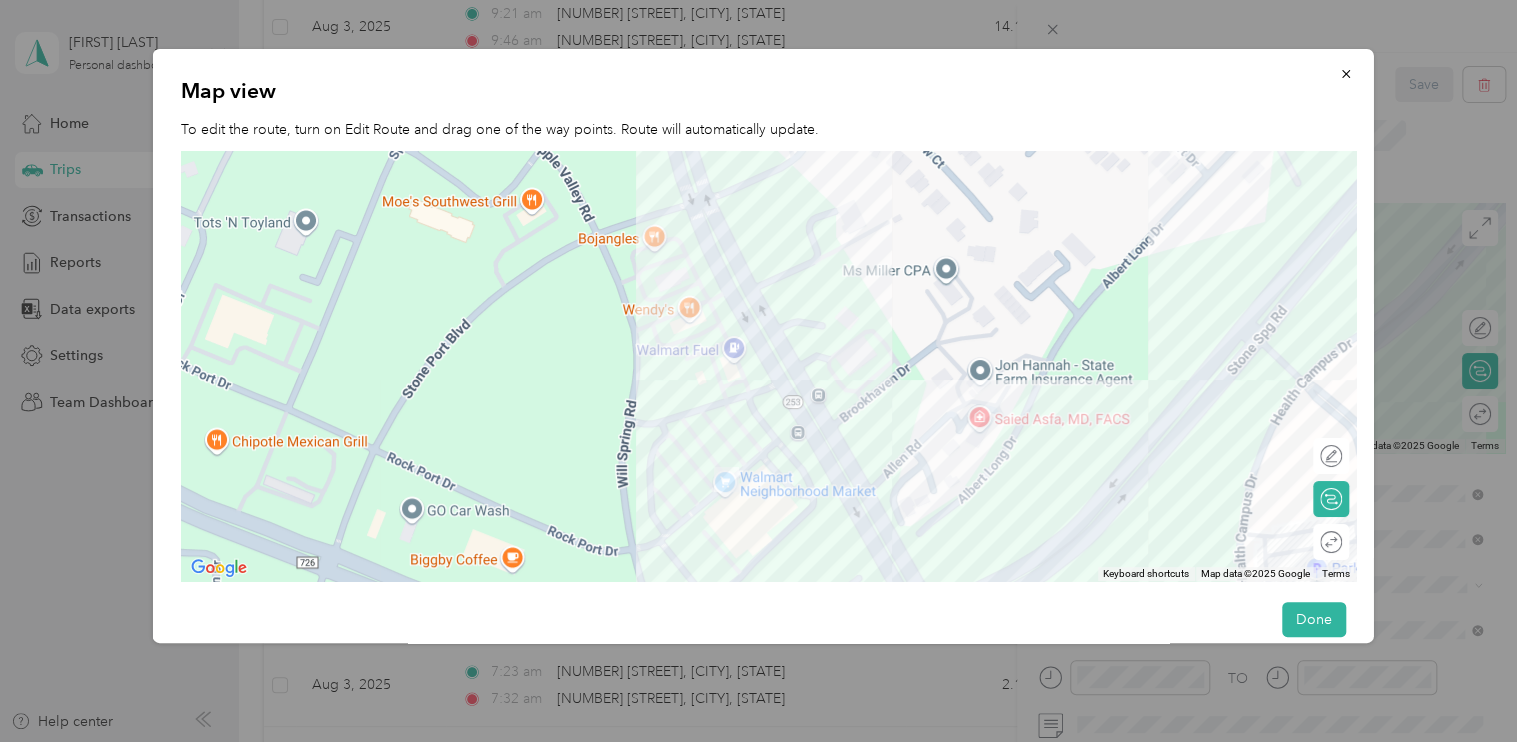 drag, startPoint x: 640, startPoint y: 305, endPoint x: 669, endPoint y: 254, distance: 58.66856 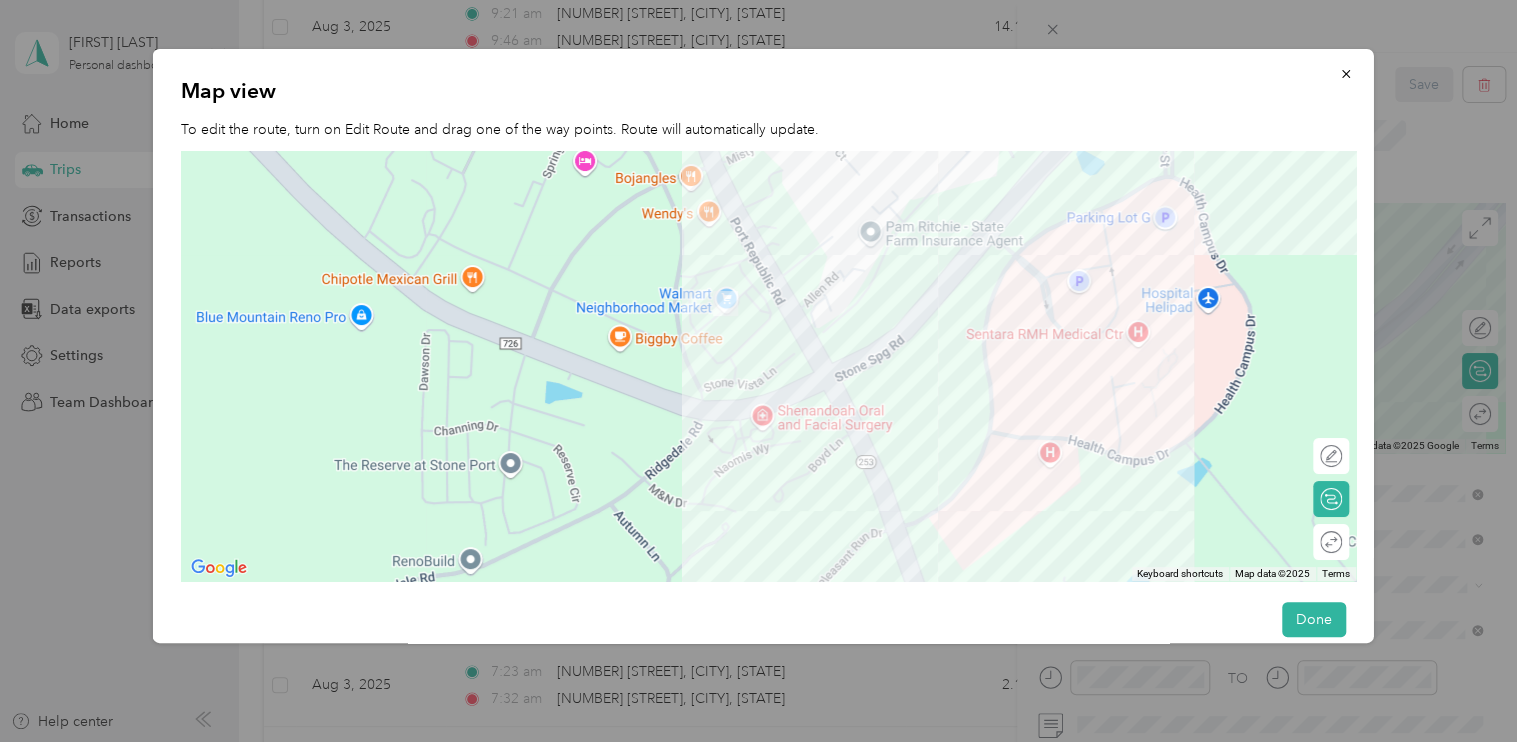 drag, startPoint x: 690, startPoint y: 167, endPoint x: 712, endPoint y: 172, distance: 22.561028 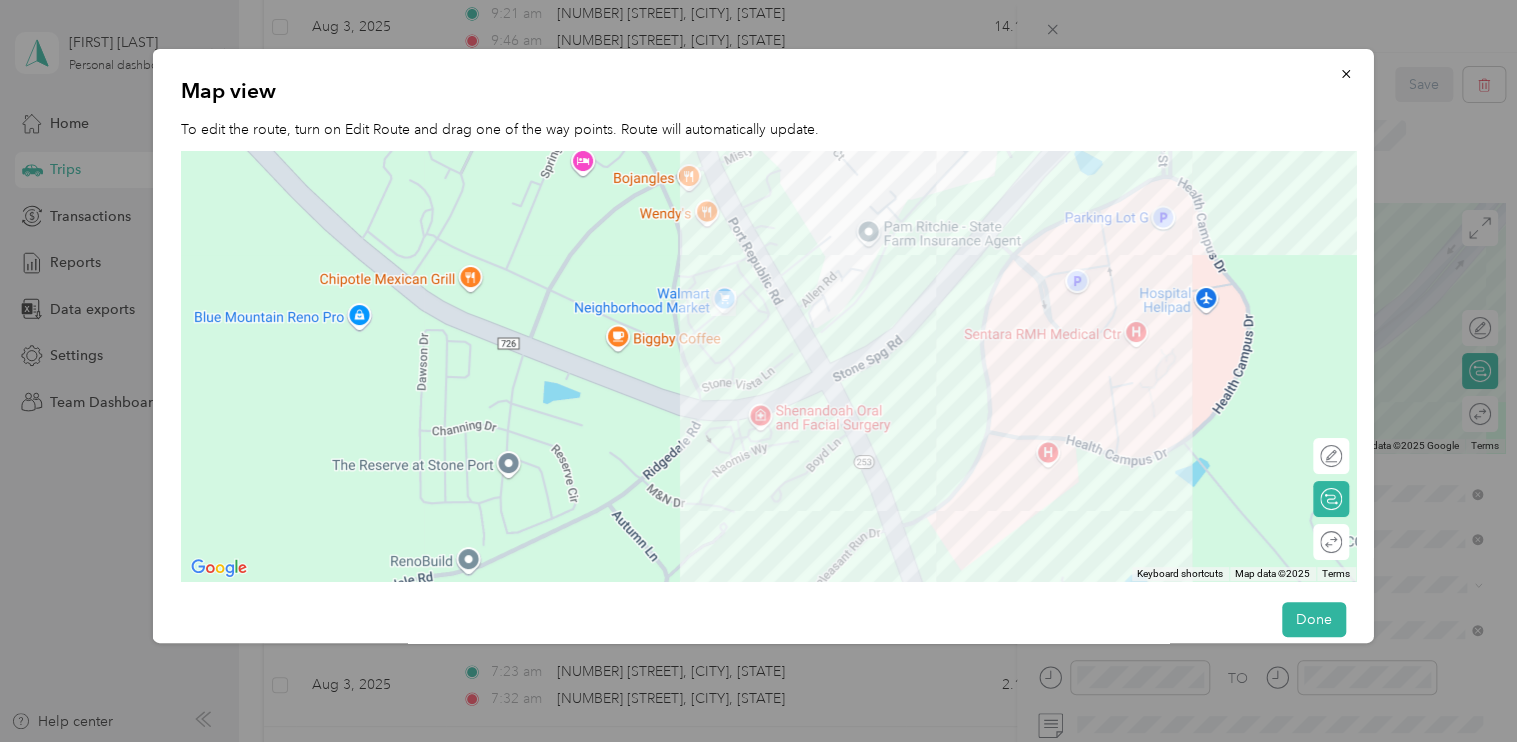 click at bounding box center [768, 366] 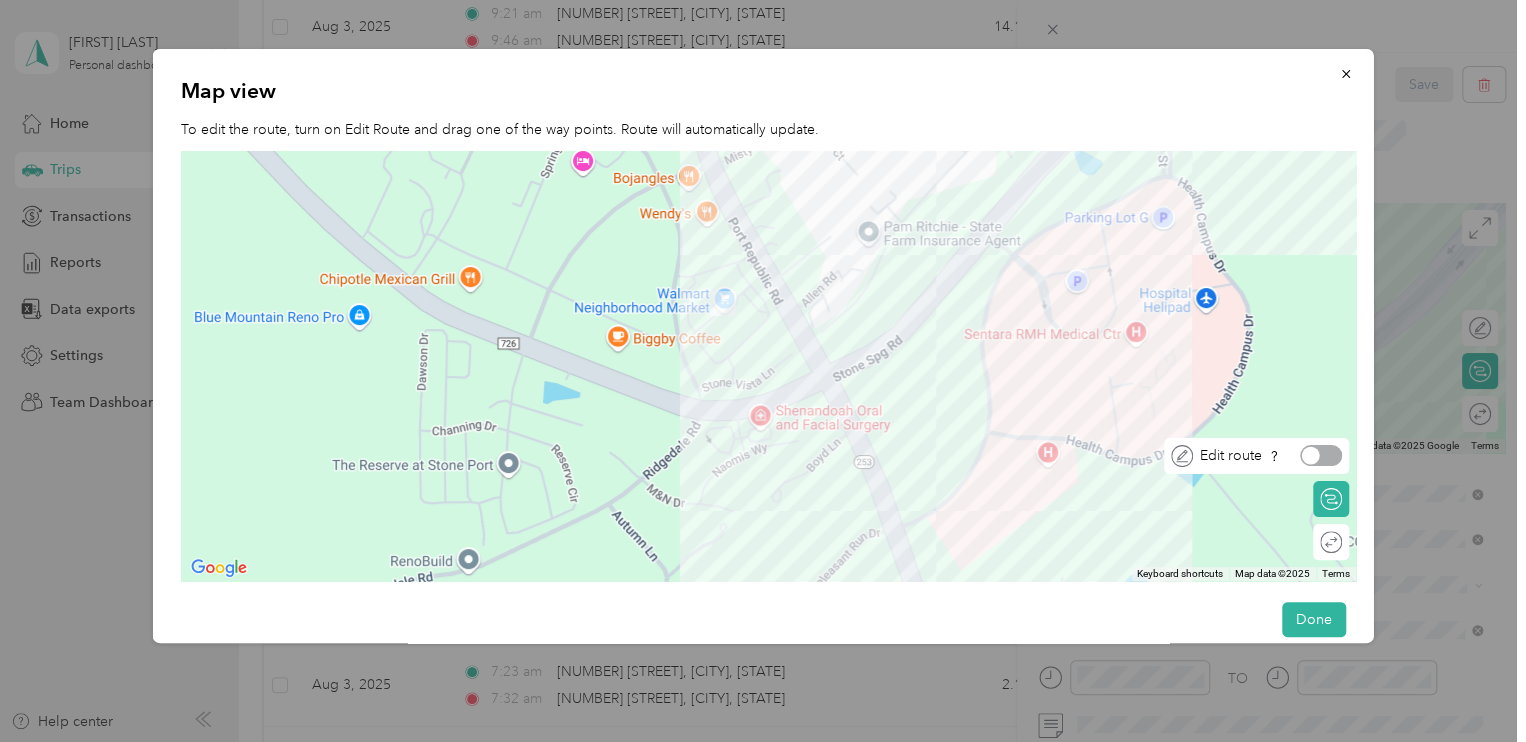 click at bounding box center (1321, 455) 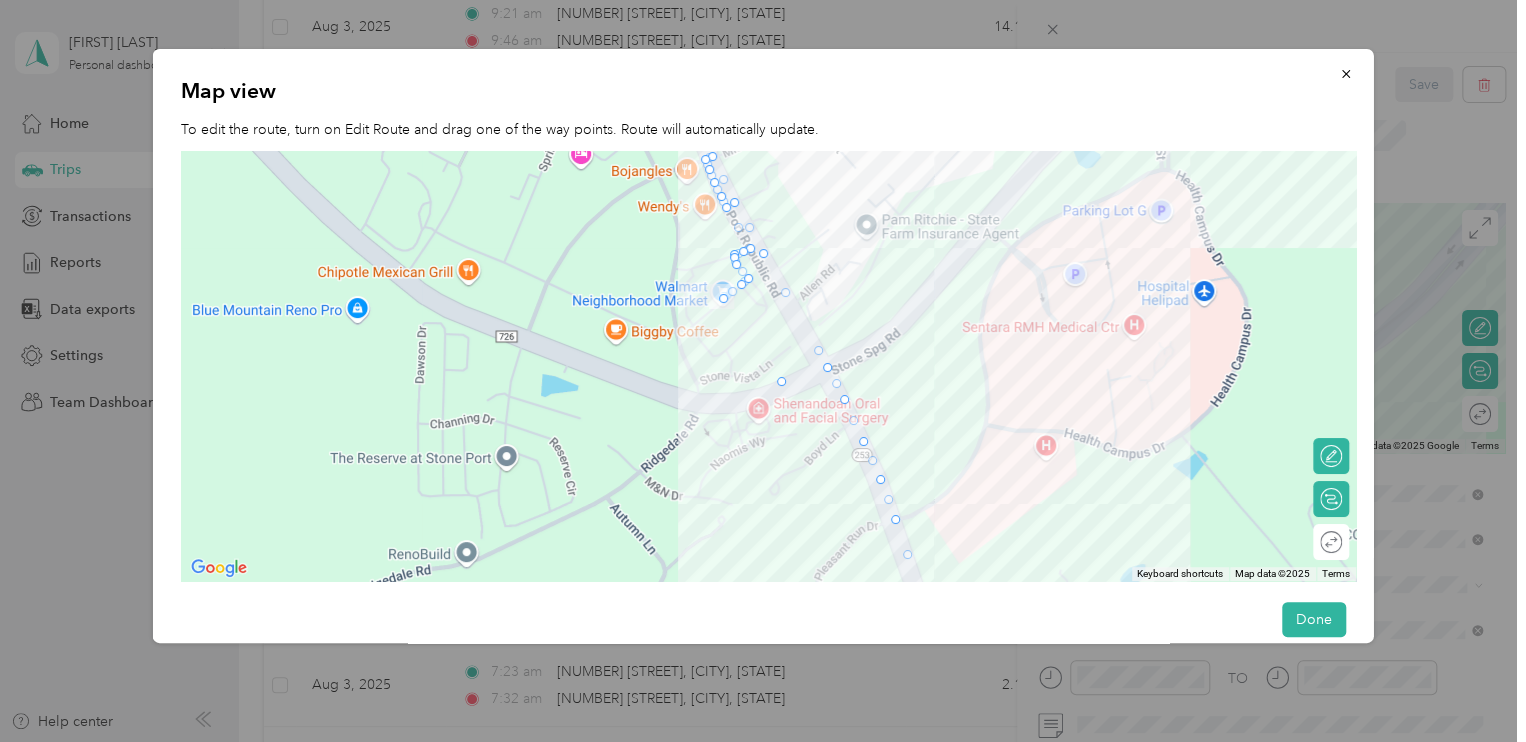 drag, startPoint x: 805, startPoint y: 333, endPoint x: 776, endPoint y: 383, distance: 57.801384 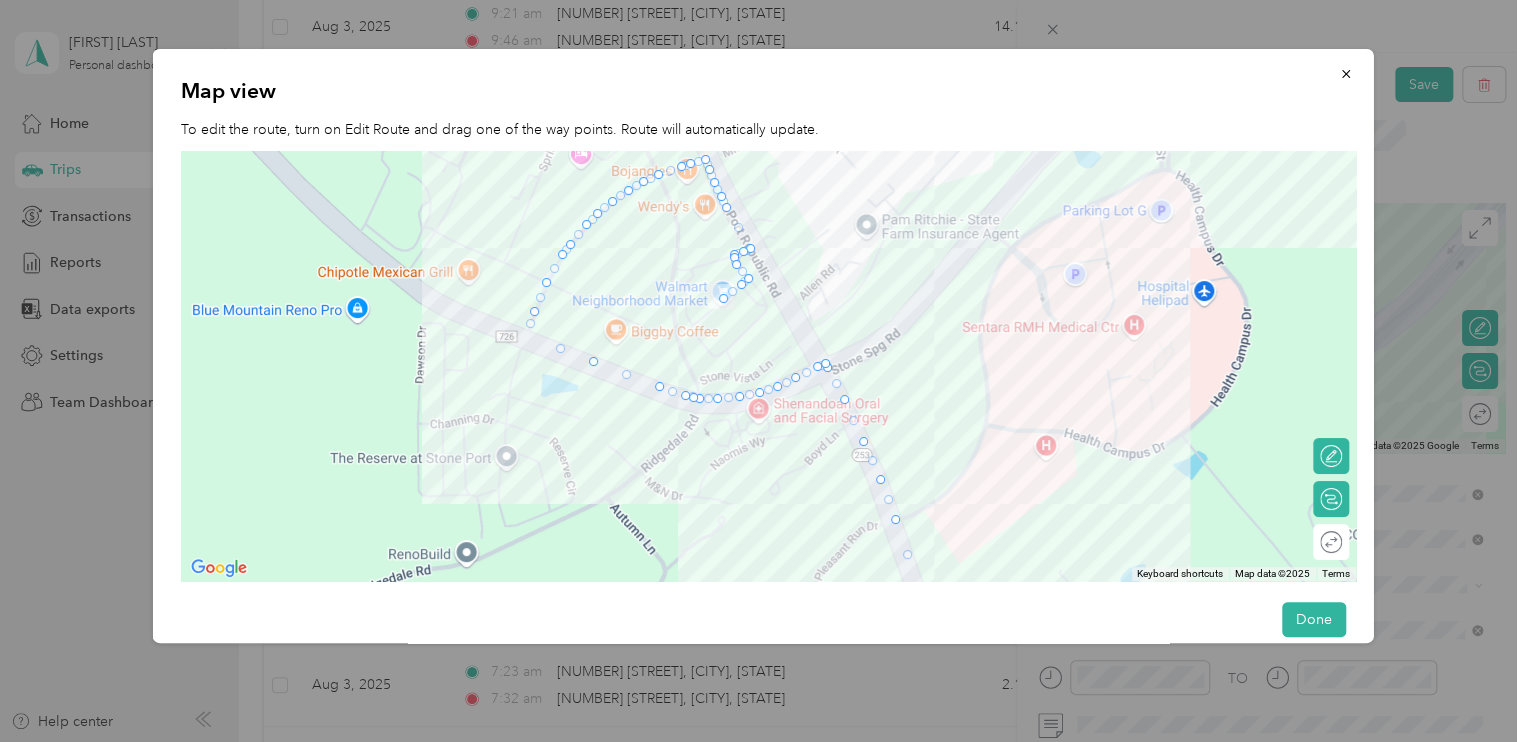 drag, startPoint x: 530, startPoint y: 328, endPoint x: 700, endPoint y: 391, distance: 181.2981 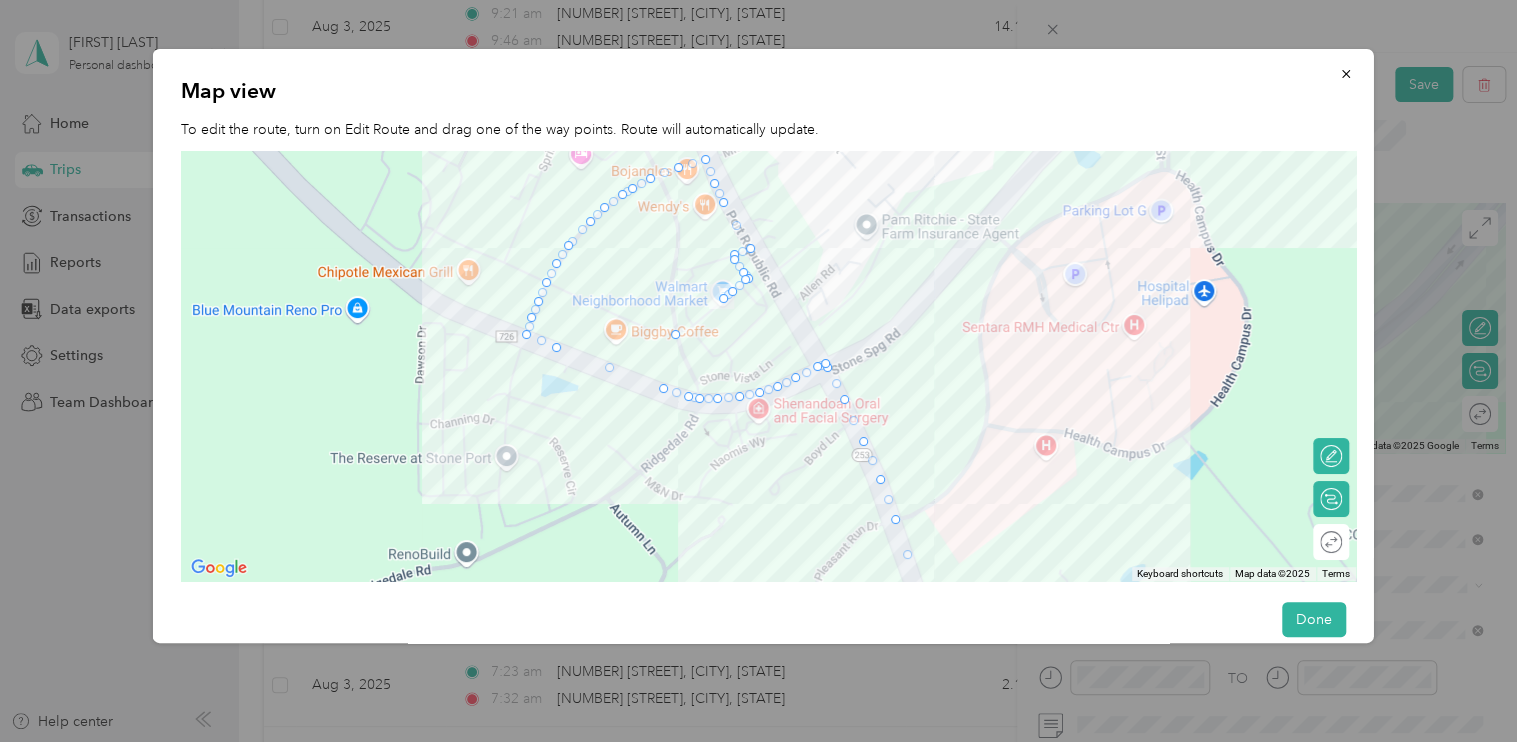 drag, startPoint x: 562, startPoint y: 249, endPoint x: 664, endPoint y: 347, distance: 141.44963 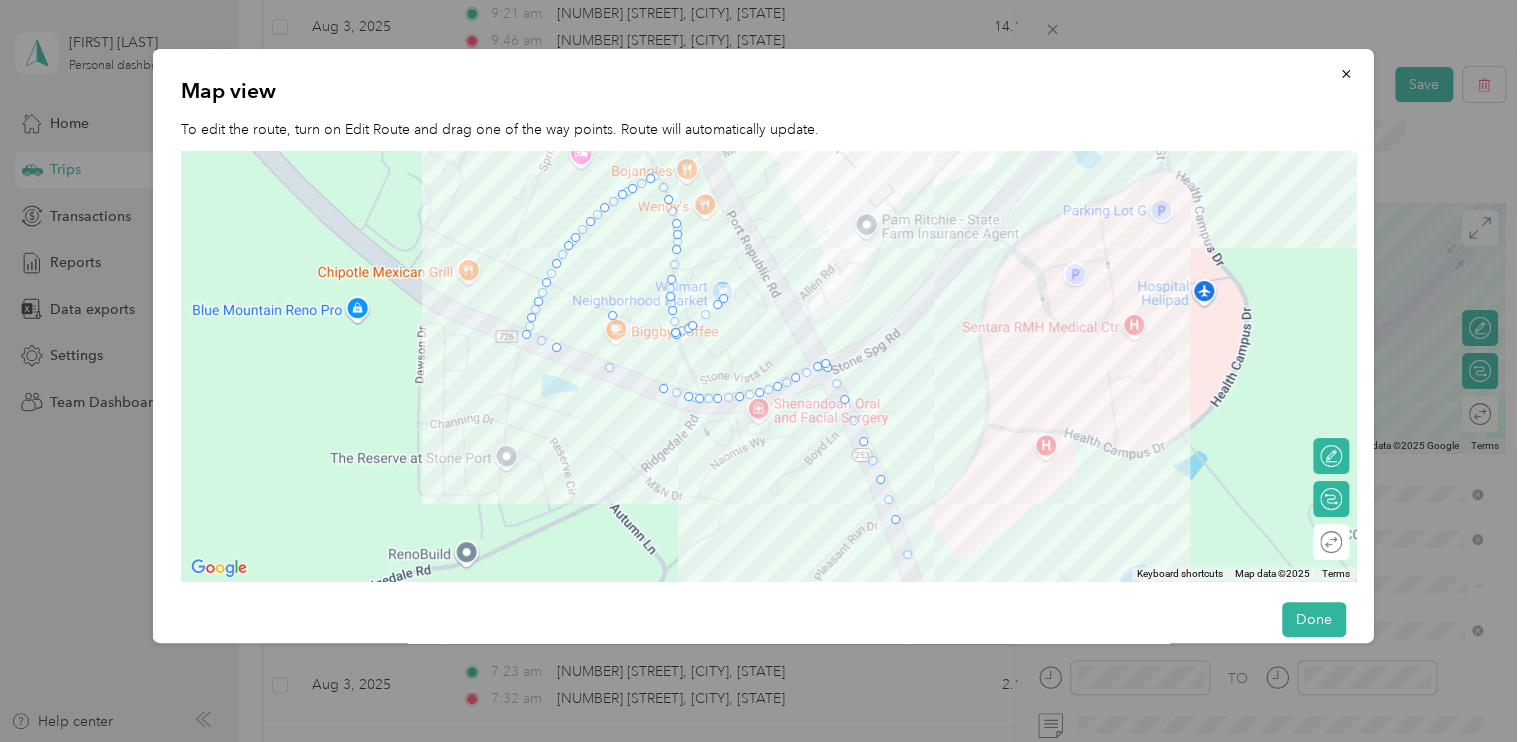 drag, startPoint x: 658, startPoint y: 172, endPoint x: 610, endPoint y: 315, distance: 150.84097 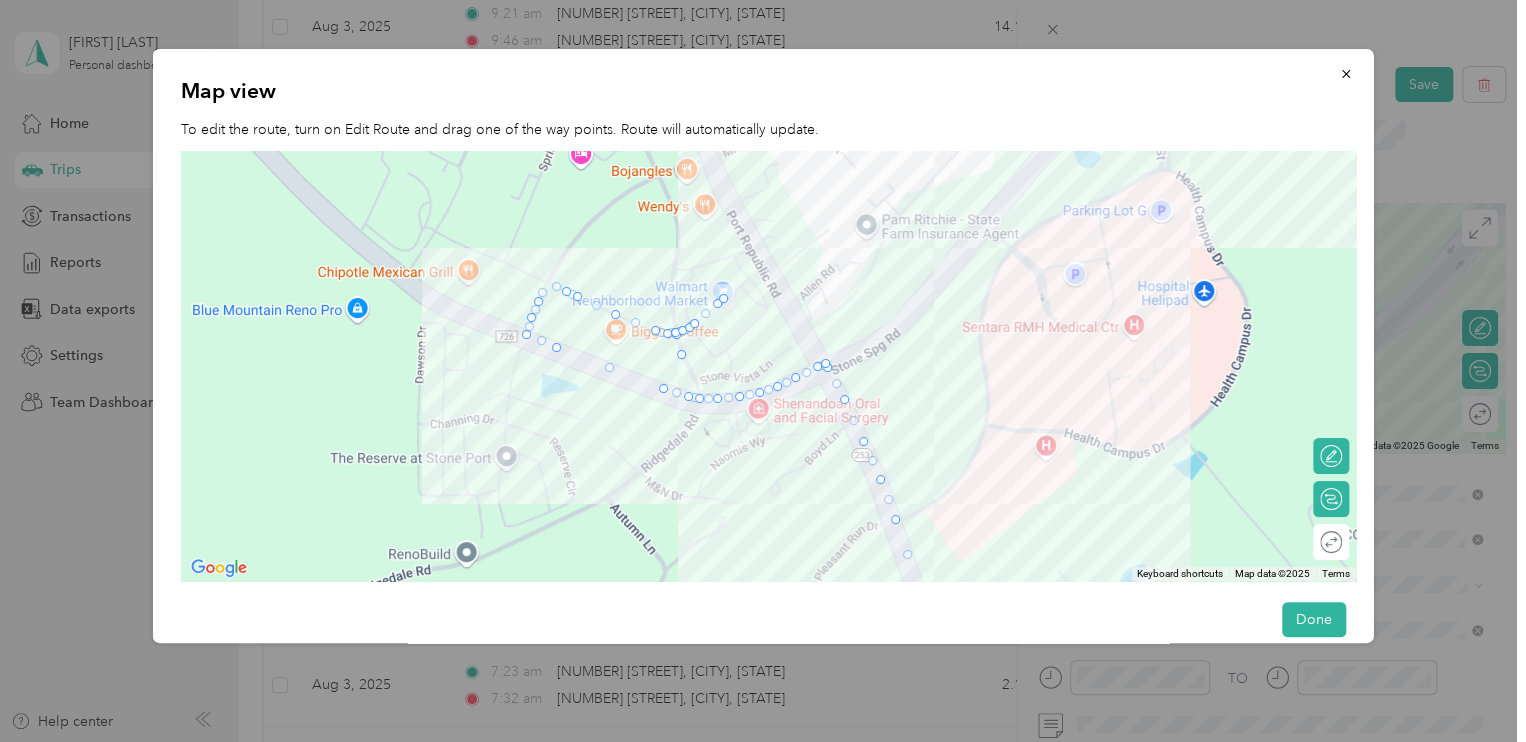 drag, startPoint x: 542, startPoint y: 279, endPoint x: 677, endPoint y: 355, distance: 154.92256 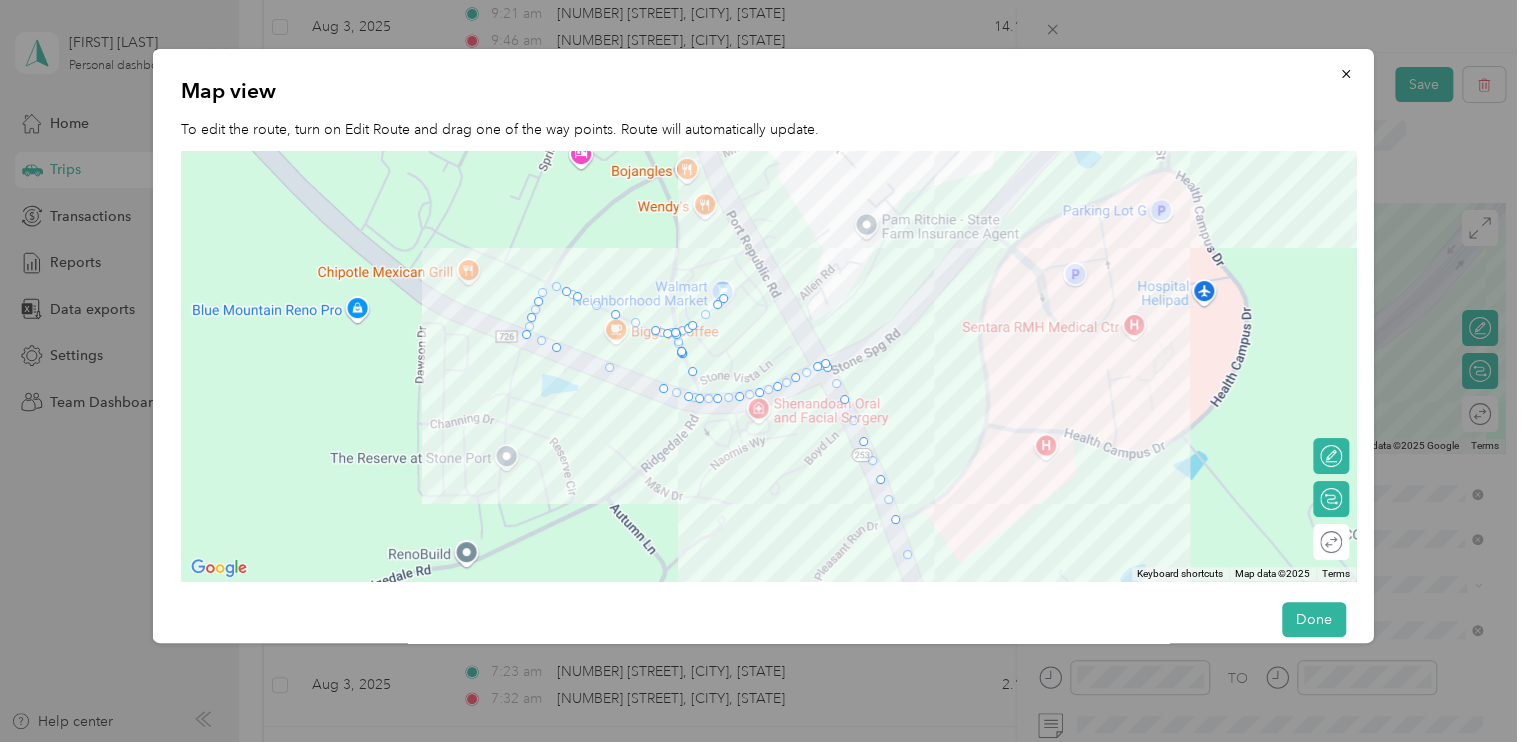 drag, startPoint x: 535, startPoint y: 295, endPoint x: 681, endPoint y: 386, distance: 172.03778 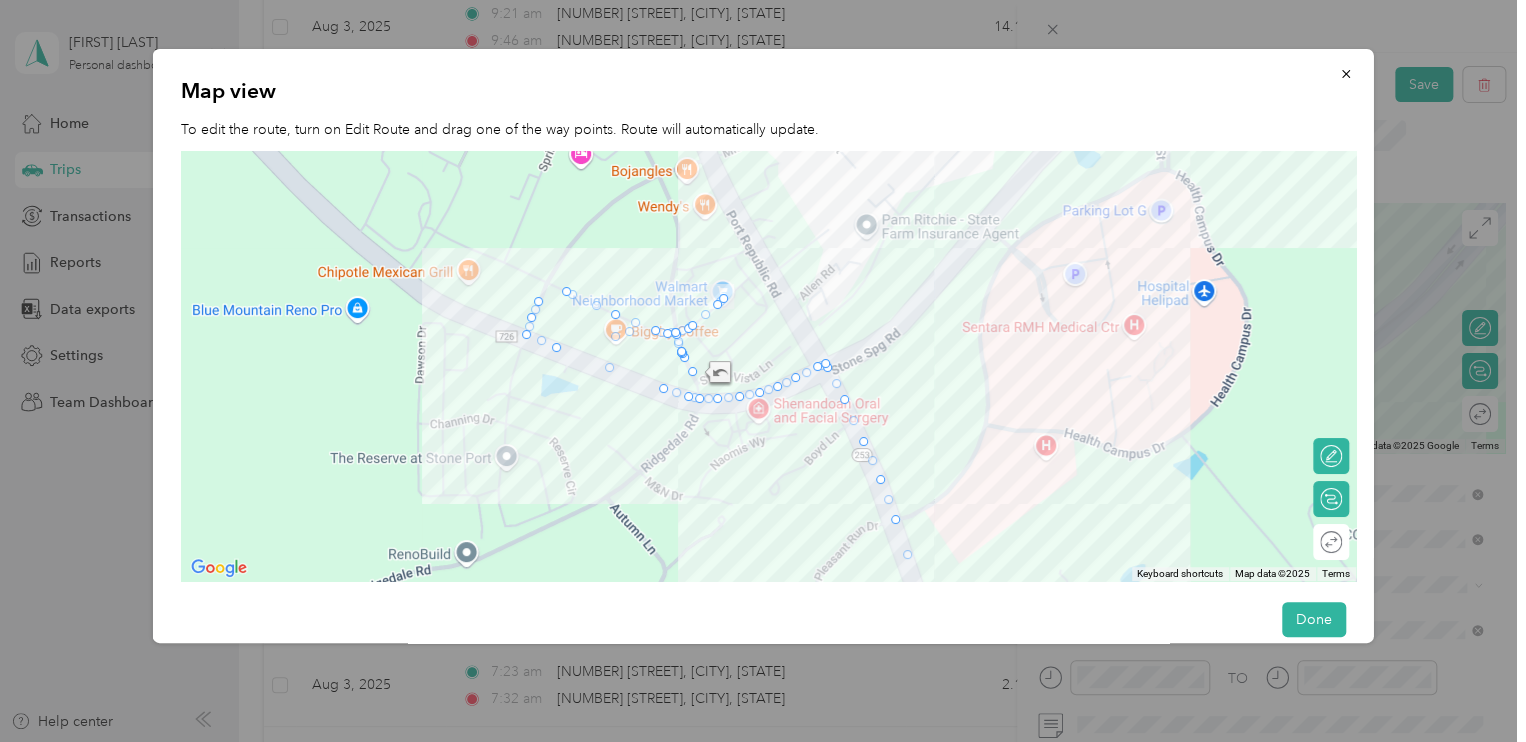drag, startPoint x: 566, startPoint y: 287, endPoint x: 679, endPoint y: 348, distance: 128.41339 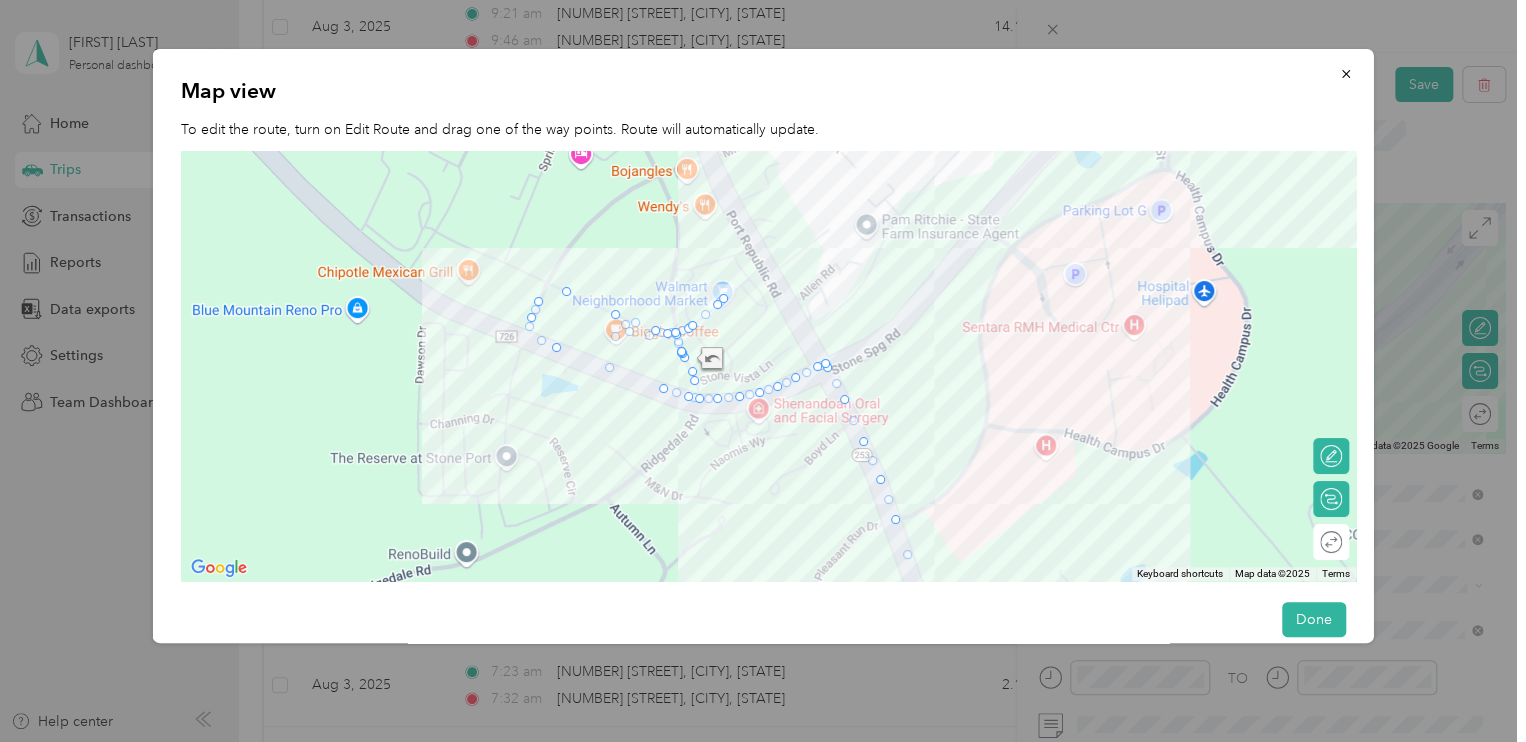 drag, startPoint x: 524, startPoint y: 333, endPoint x: 694, endPoint y: 379, distance: 176.1136 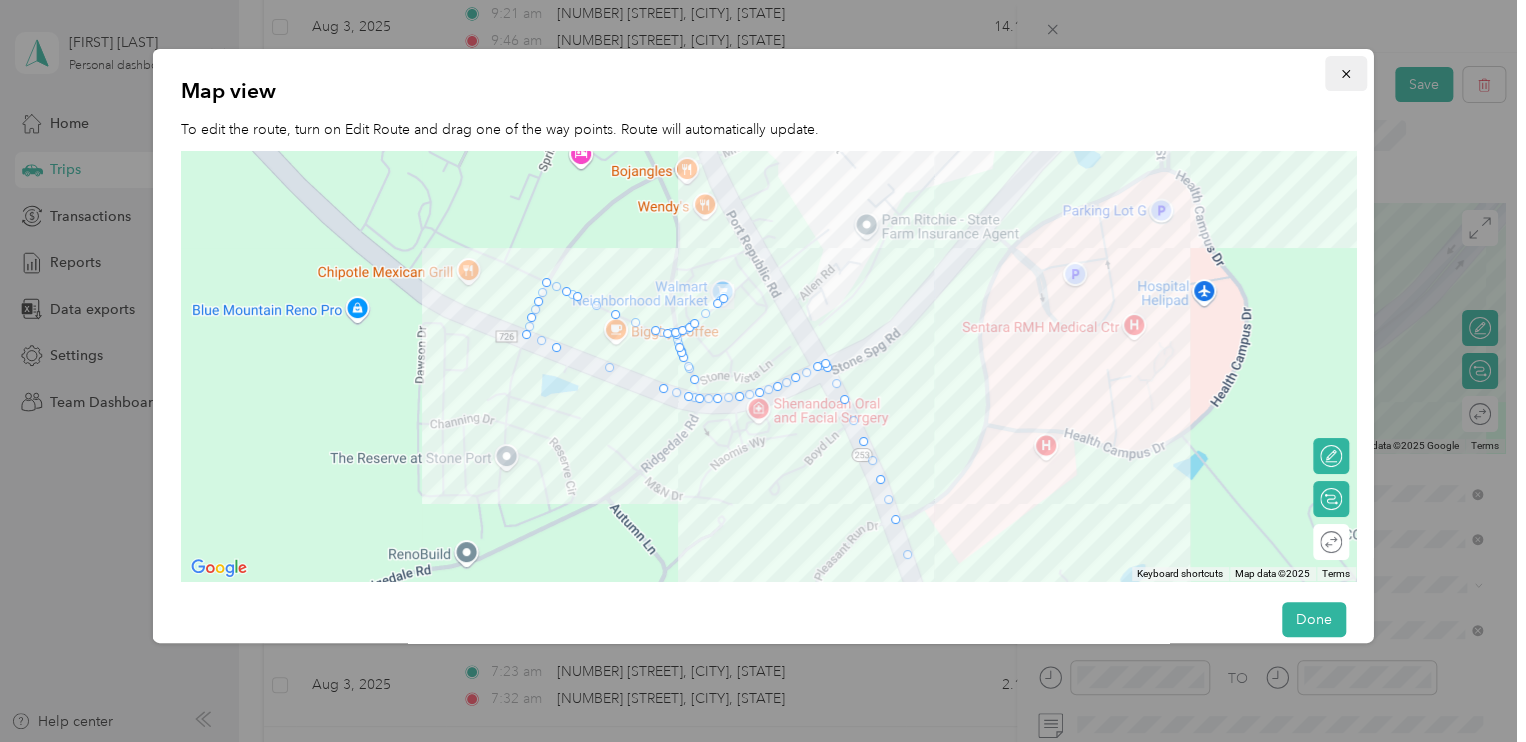 click 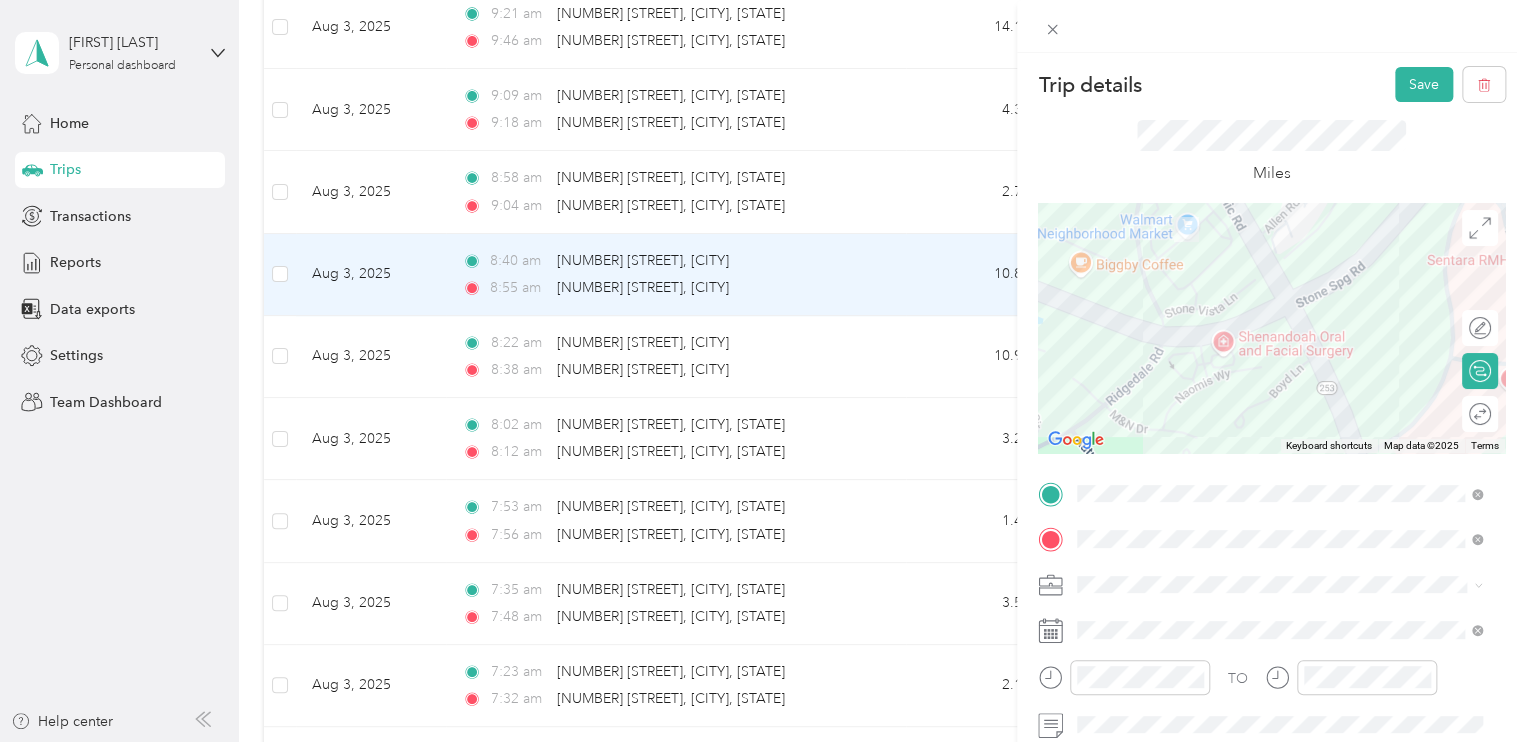 drag, startPoint x: 1179, startPoint y: 293, endPoint x: 1180, endPoint y: 282, distance: 11.045361 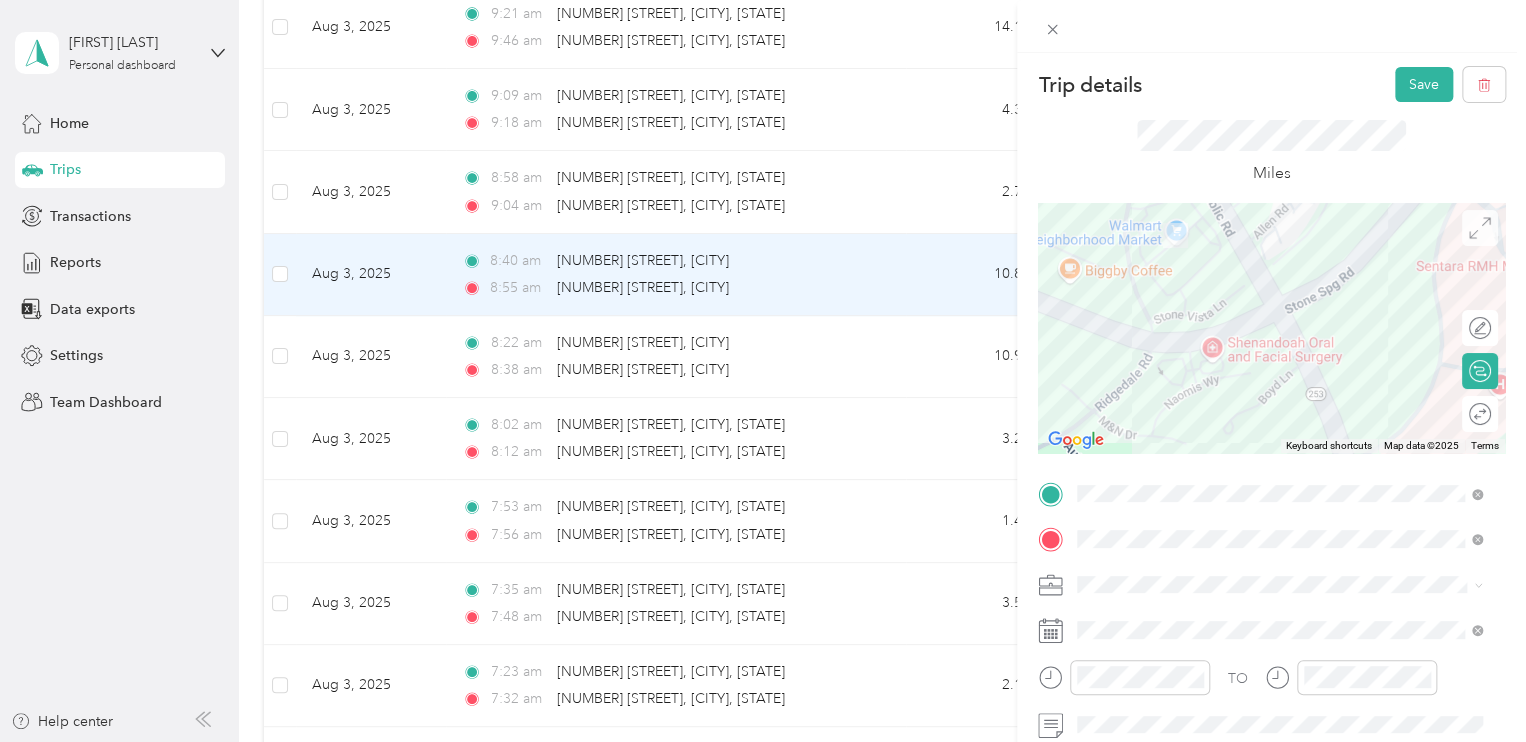 click 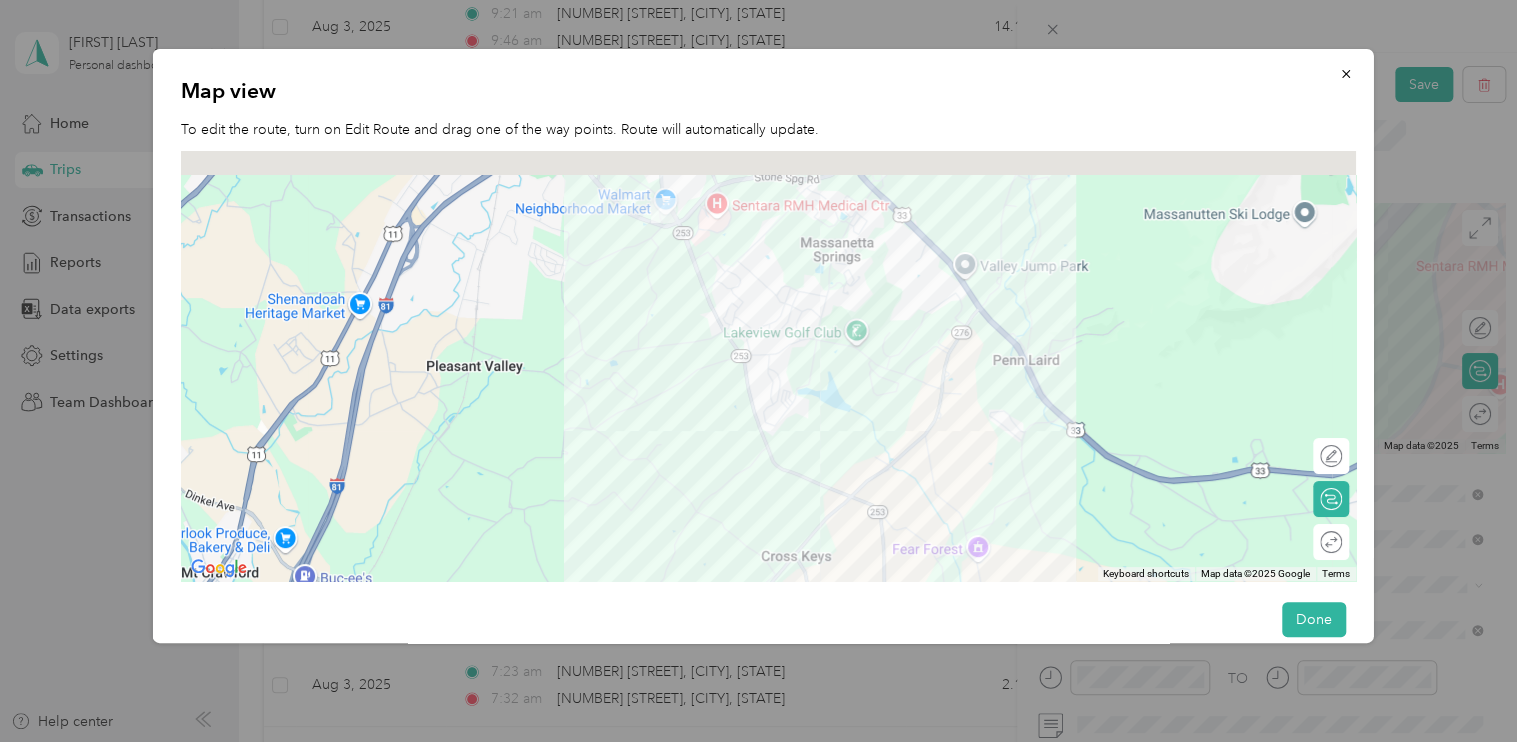 drag, startPoint x: 612, startPoint y: 323, endPoint x: 646, endPoint y: 429, distance: 111.31936 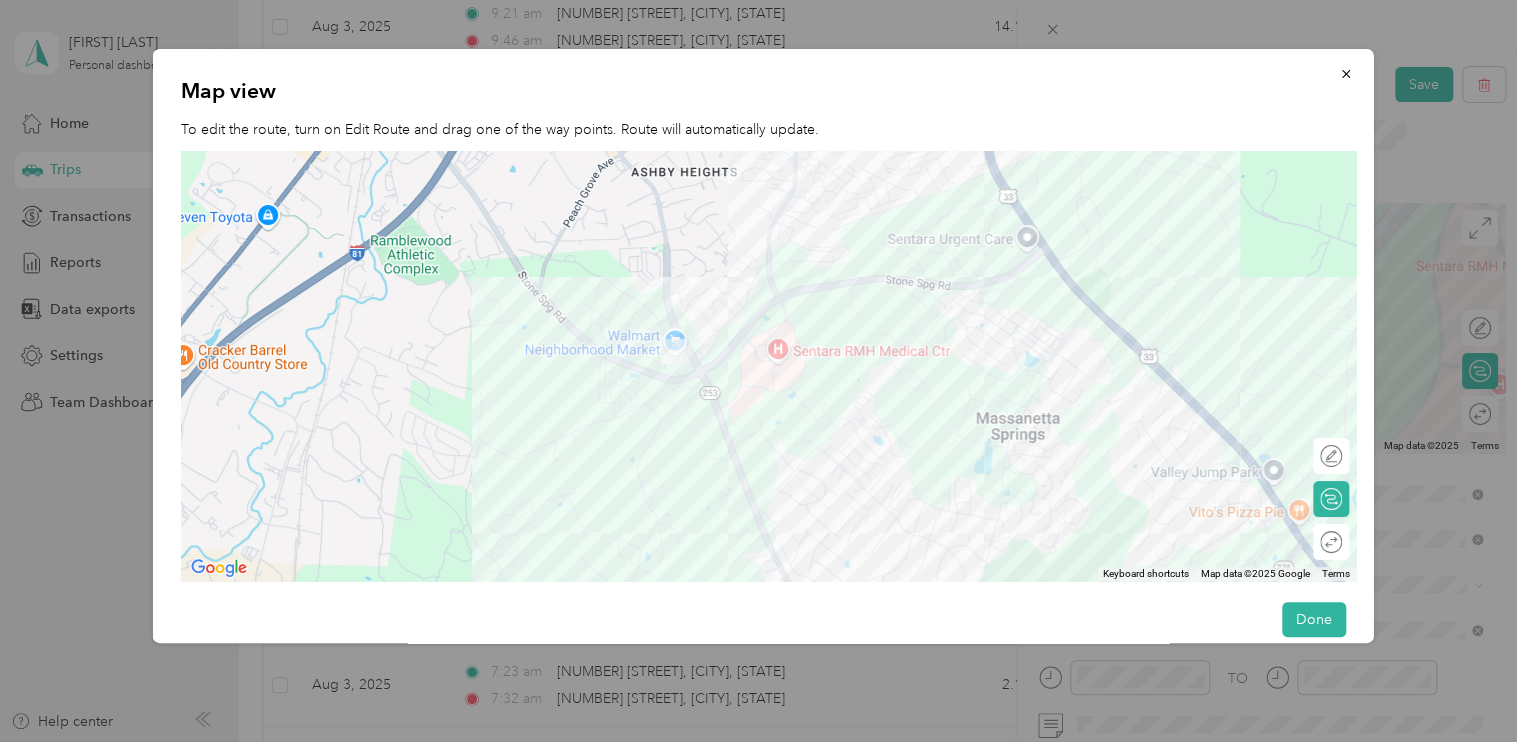 drag, startPoint x: 635, startPoint y: 296, endPoint x: 652, endPoint y: 461, distance: 165.87344 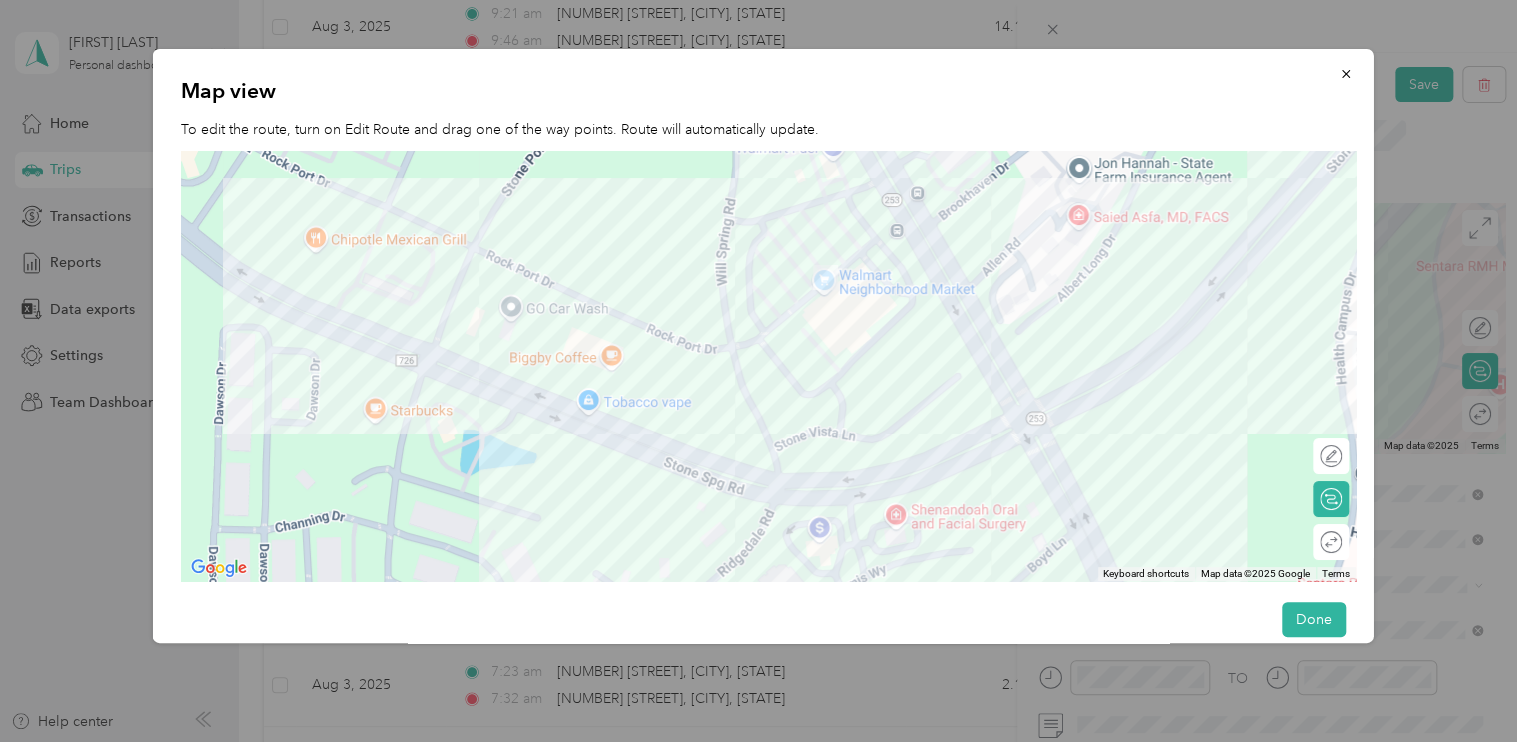 click at bounding box center [768, 366] 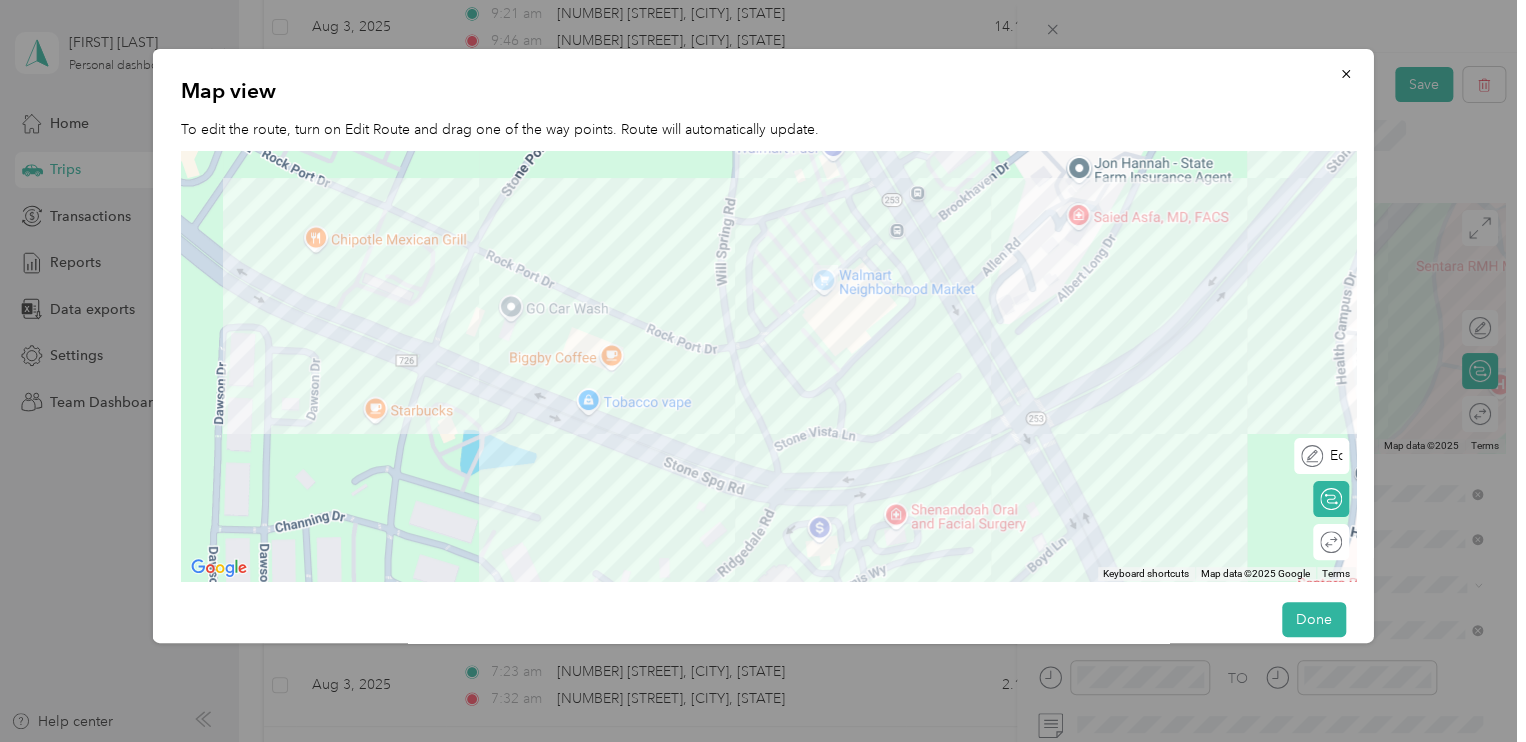 click on "Edit route" at bounding box center (1331, 455) 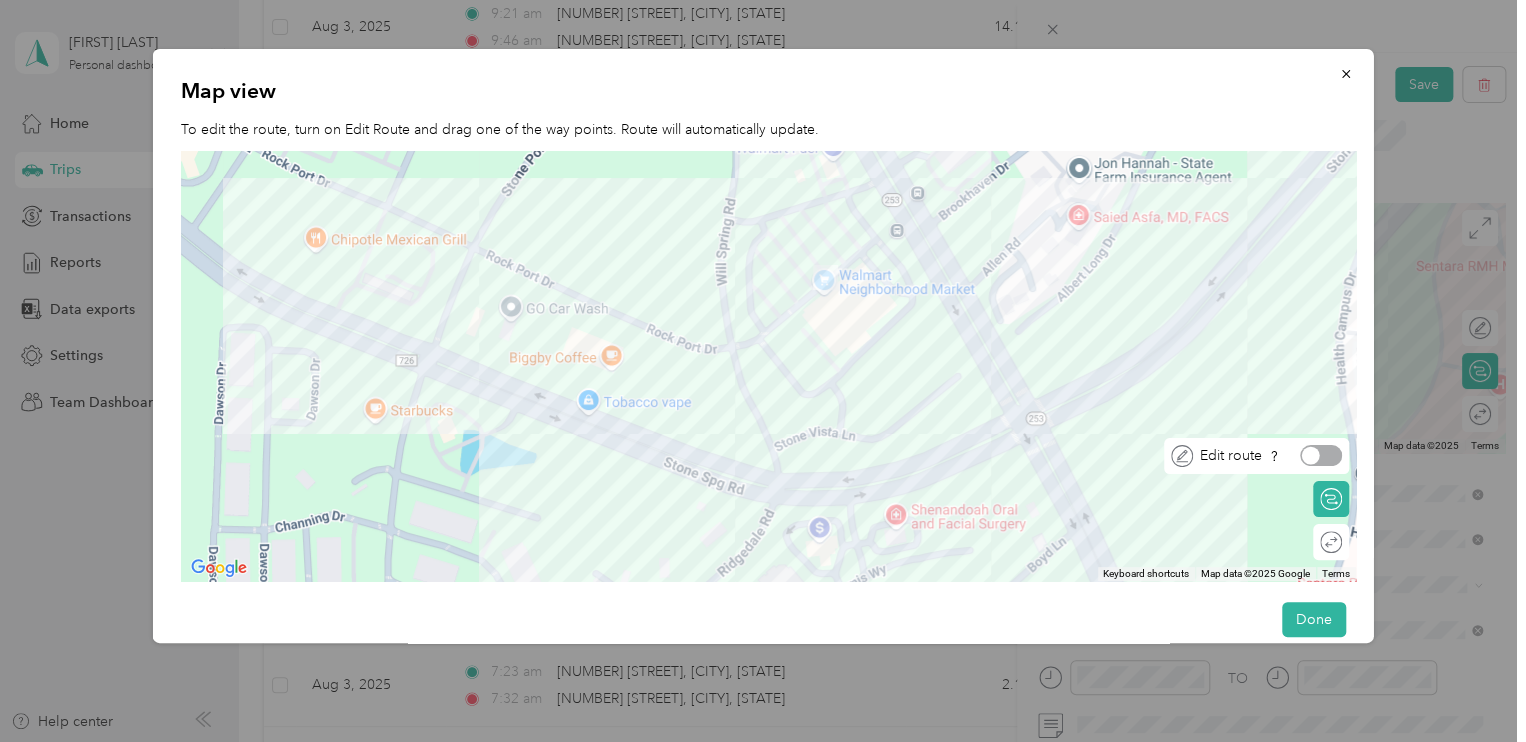 drag, startPoint x: 1326, startPoint y: 453, endPoint x: 1156, endPoint y: 430, distance: 171.54883 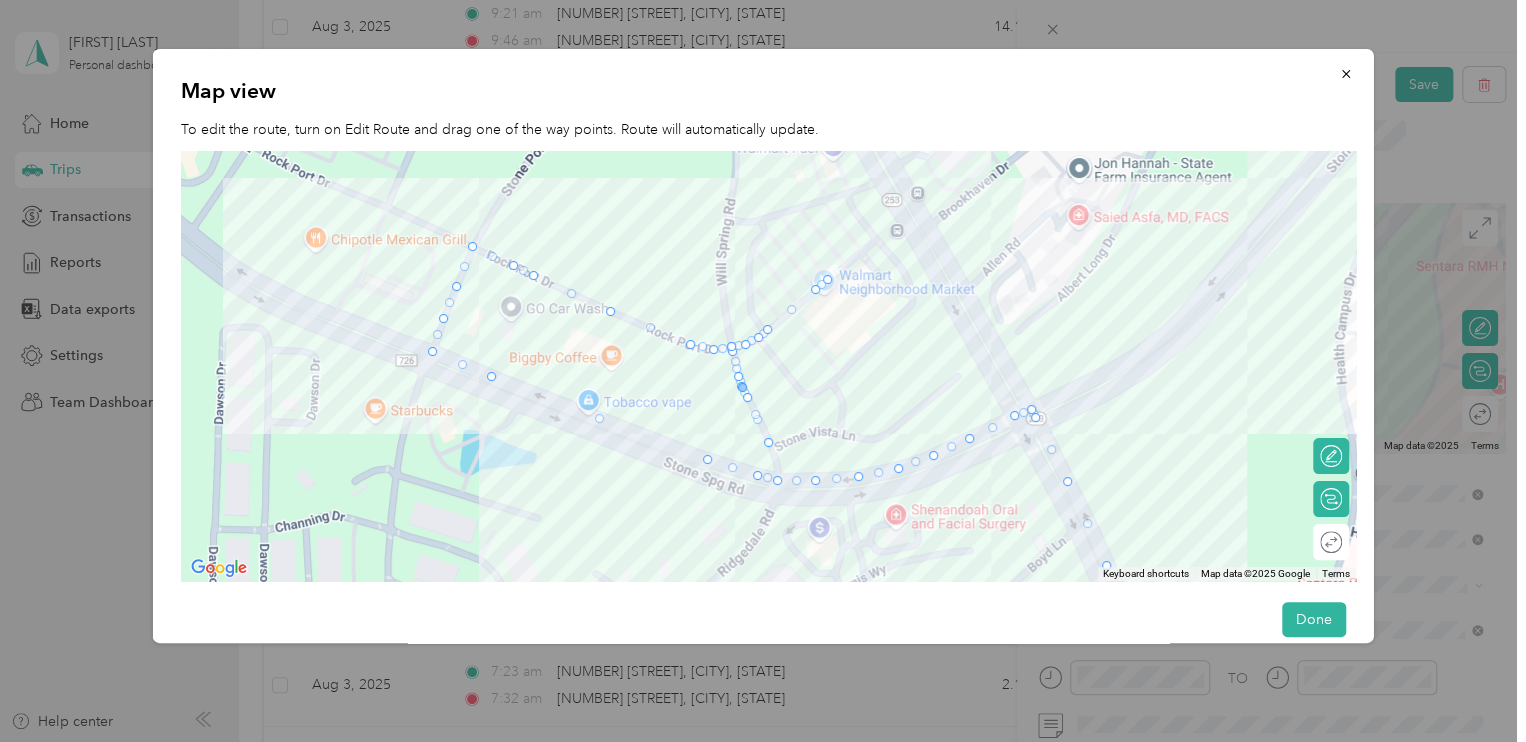 click at bounding box center (742, 388) 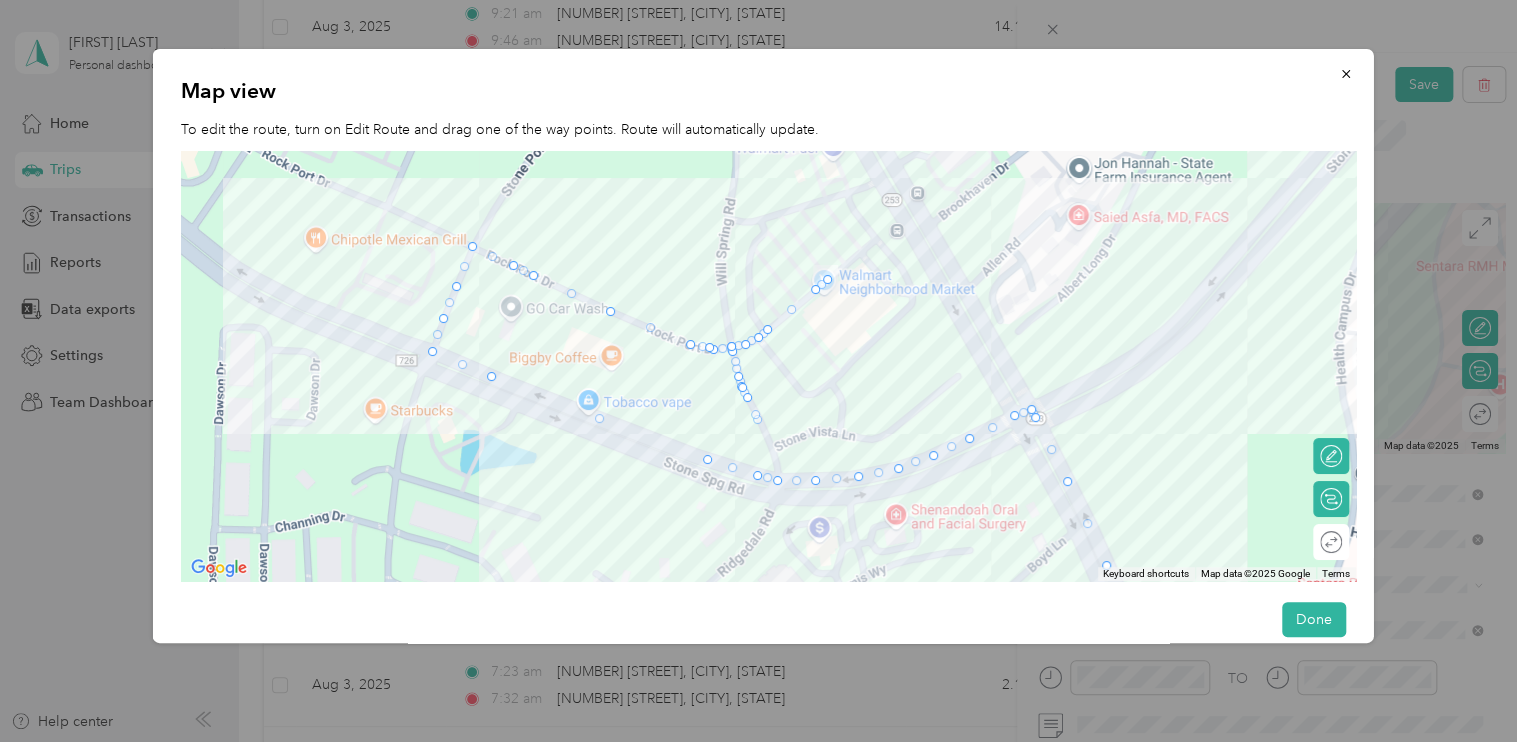 drag, startPoint x: 770, startPoint y: 442, endPoint x: 709, endPoint y: 346, distance: 113.74094 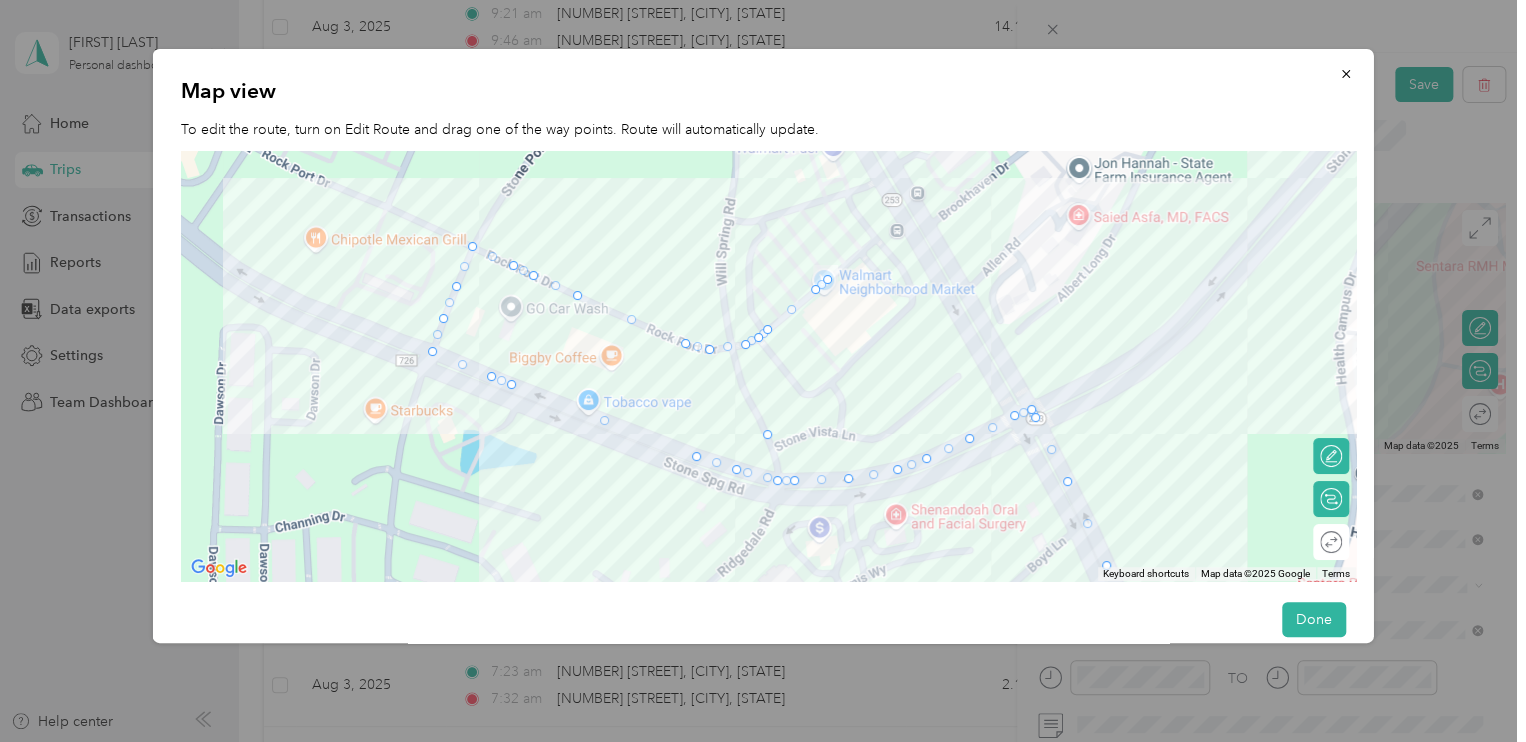 drag, startPoint x: 752, startPoint y: 475, endPoint x: 764, endPoint y: 434, distance: 42.72002 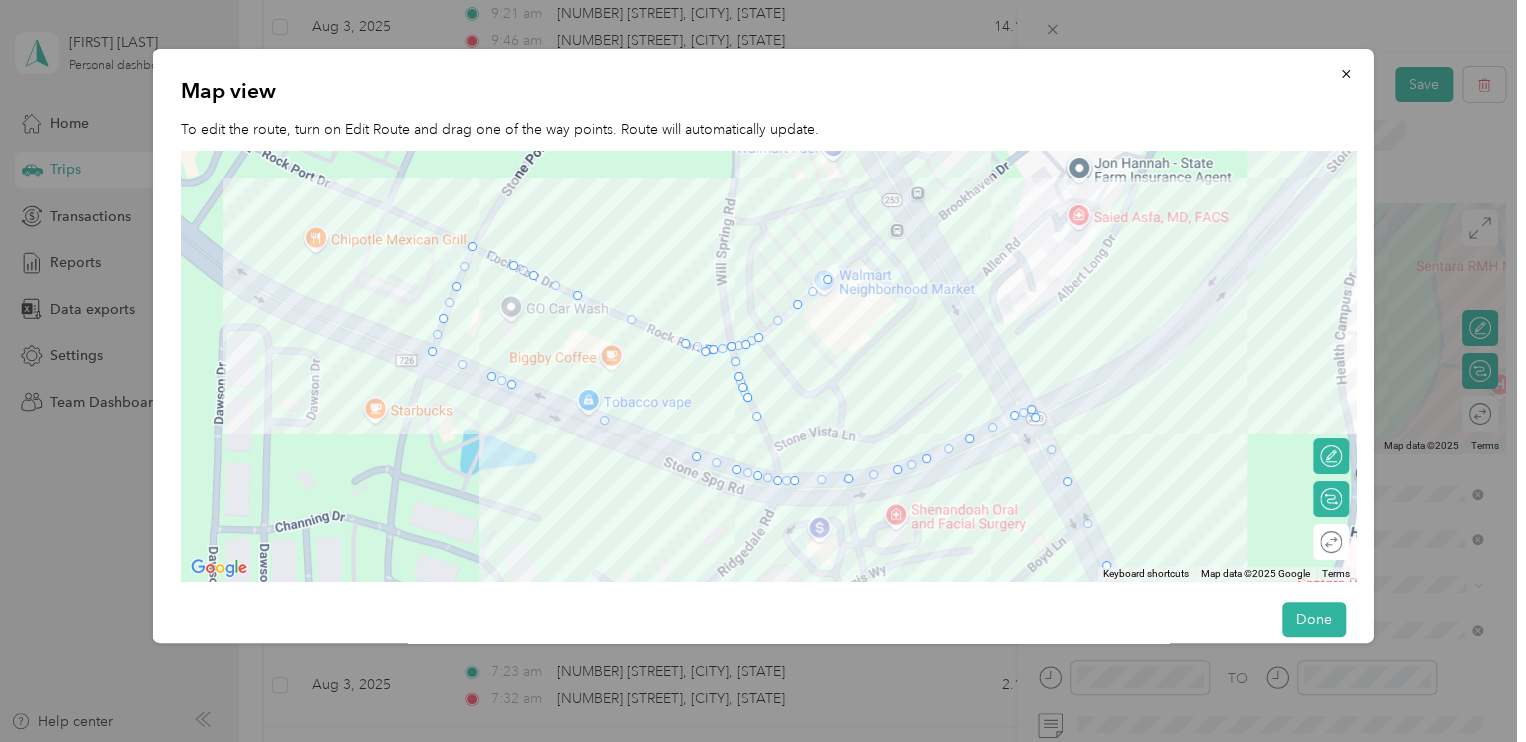 drag, startPoint x: 755, startPoint y: 428, endPoint x: 696, endPoint y: 341, distance: 105.11898 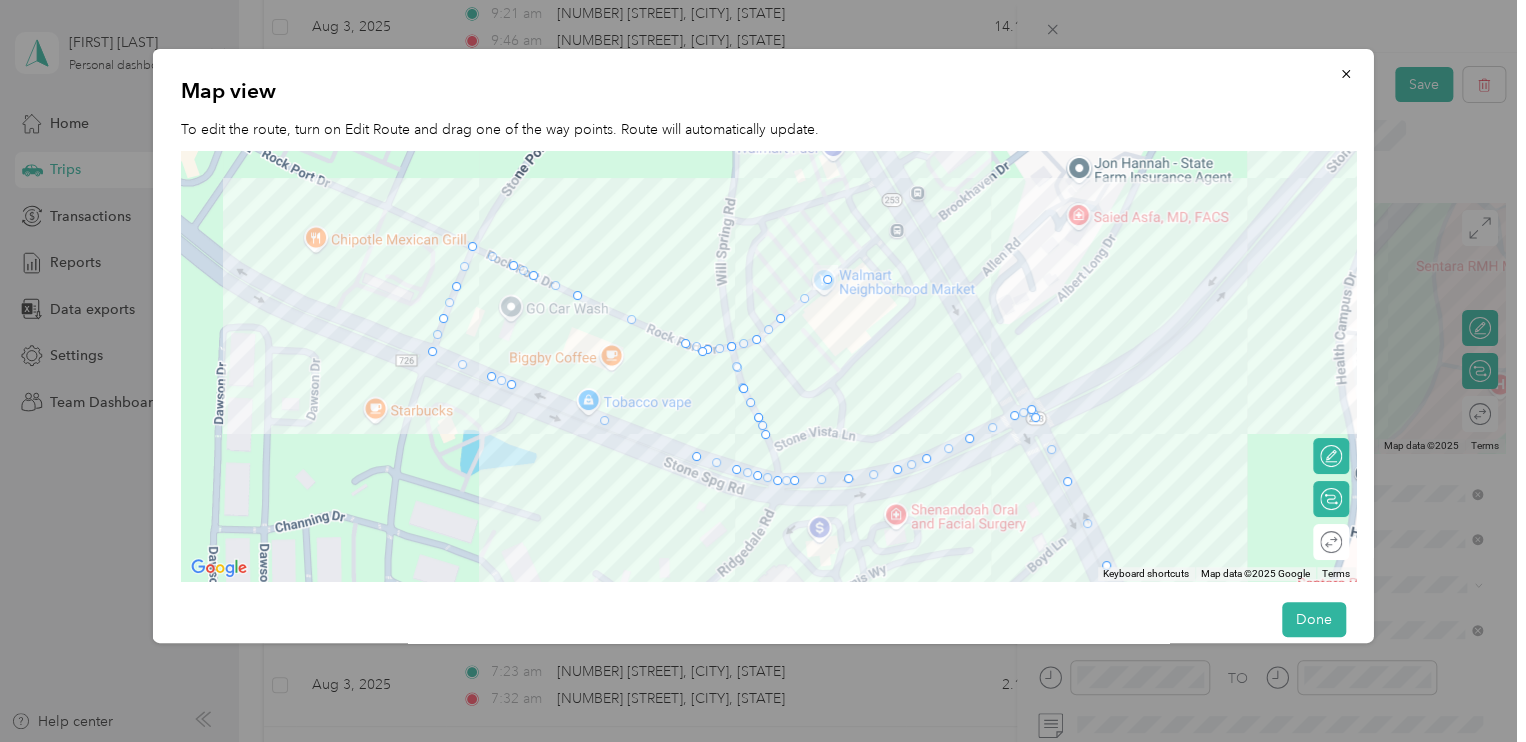 drag, startPoint x: 740, startPoint y: 386, endPoint x: 698, endPoint y: 347, distance: 57.31492 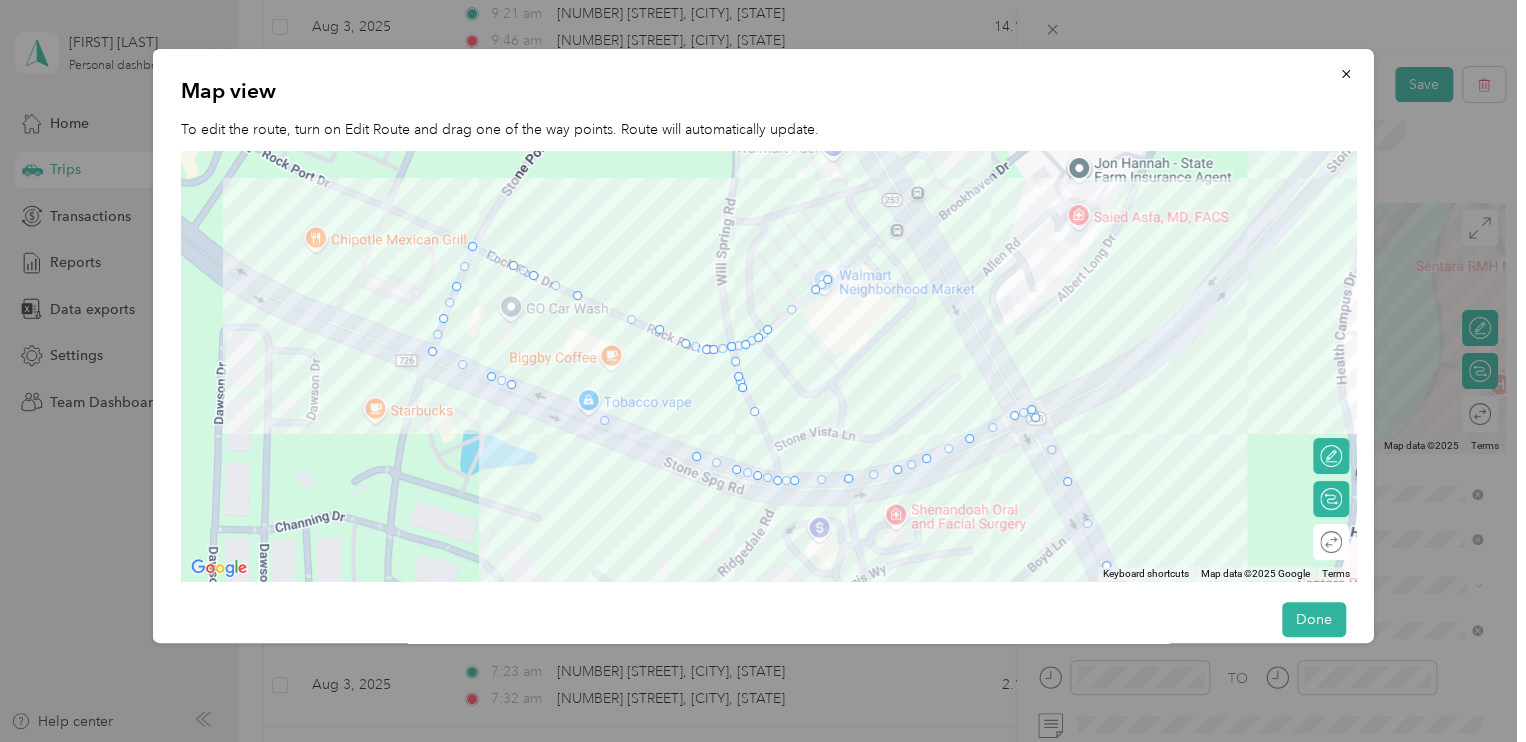 drag, startPoint x: 764, startPoint y: 434, endPoint x: 658, endPoint y: 327, distance: 150.6154 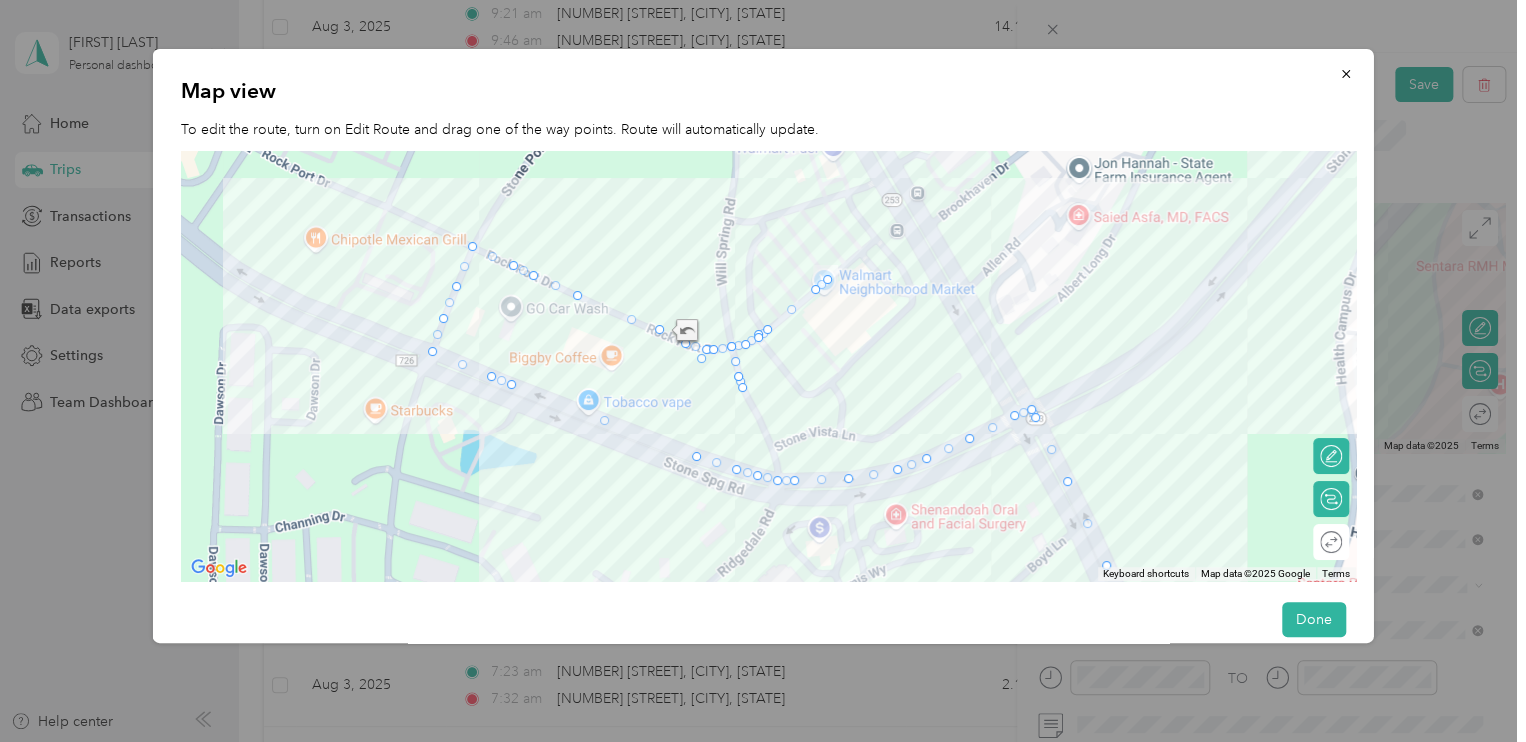 drag, startPoint x: 744, startPoint y: 396, endPoint x: 758, endPoint y: 340, distance: 57.72348 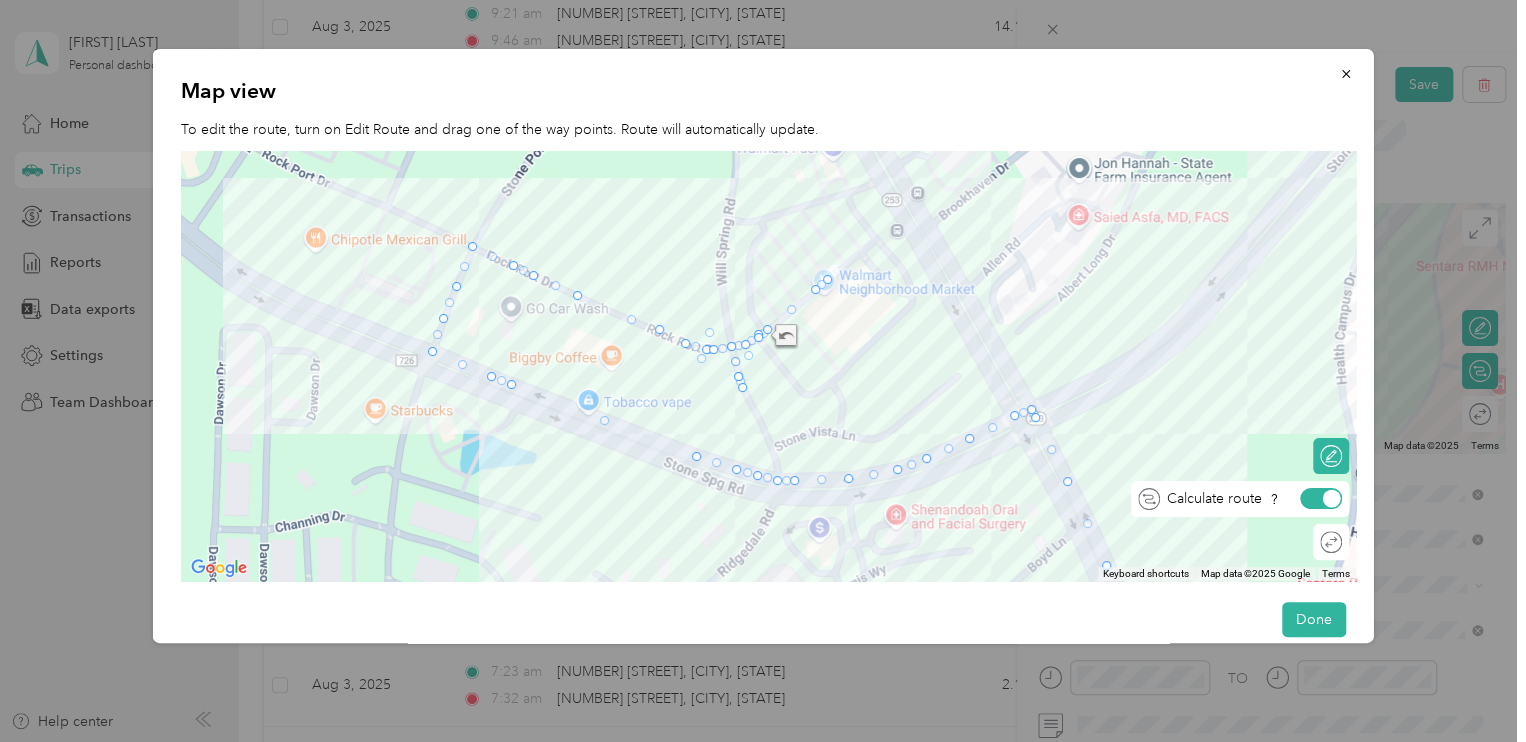 click at bounding box center [1331, 499] 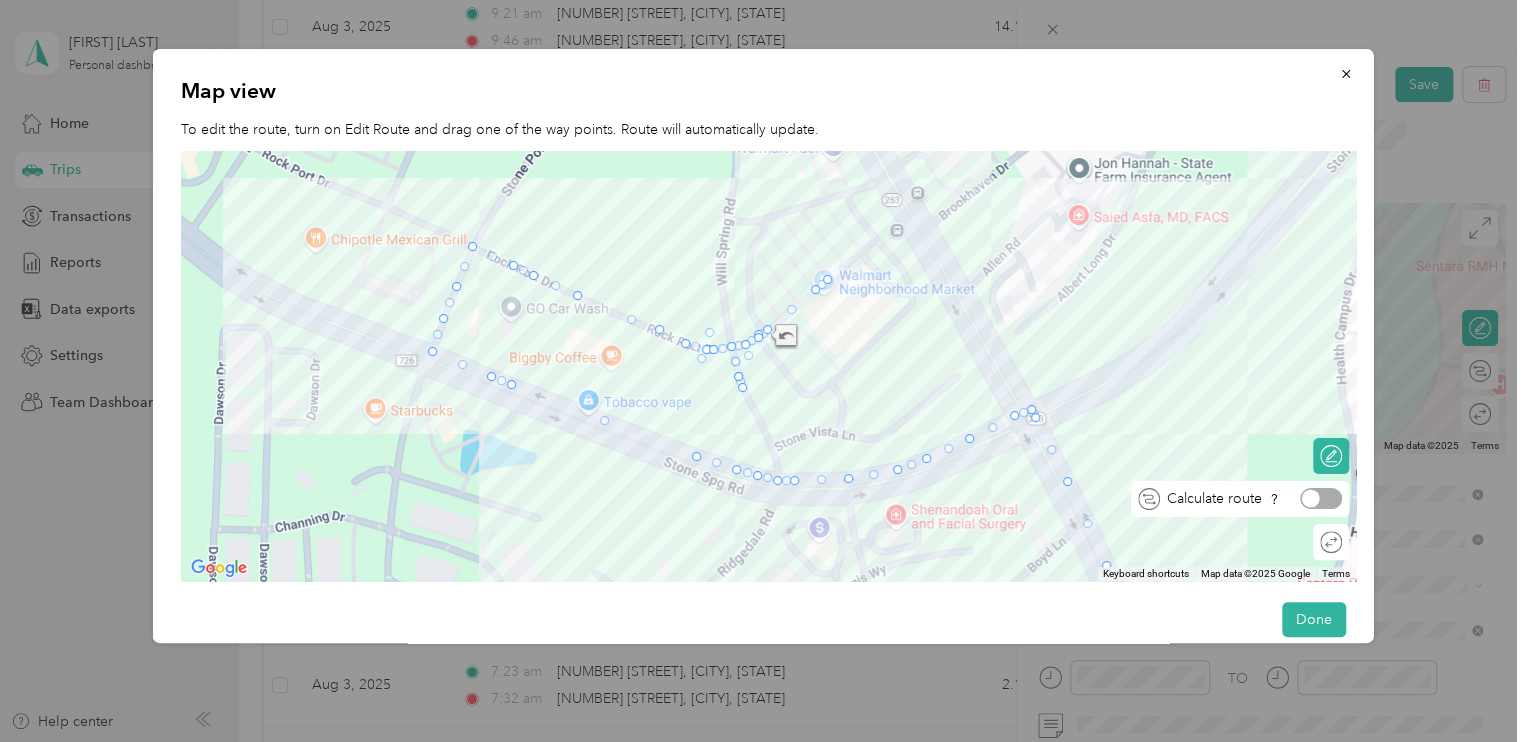 click at bounding box center (1310, 499) 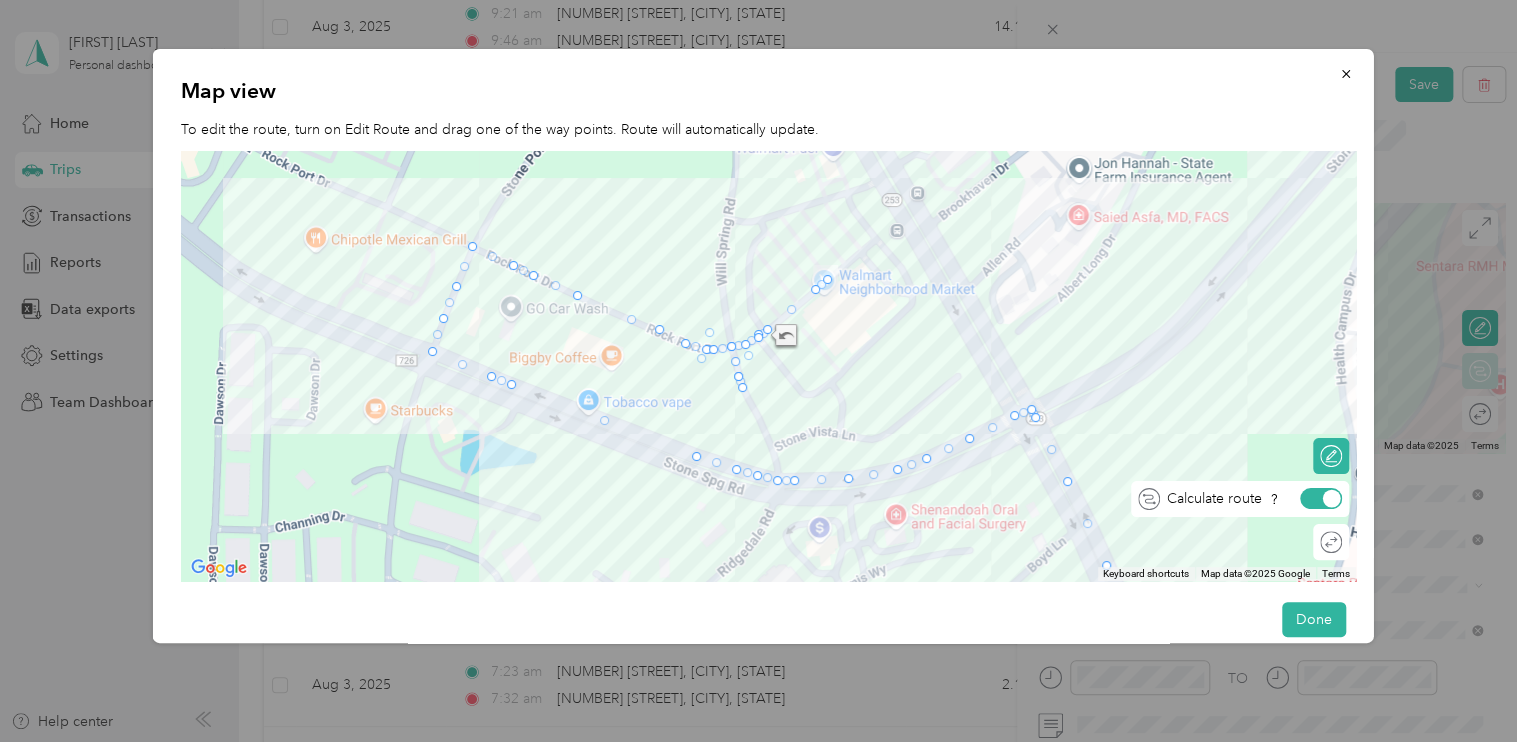 click at bounding box center (1321, 498) 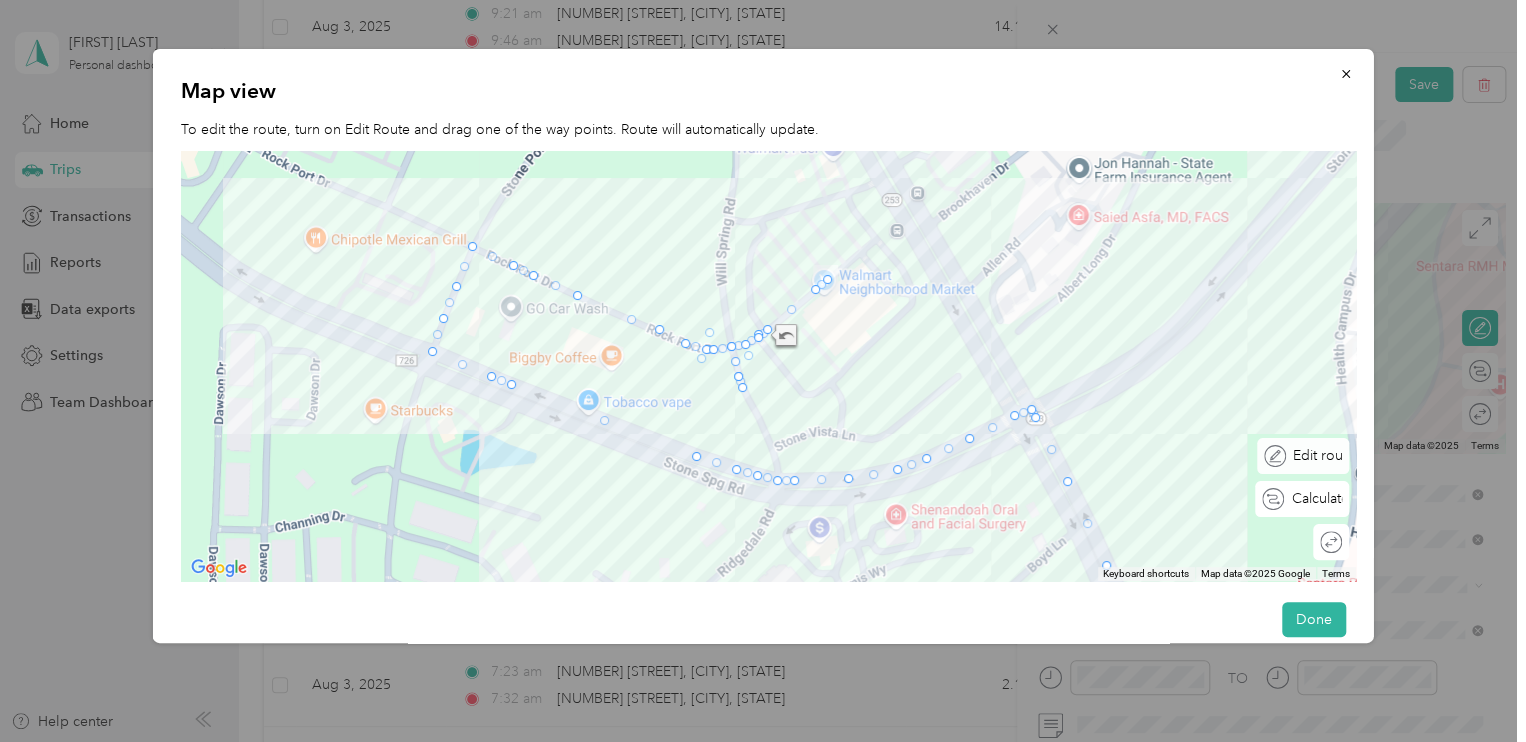 click on "Edit route" at bounding box center (1313, 455) 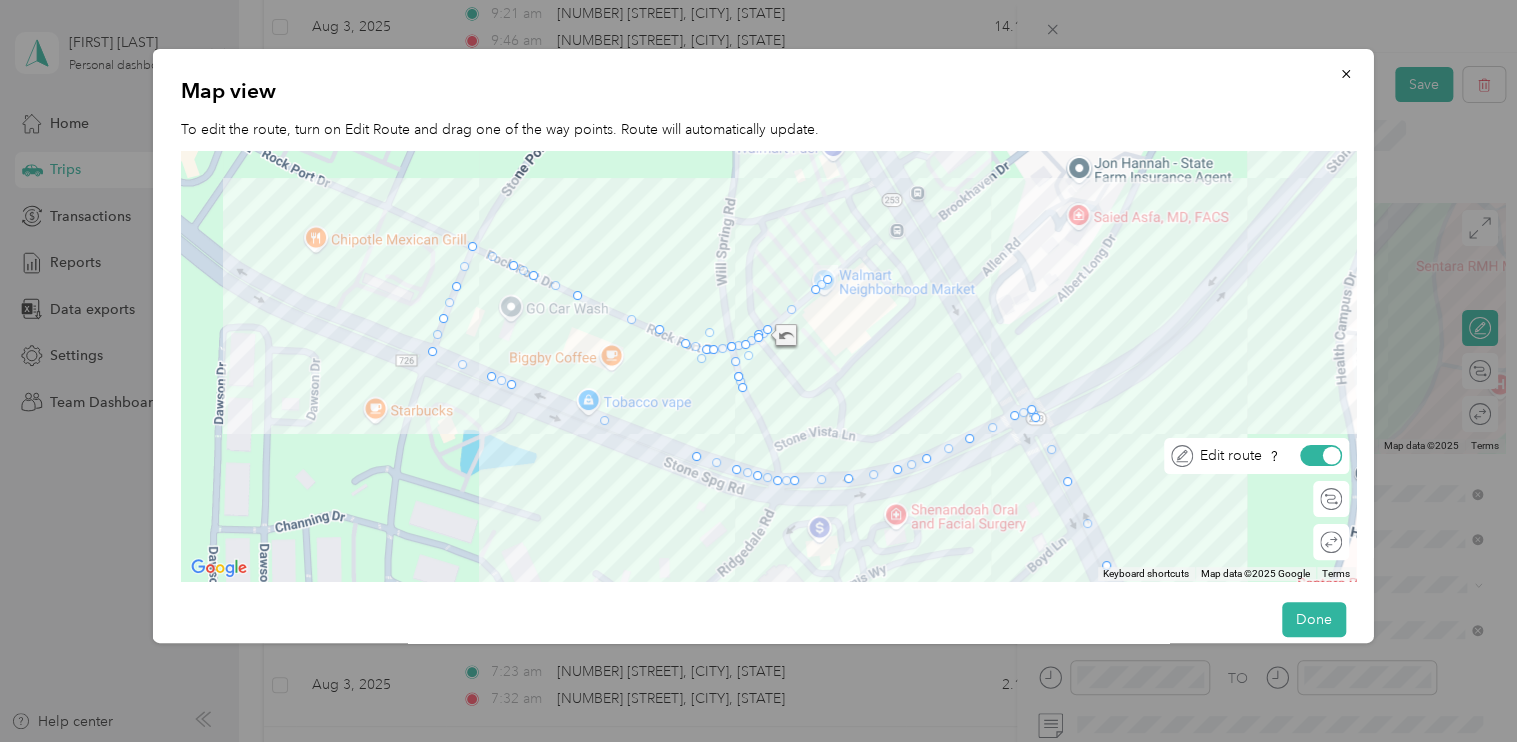 click at bounding box center (1331, 456) 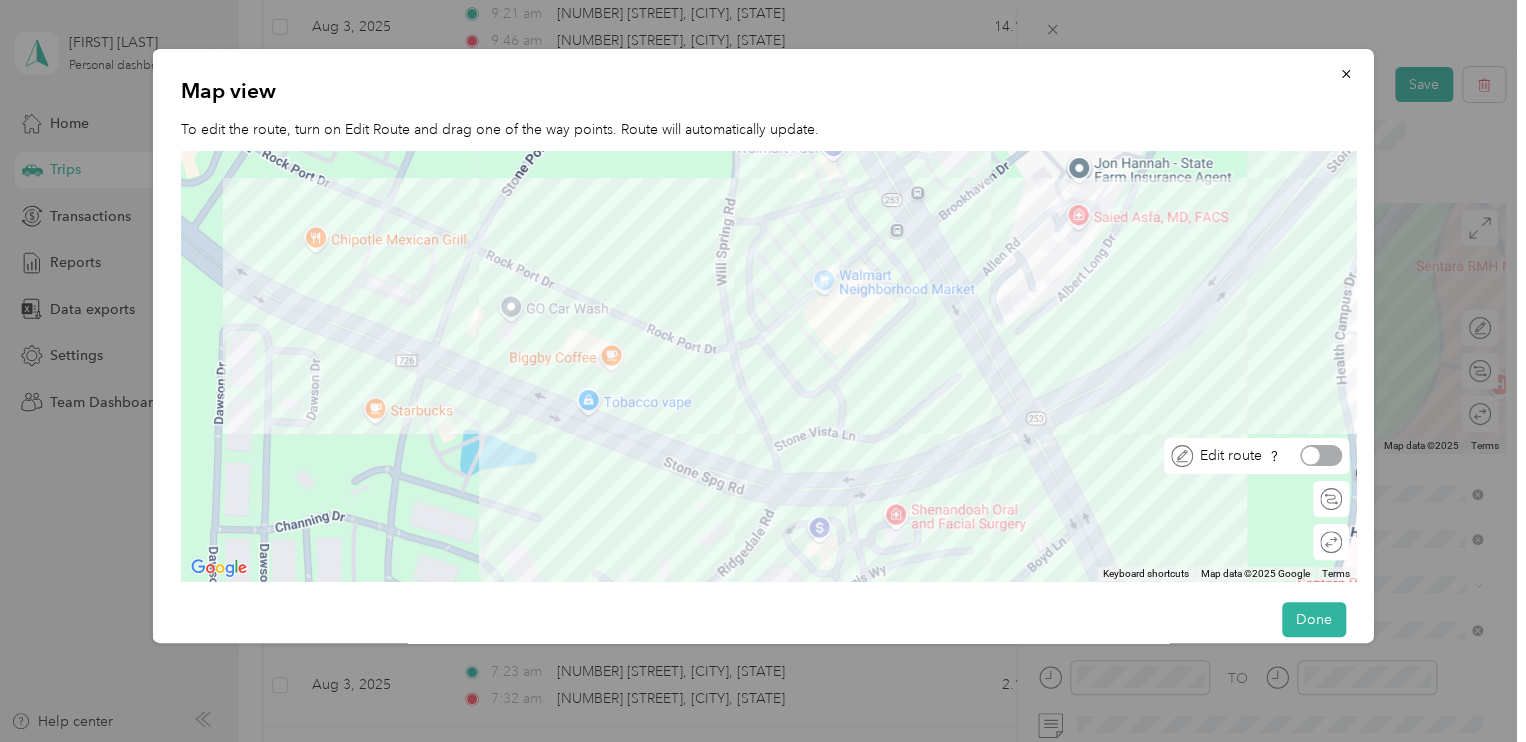 click at bounding box center (1321, 455) 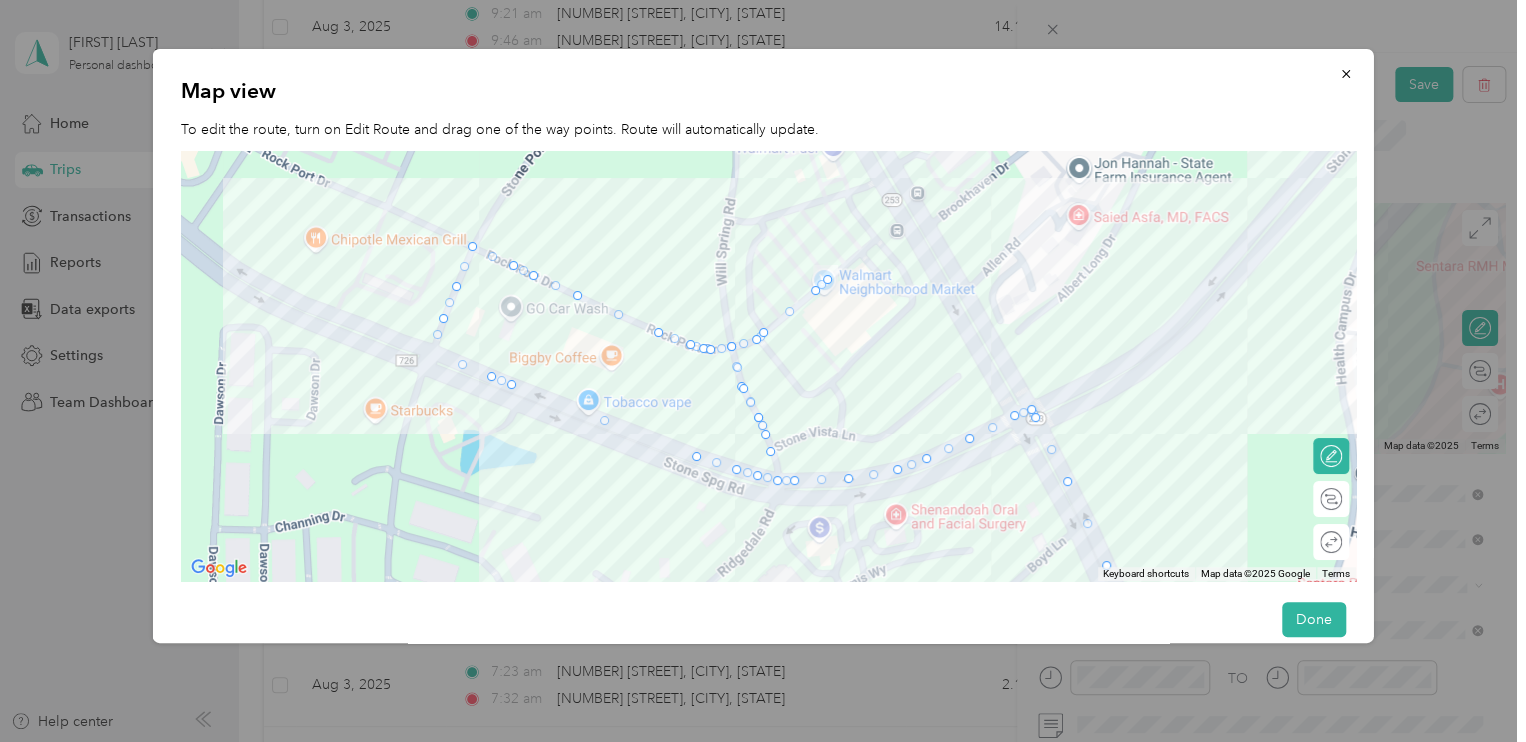 drag, startPoint x: 428, startPoint y: 358, endPoint x: 756, endPoint y: 452, distance: 341.20377 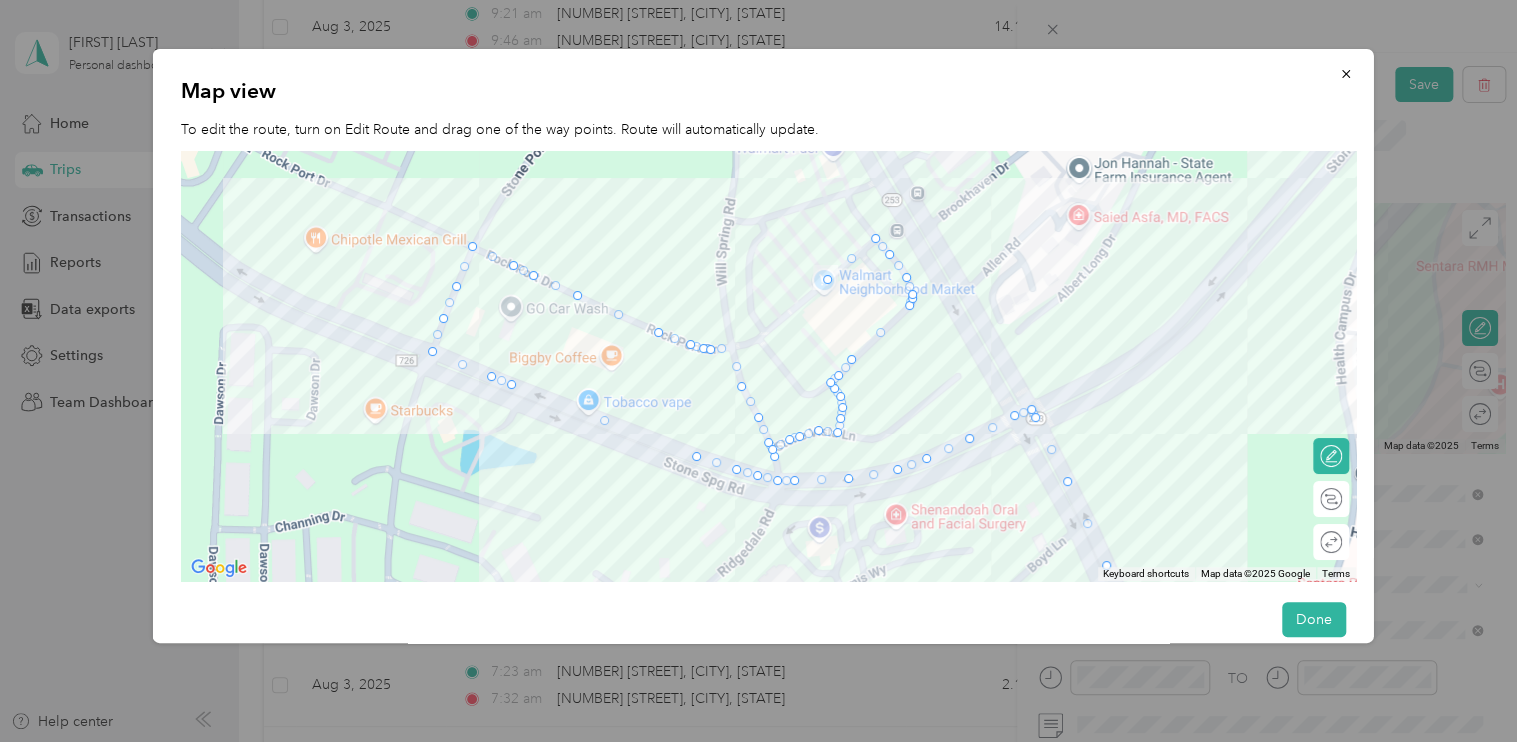 drag, startPoint x: 733, startPoint y: 345, endPoint x: 770, endPoint y: 452, distance: 113.216606 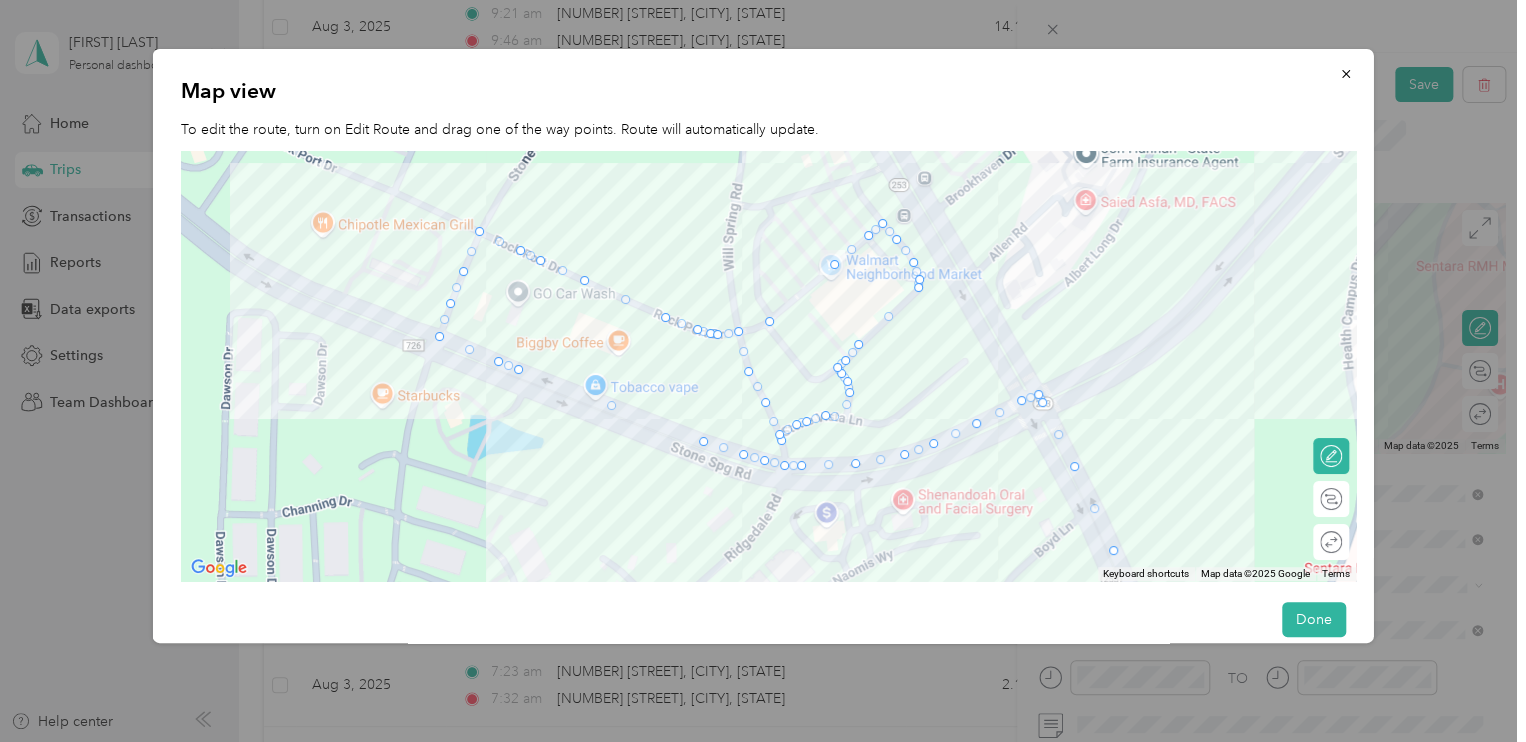 drag, startPoint x: 836, startPoint y: 416, endPoint x: 757, endPoint y: 319, distance: 125.09996 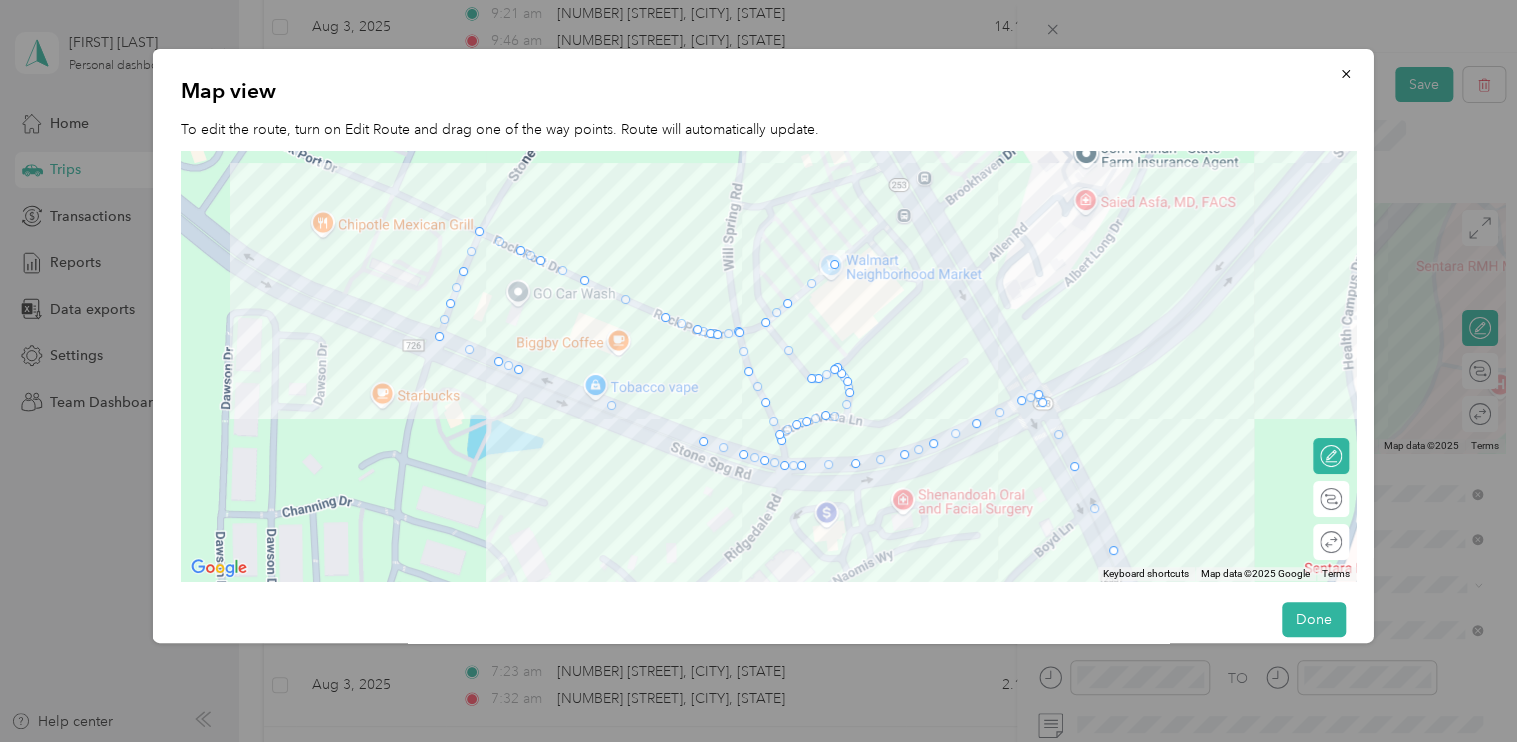 drag, startPoint x: 836, startPoint y: 416, endPoint x: 728, endPoint y: 330, distance: 138.05795 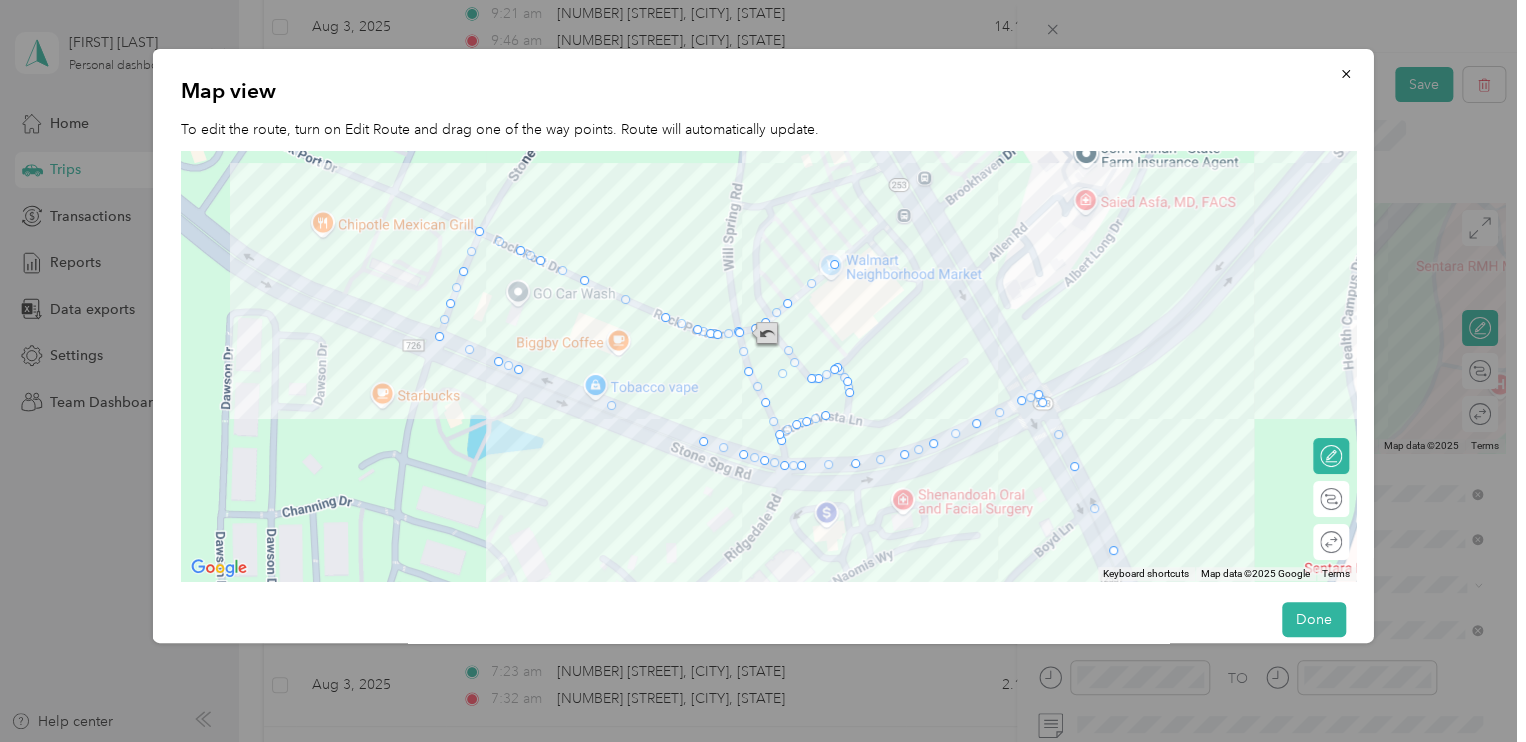 drag, startPoint x: 844, startPoint y: 387, endPoint x: 754, endPoint y: 341, distance: 101.07423 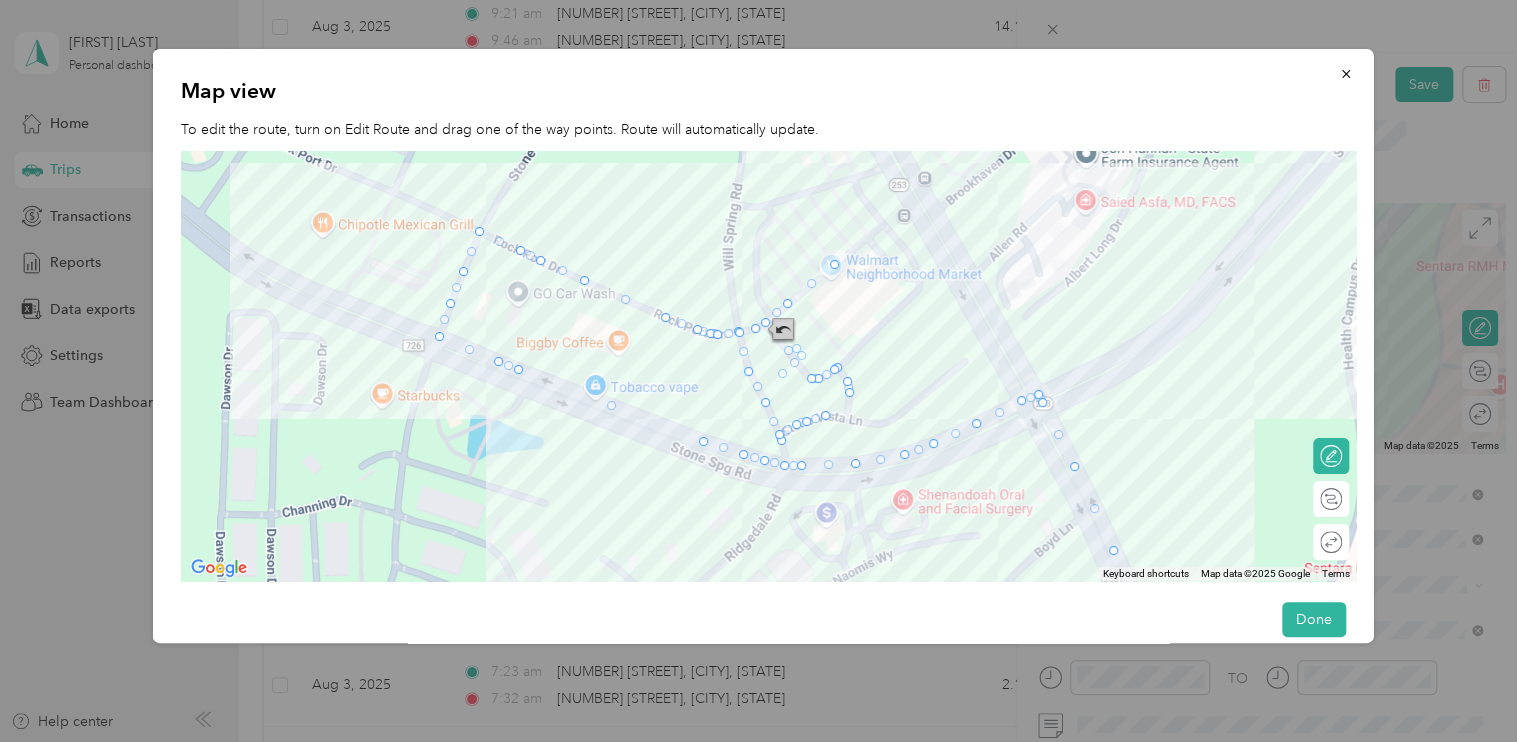 click at bounding box center [750, 331] 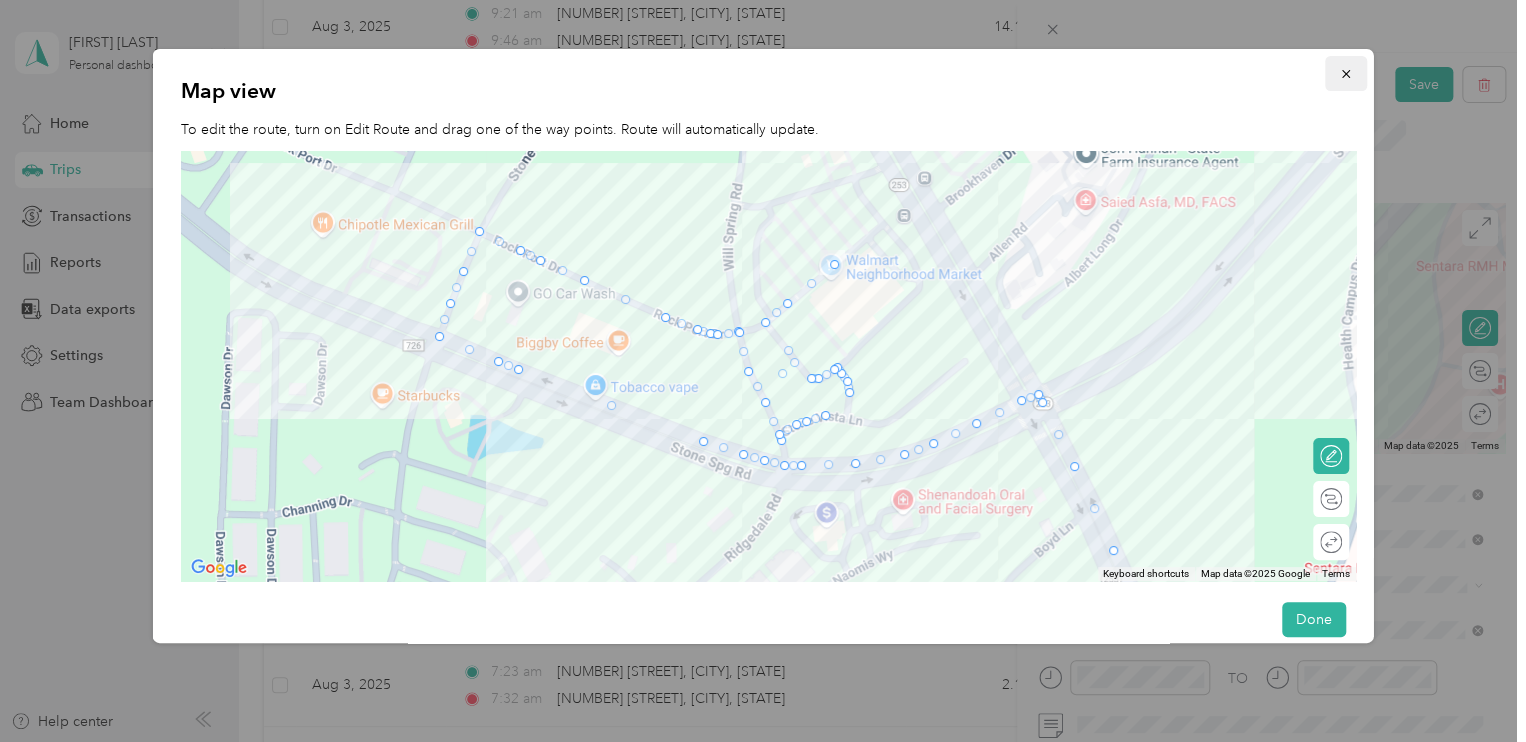 click 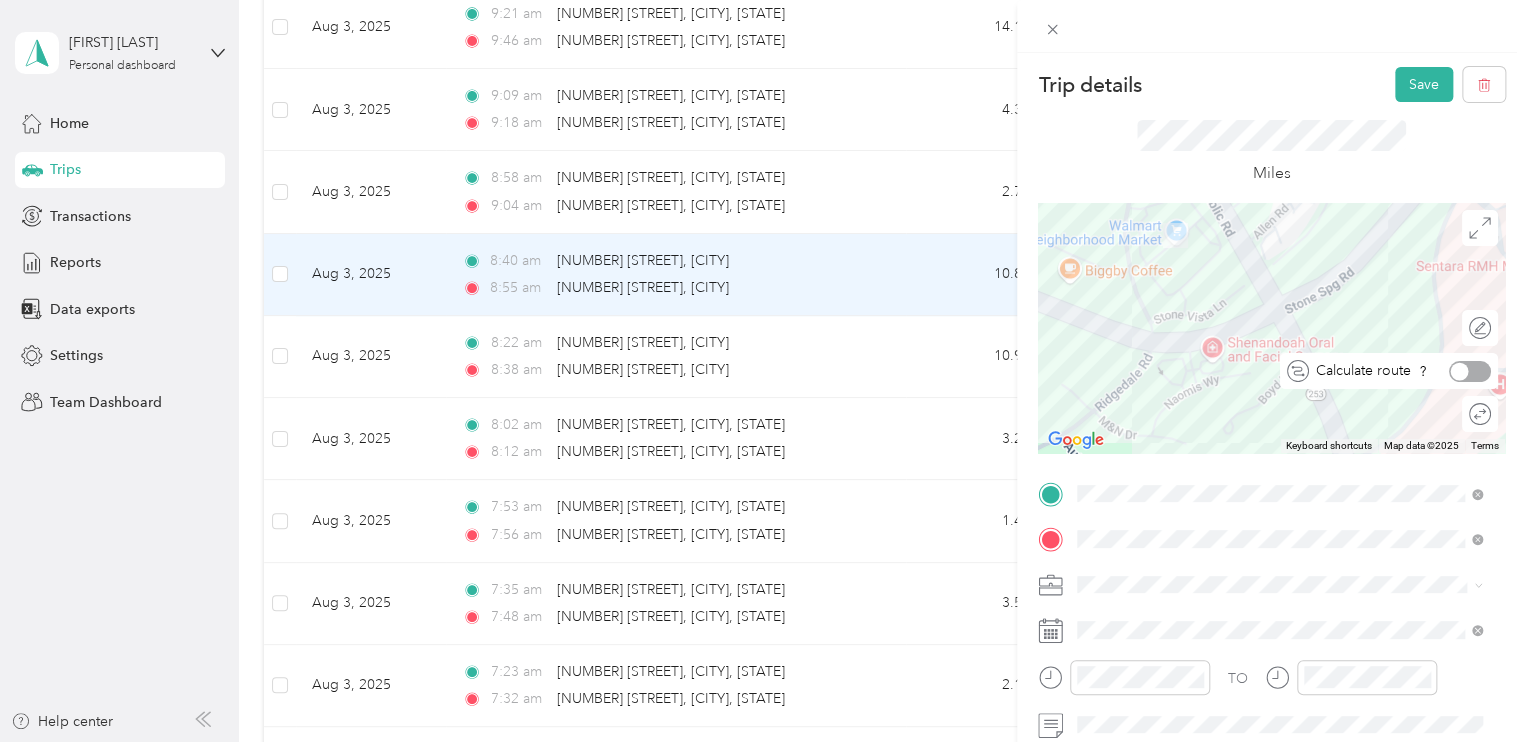 click at bounding box center (1470, 371) 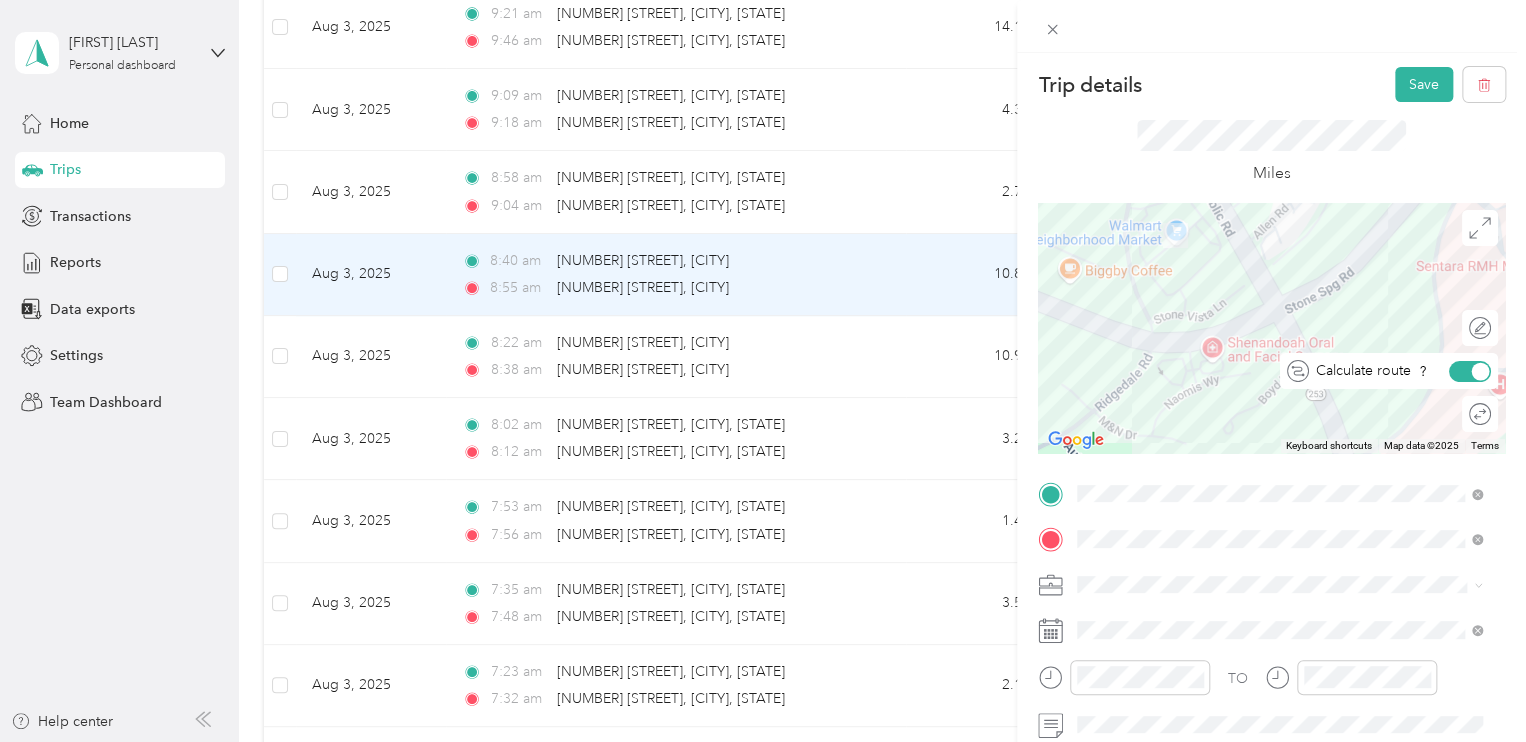 click at bounding box center [1481, 371] 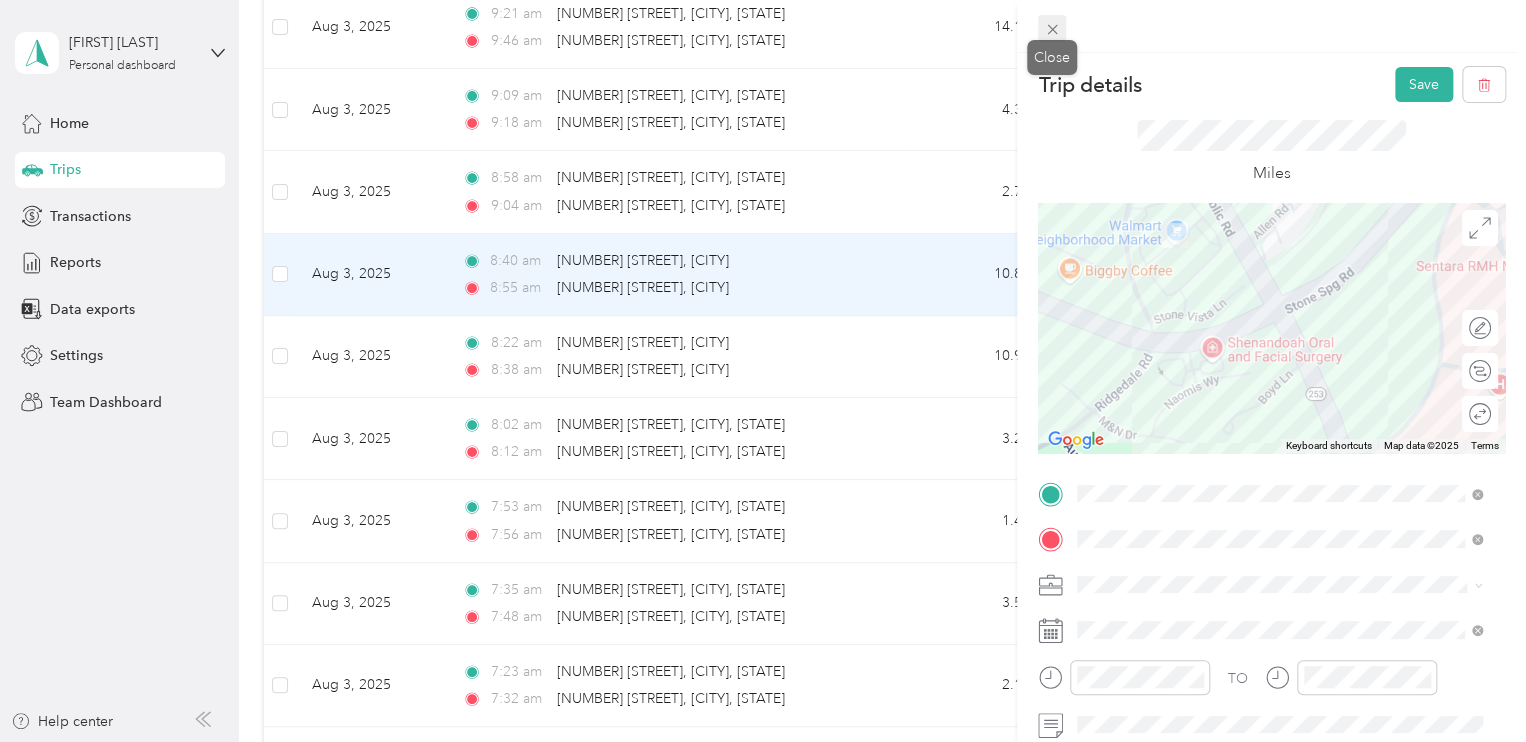 click 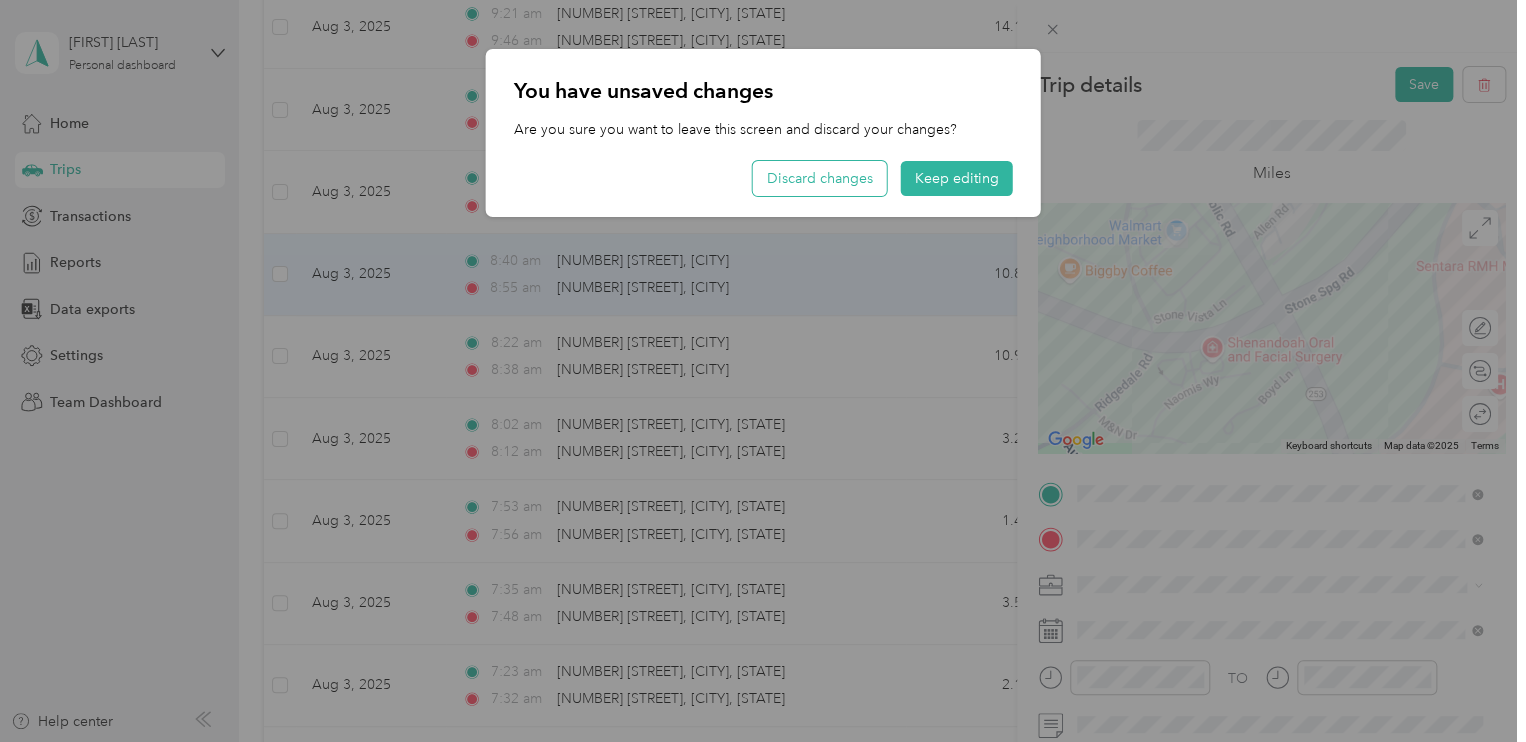 click on "Discard changes" at bounding box center (820, 178) 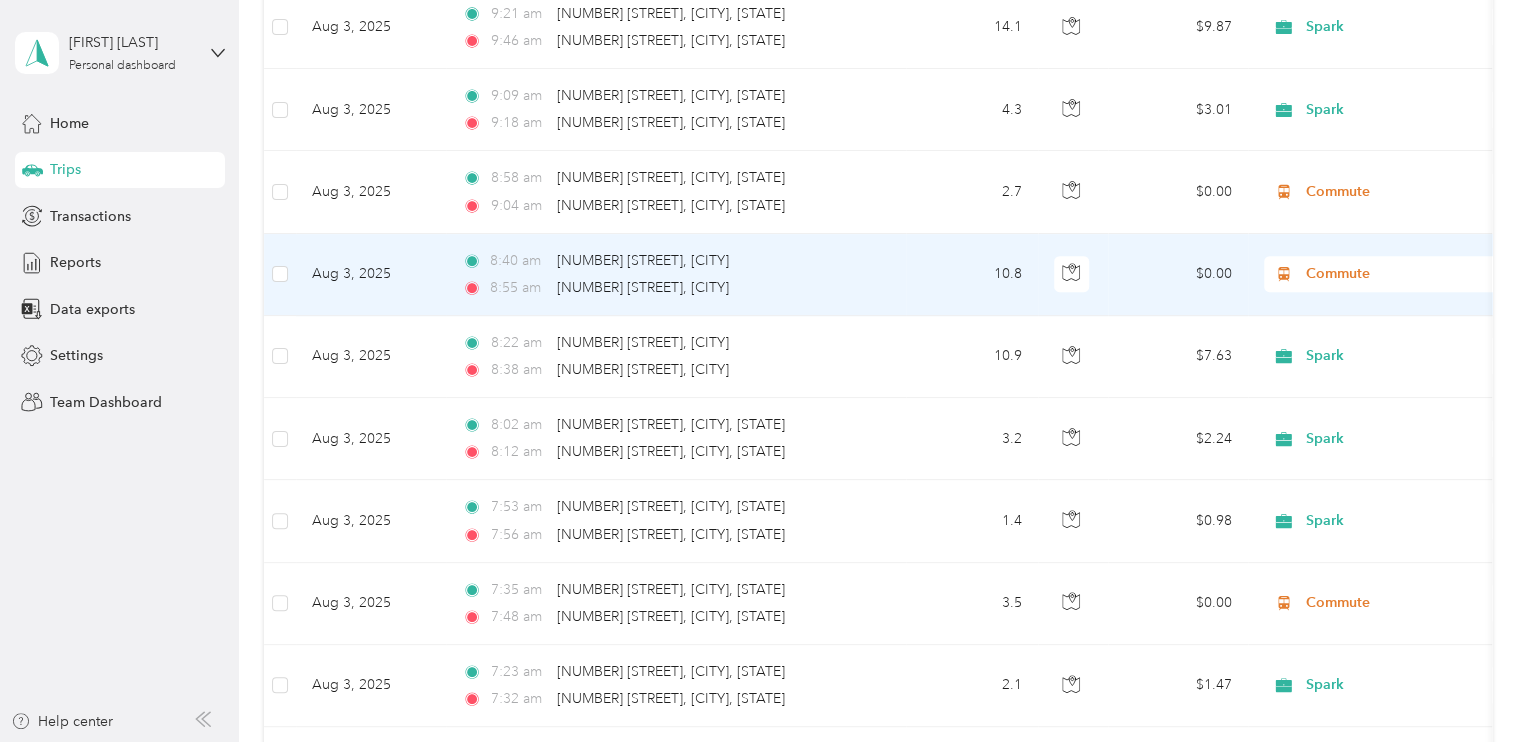 click on "[TIME] [NUMBER] [STREET], [CITY]" at bounding box center [672, 288] 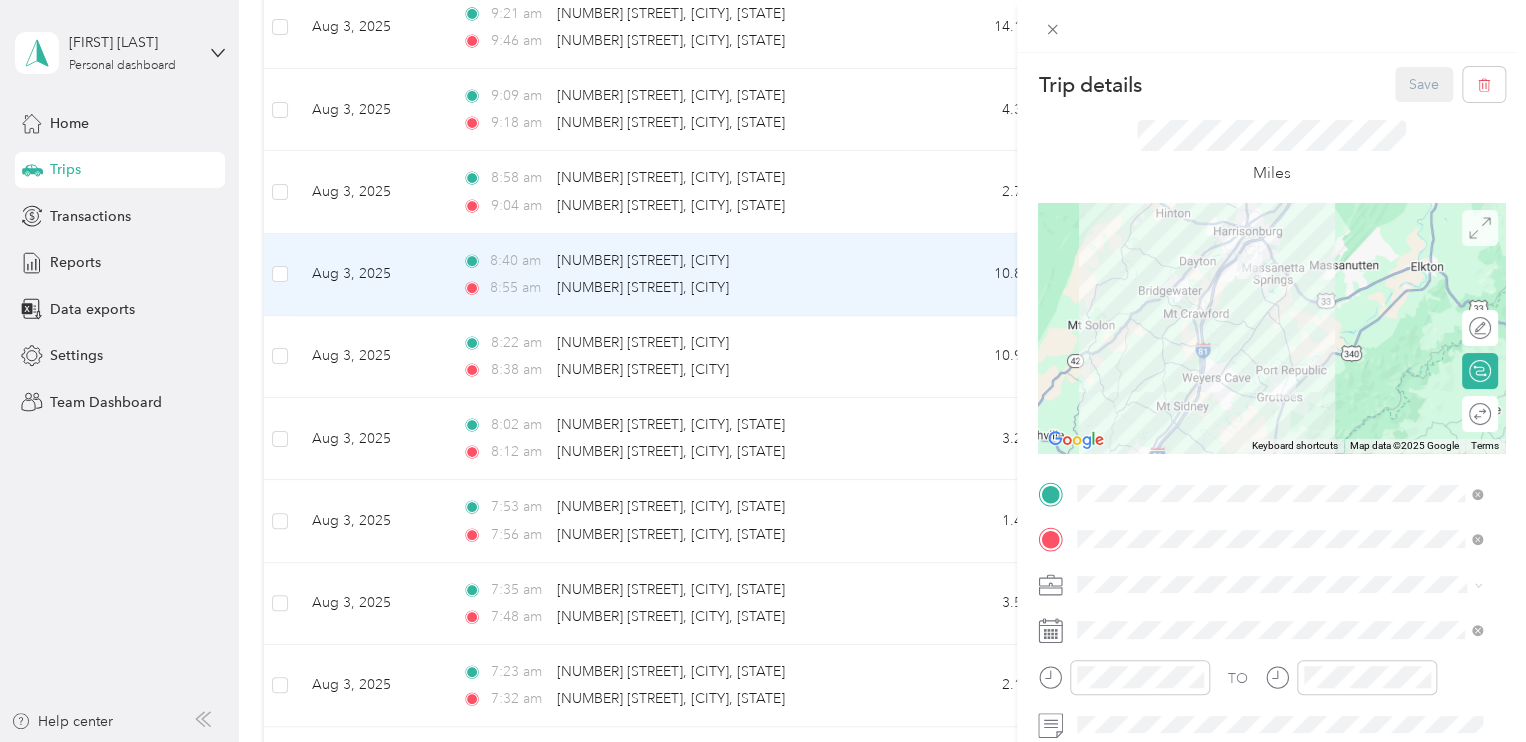 click at bounding box center (1480, 228) 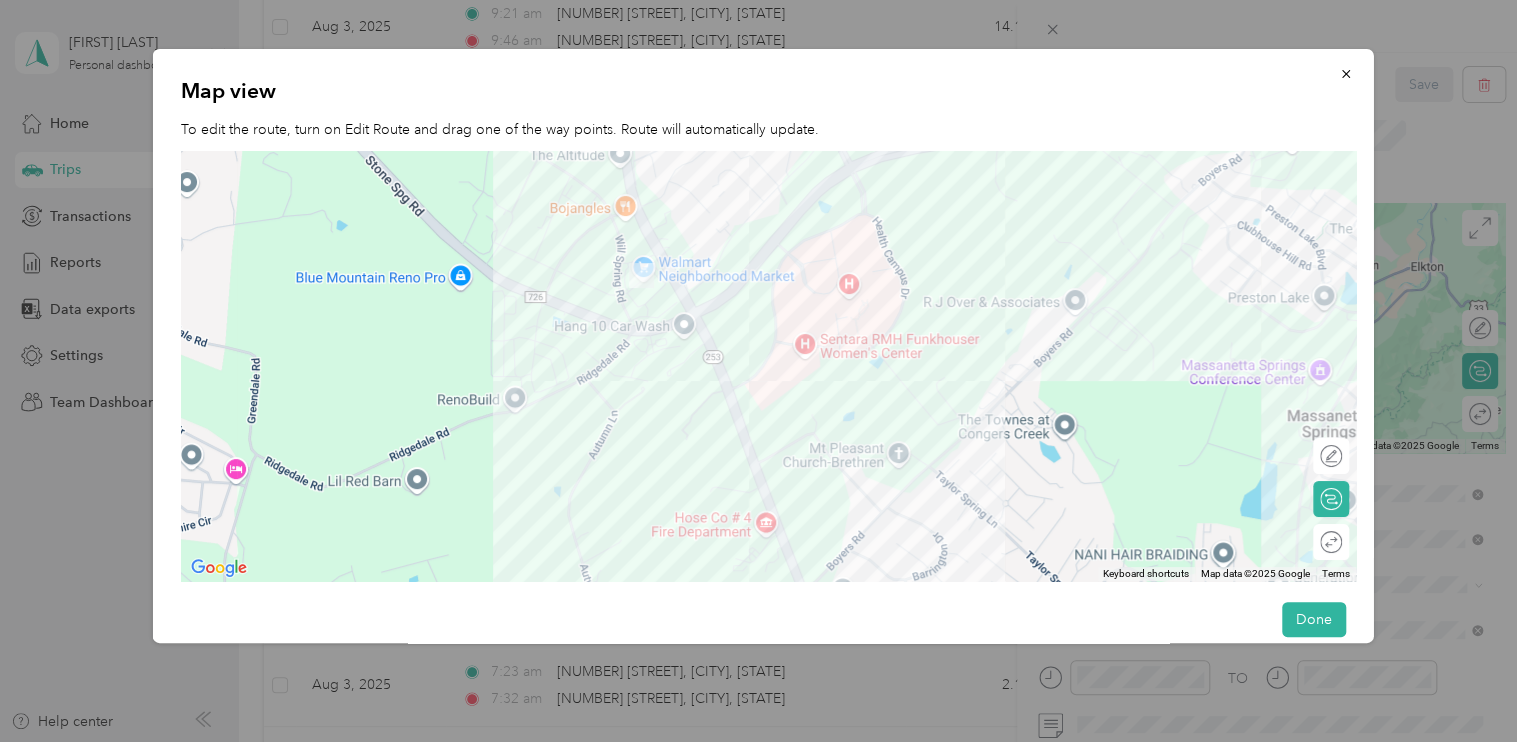 drag, startPoint x: 657, startPoint y: 275, endPoint x: 628, endPoint y: 302, distance: 39.623226 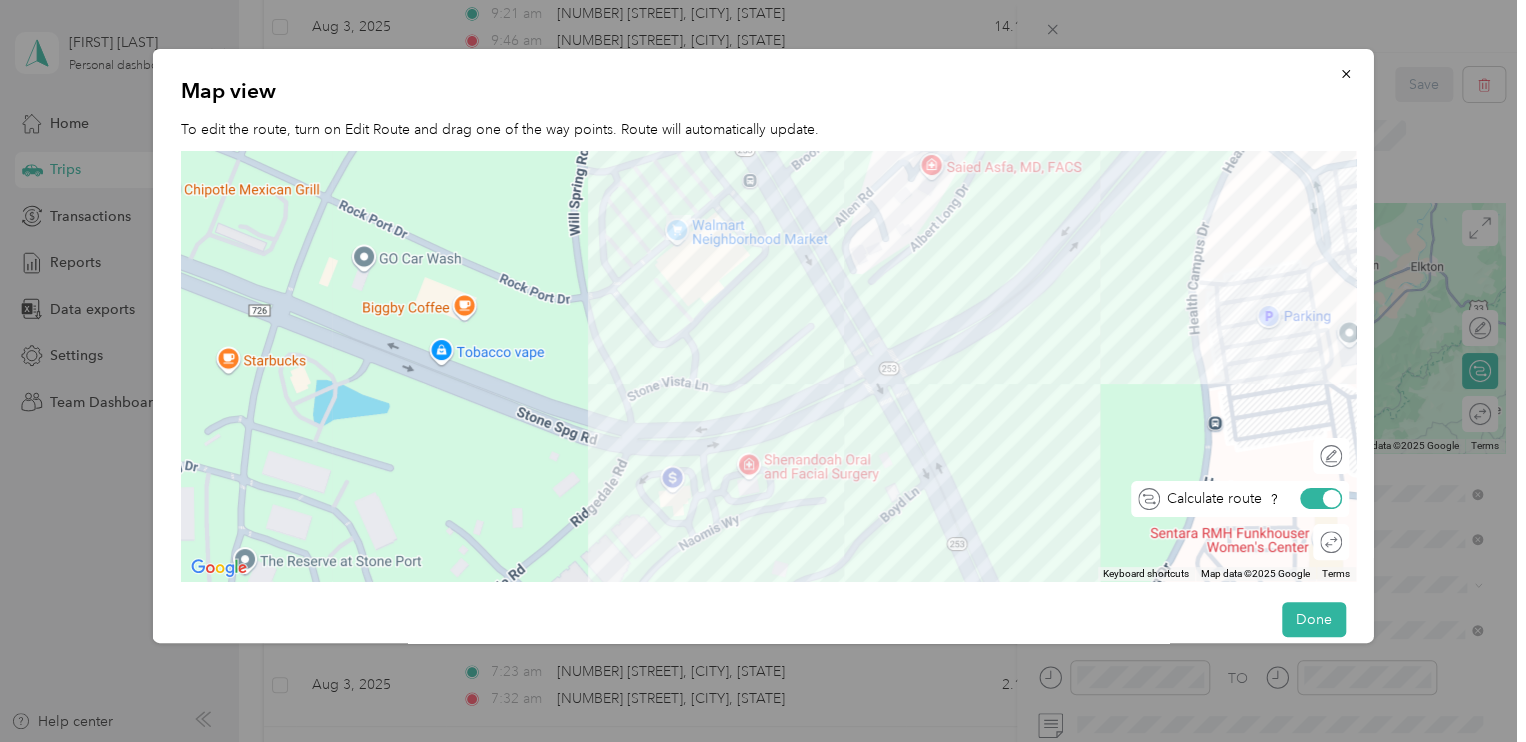 click at bounding box center (1331, 499) 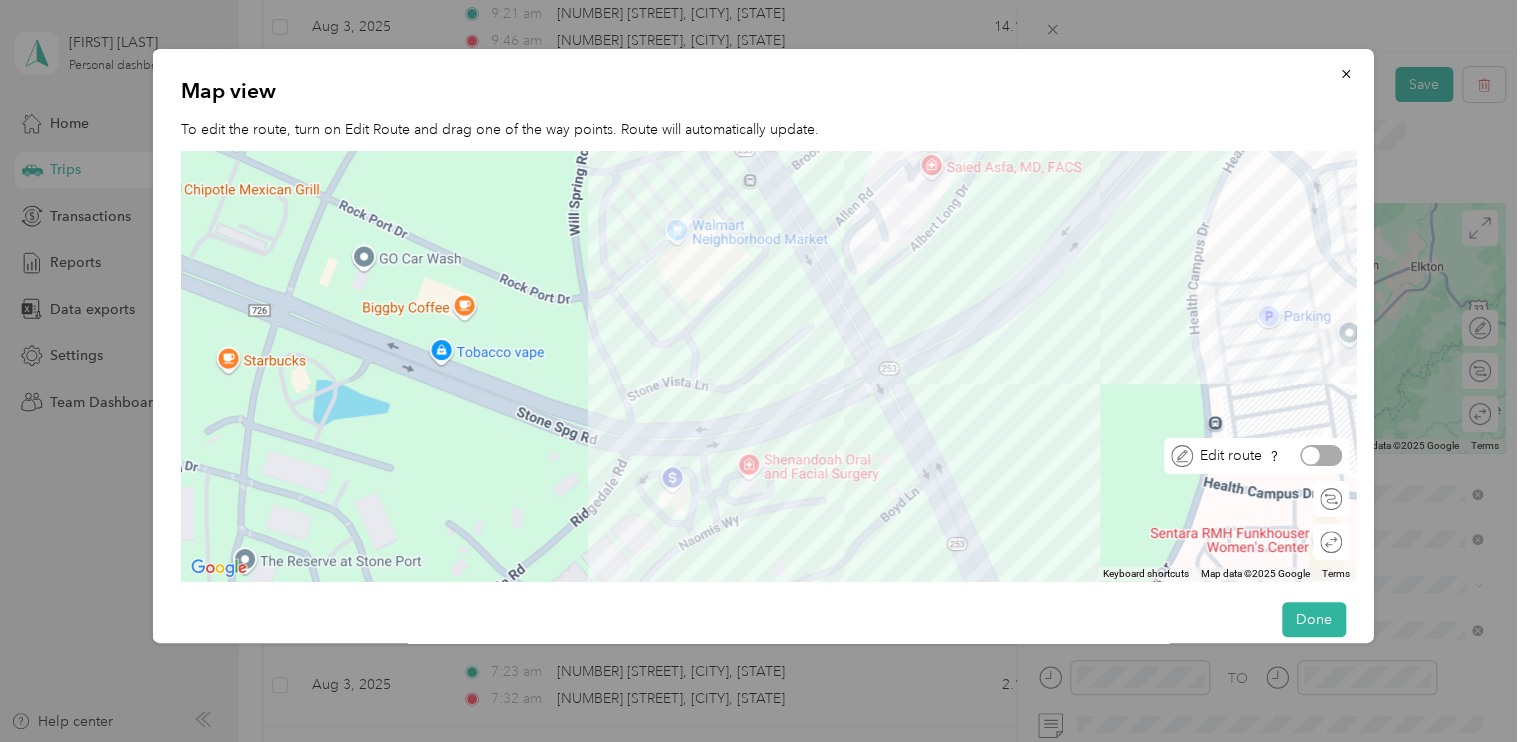 click at bounding box center [1321, 455] 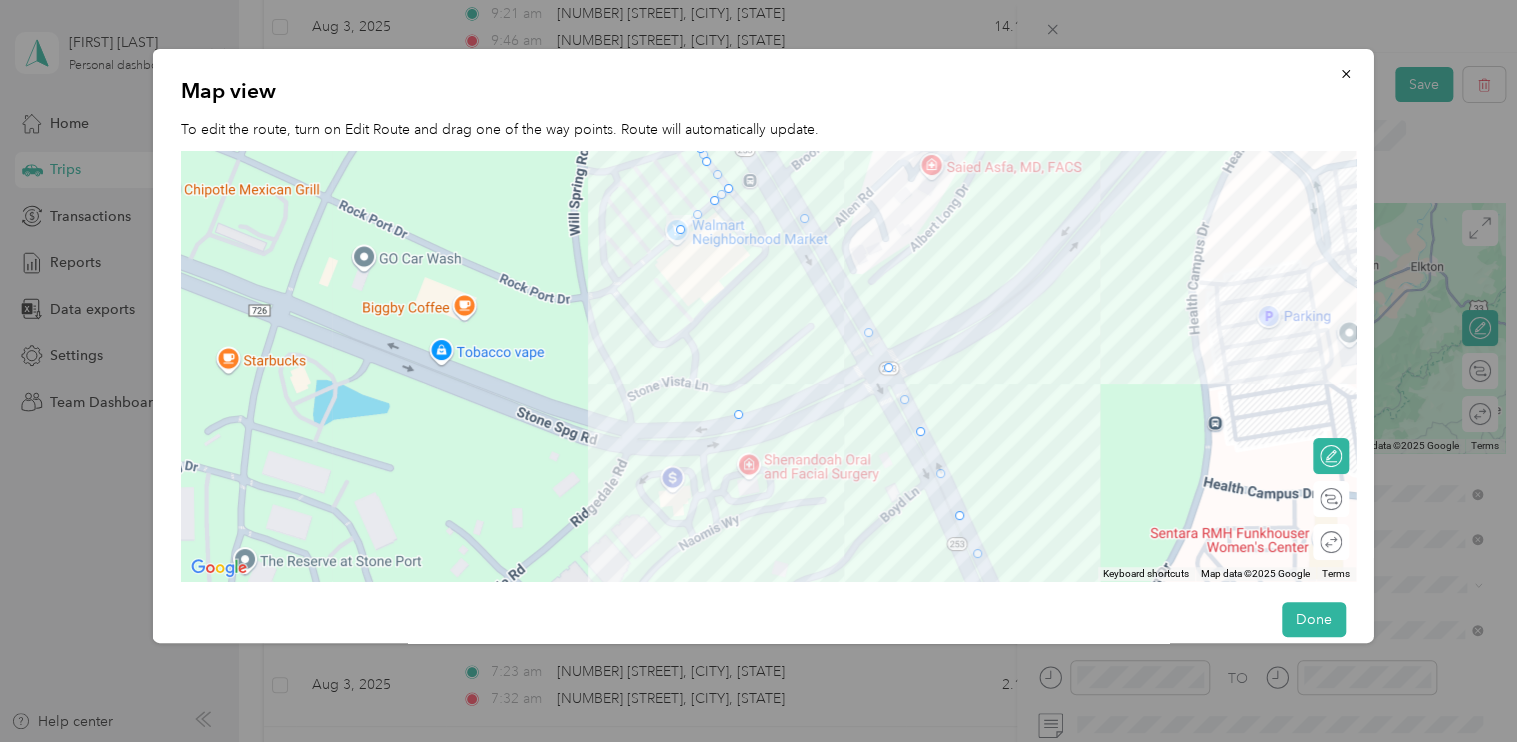 drag, startPoint x: 846, startPoint y: 301, endPoint x: 732, endPoint y: 418, distance: 163.35544 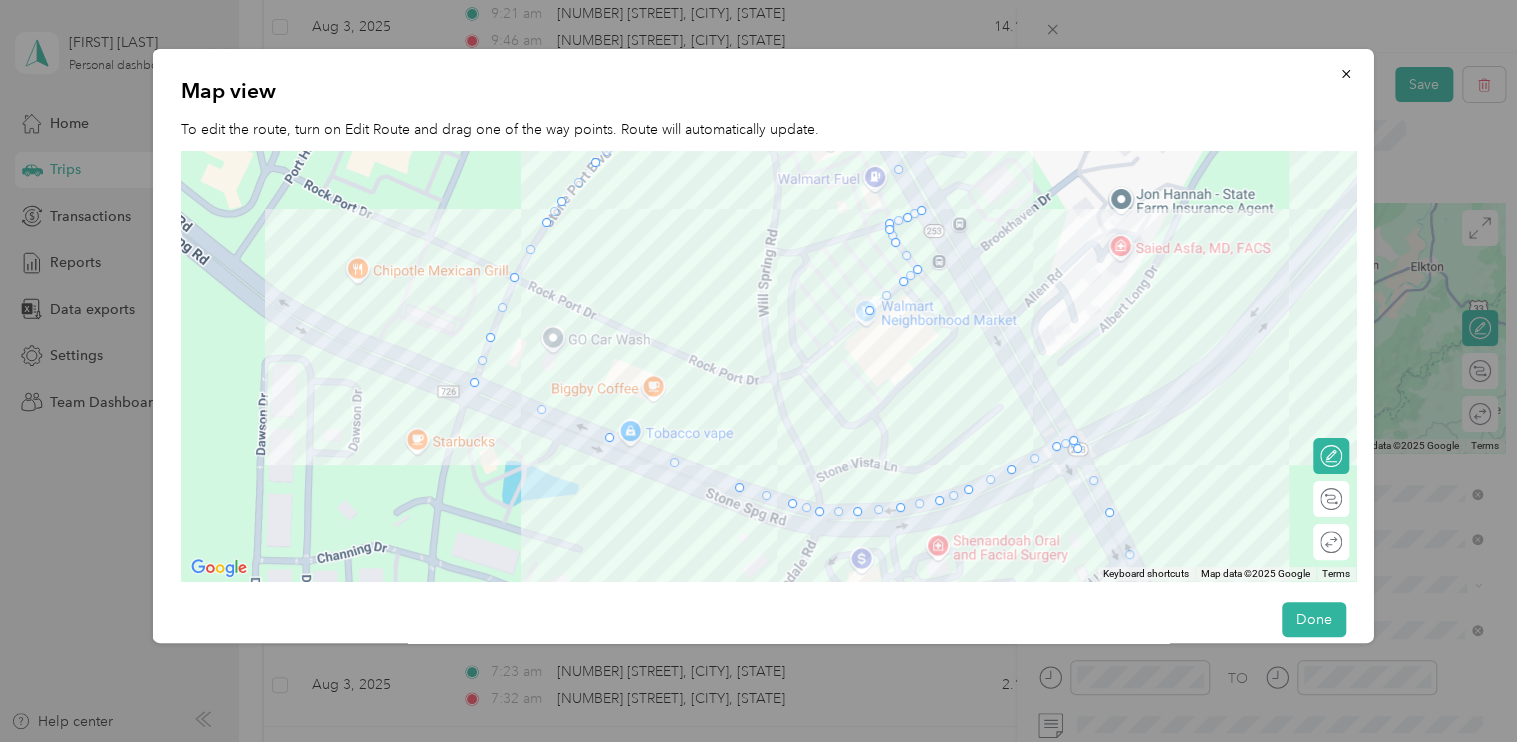 drag, startPoint x: 552, startPoint y: 307, endPoint x: 747, endPoint y: 395, distance: 213.9369 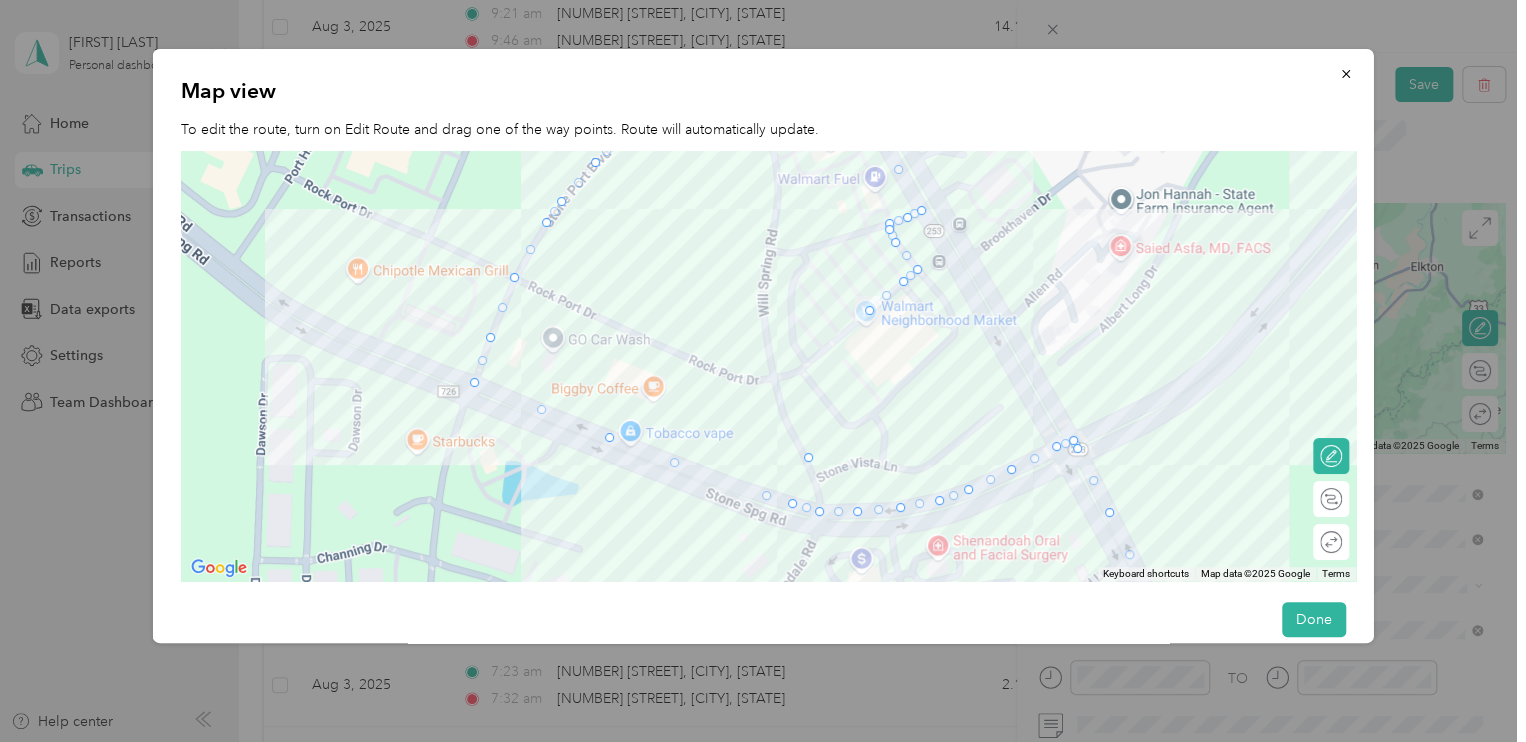 drag, startPoint x: 730, startPoint y: 482, endPoint x: 798, endPoint y: 451, distance: 74.73286 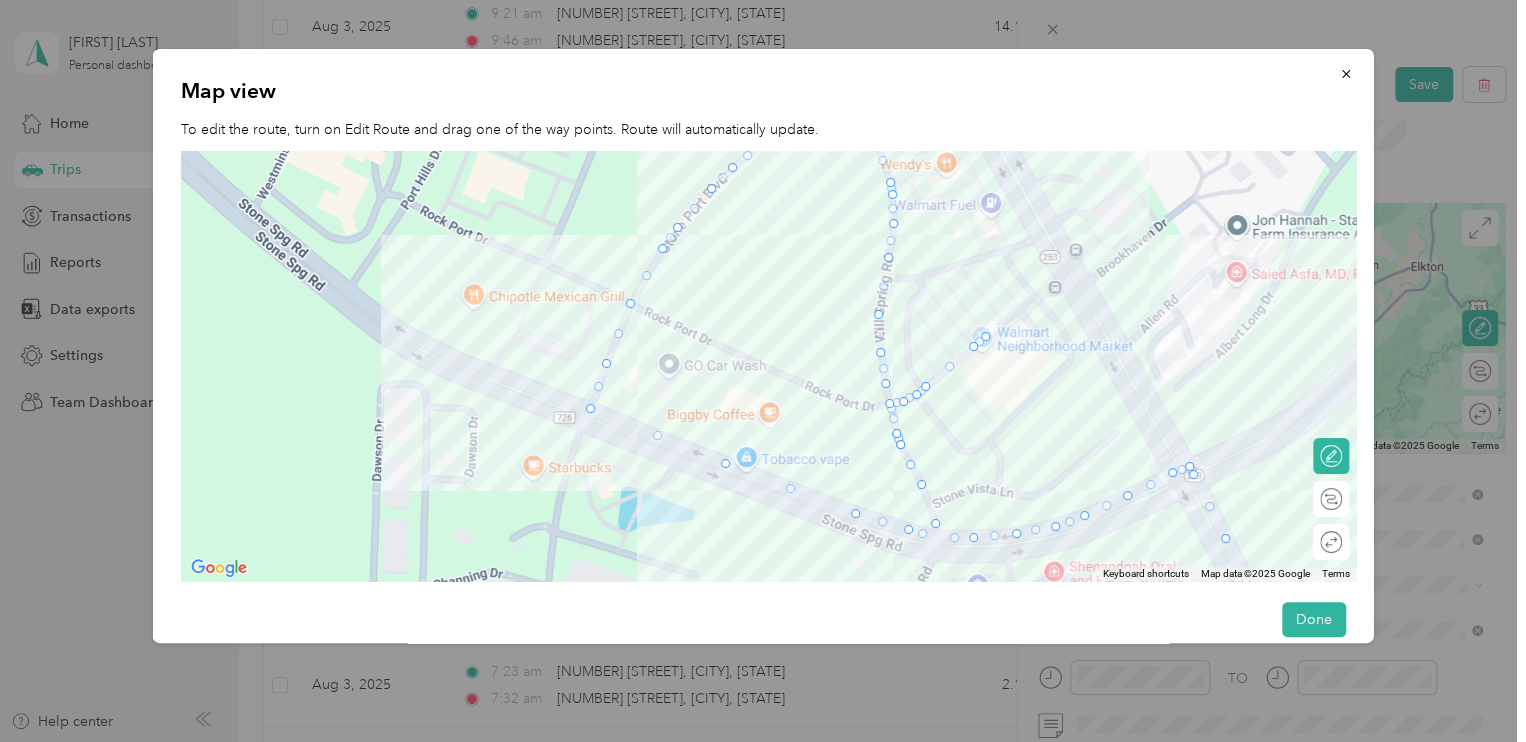 drag, startPoint x: 932, startPoint y: 536, endPoint x: 932, endPoint y: 520, distance: 16 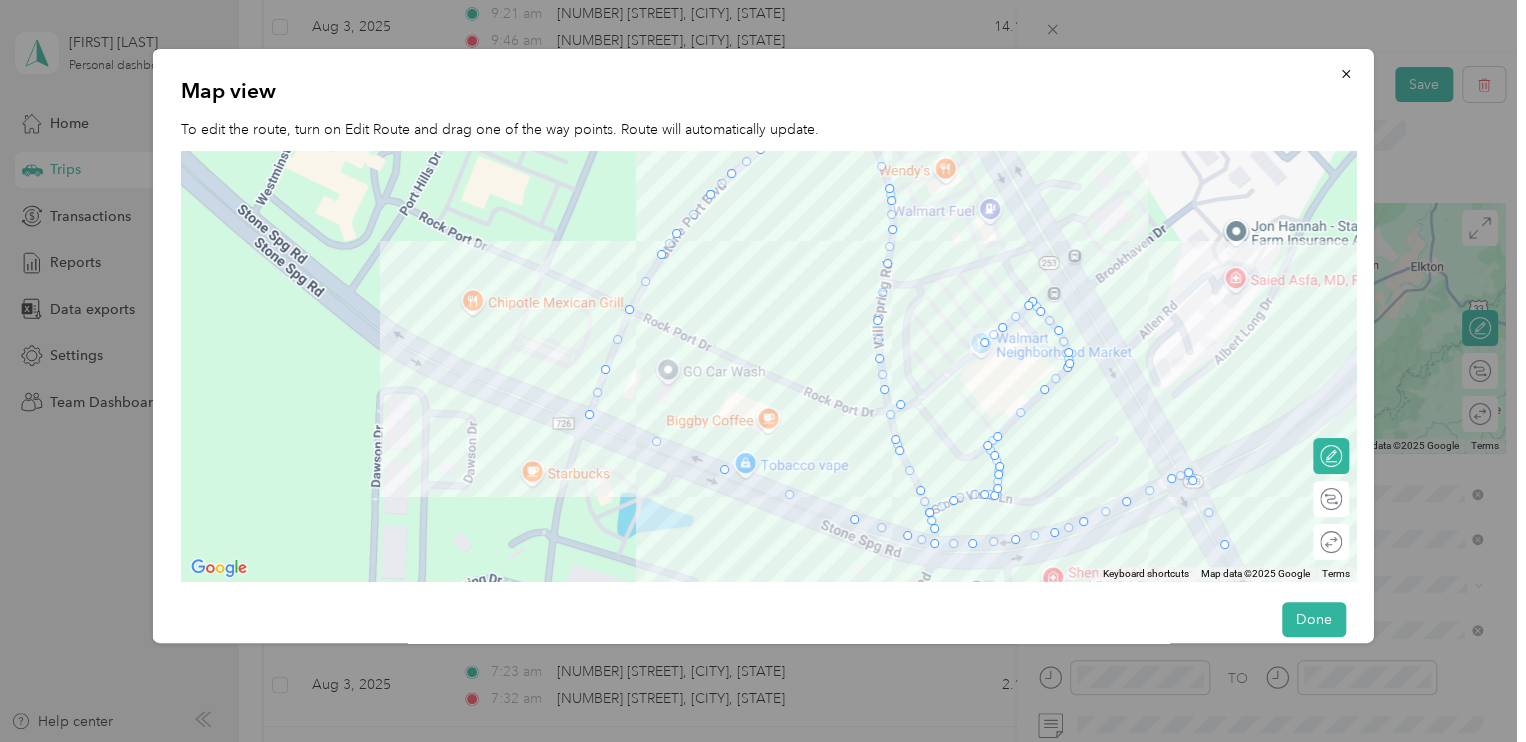 drag, startPoint x: 949, startPoint y: 498, endPoint x: 884, endPoint y: 403, distance: 115.10864 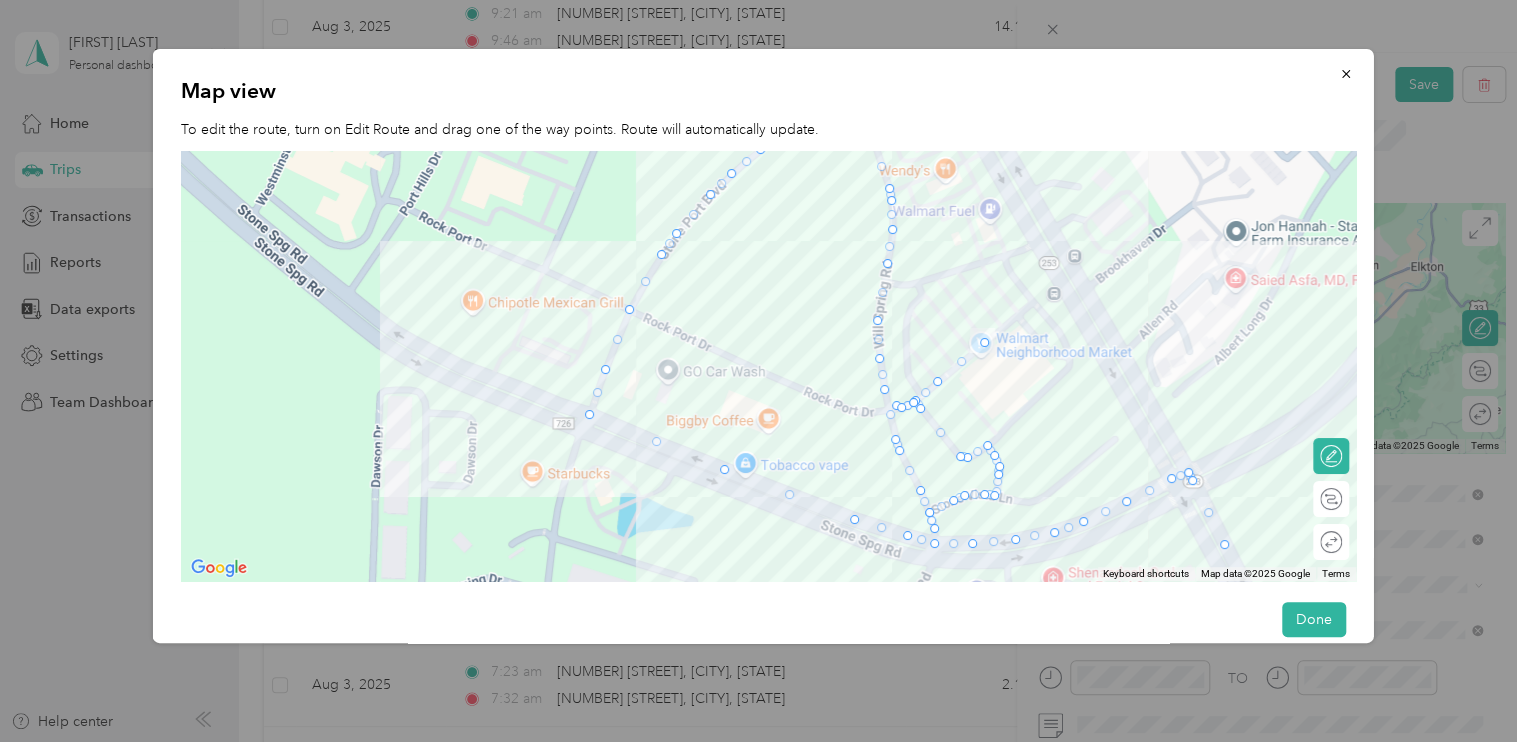 drag, startPoint x: 995, startPoint y: 491, endPoint x: 892, endPoint y: 408, distance: 132.28 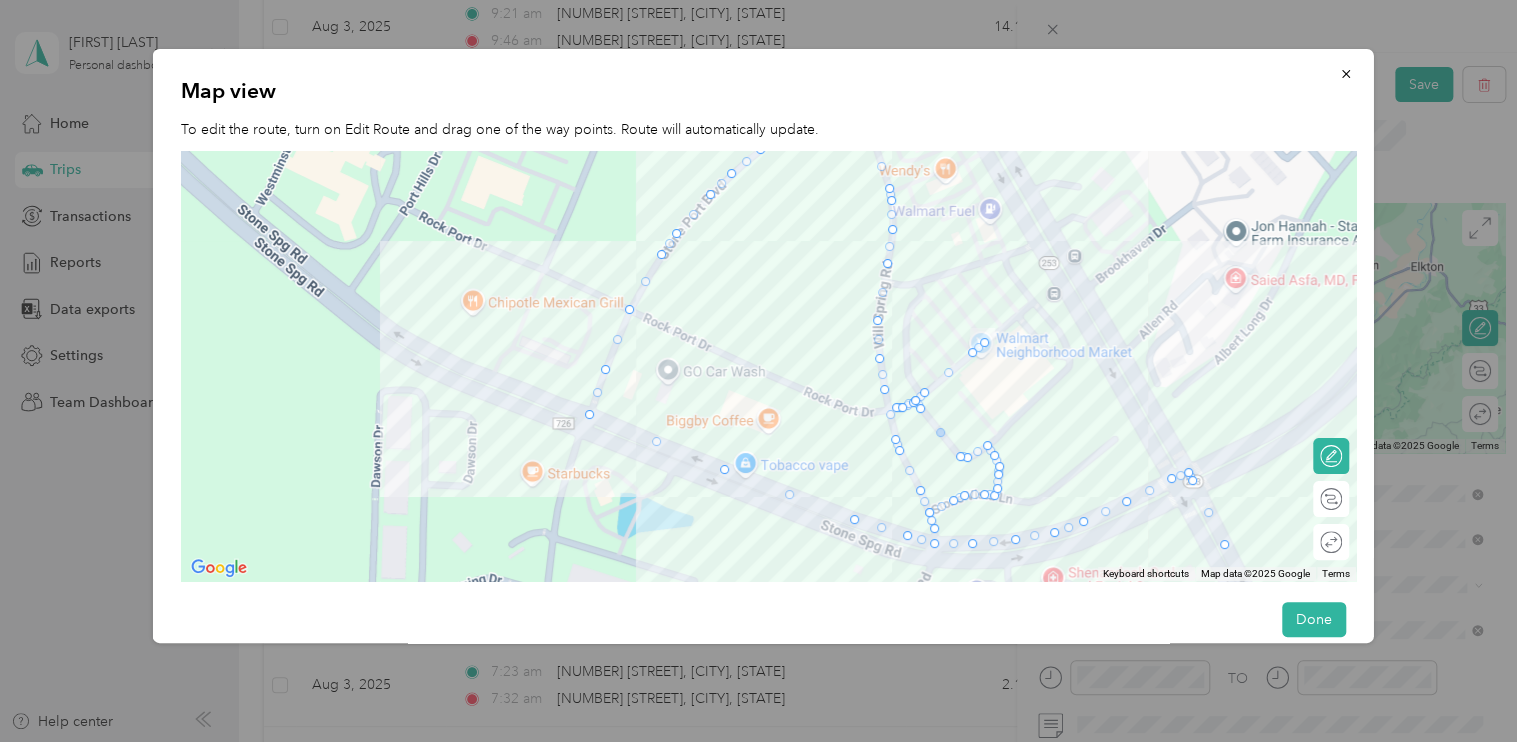 click at bounding box center (940, 433) 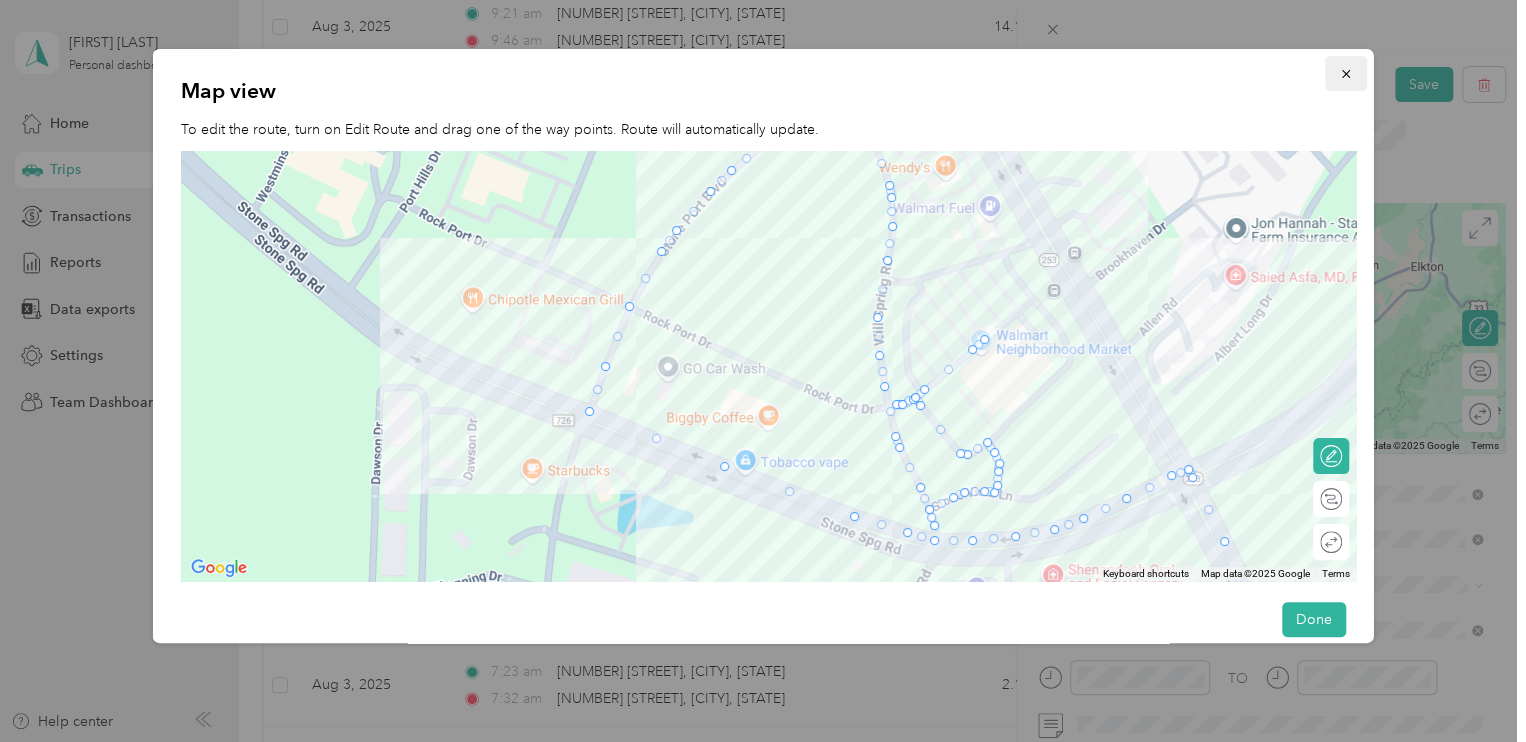 click 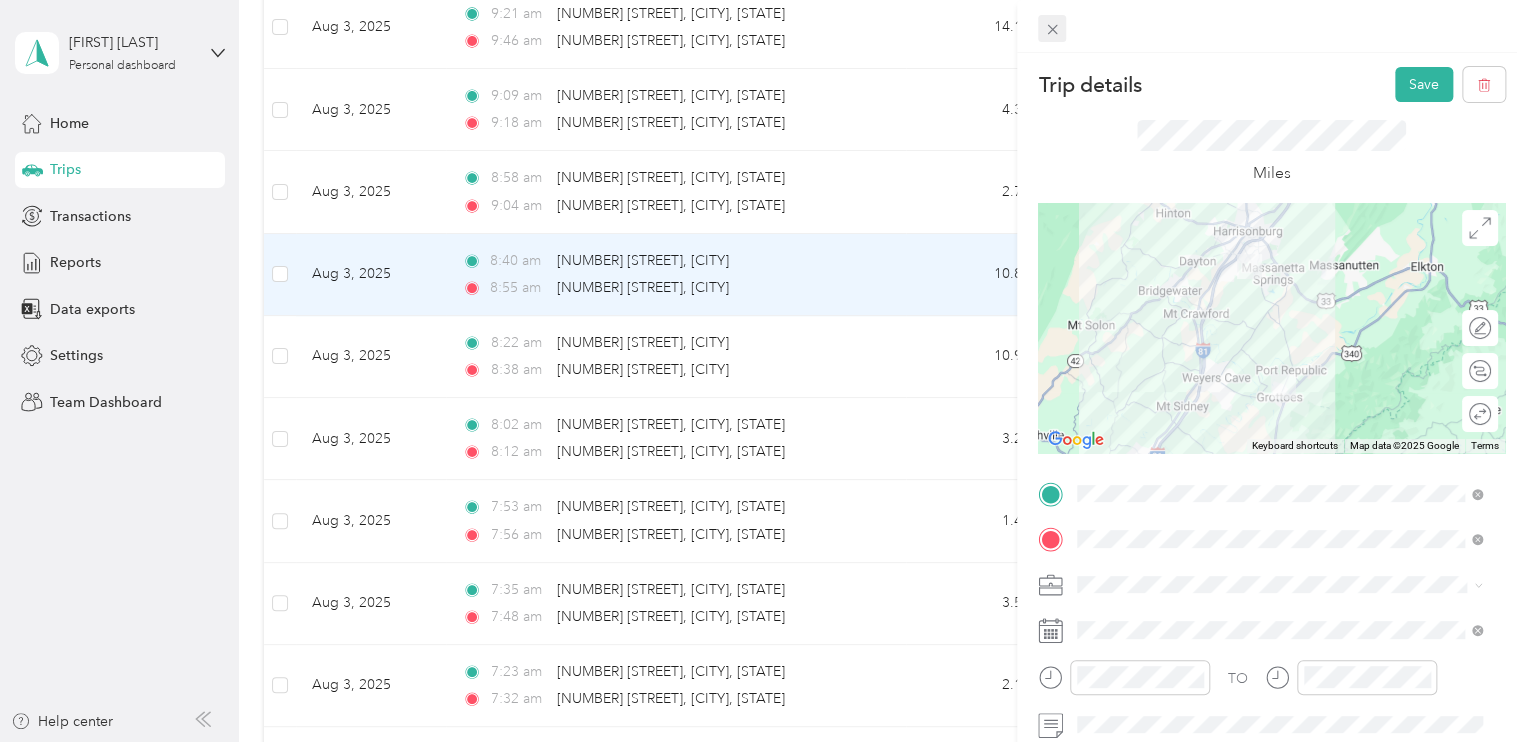 click at bounding box center (1052, 29) 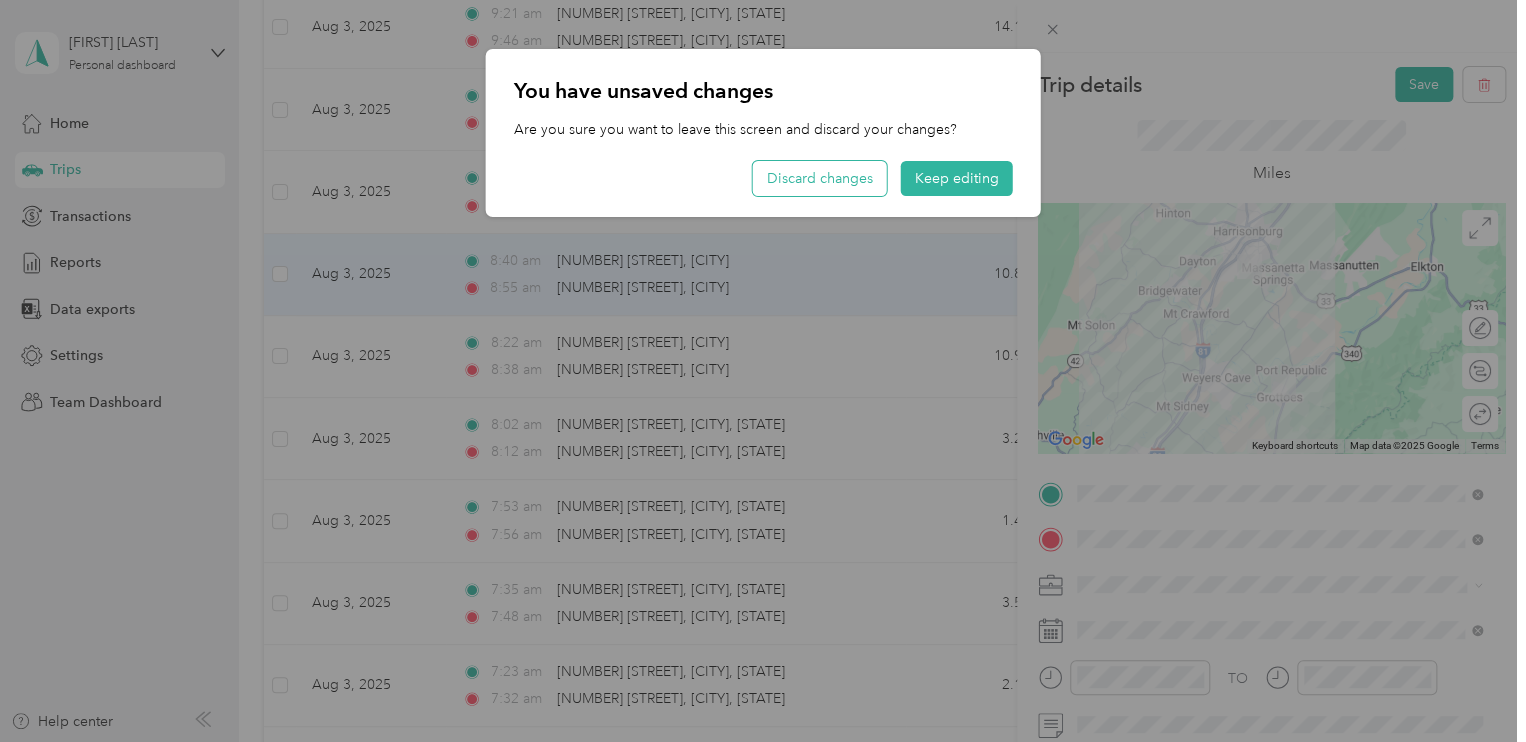 click on "Discard changes" at bounding box center [820, 178] 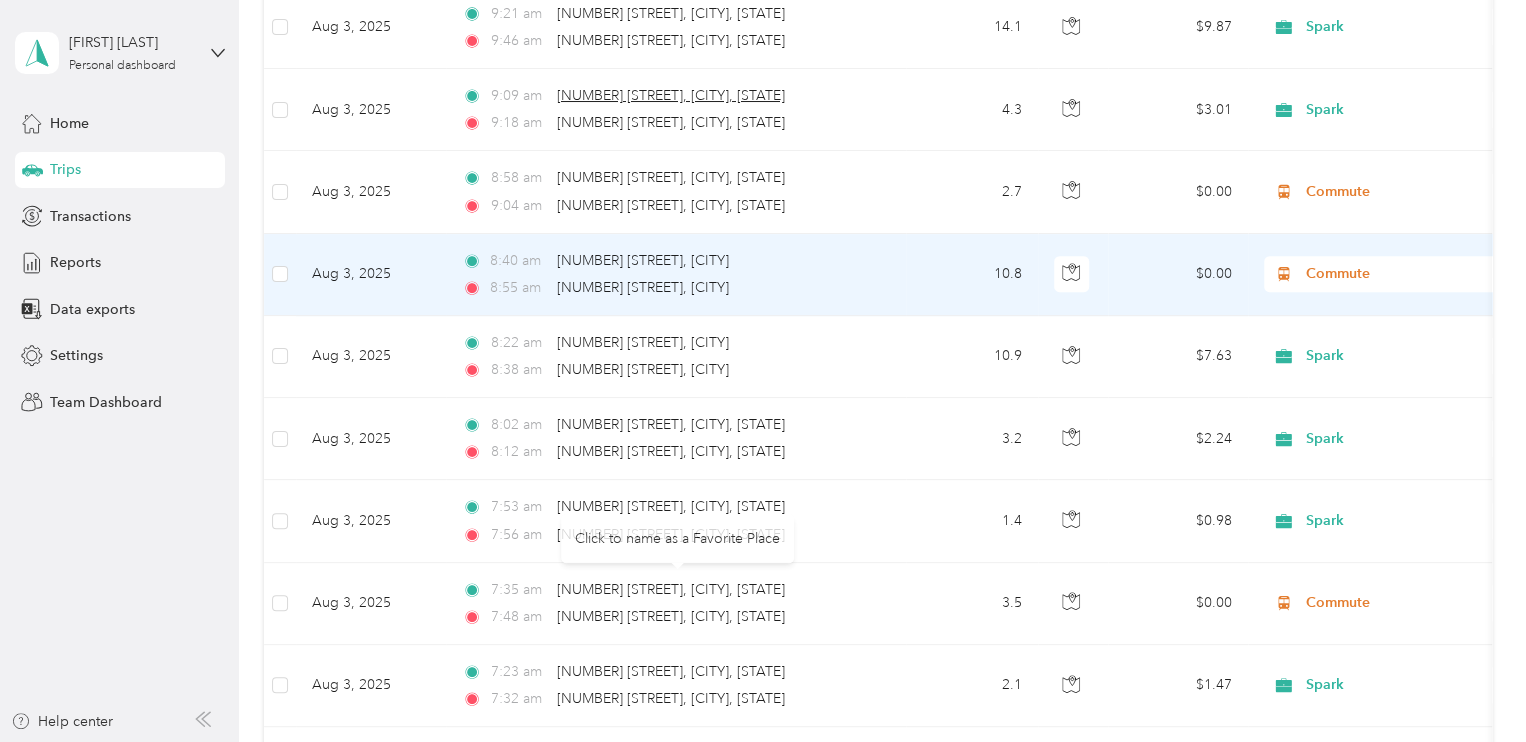 scroll, scrollTop: 0, scrollLeft: 0, axis: both 